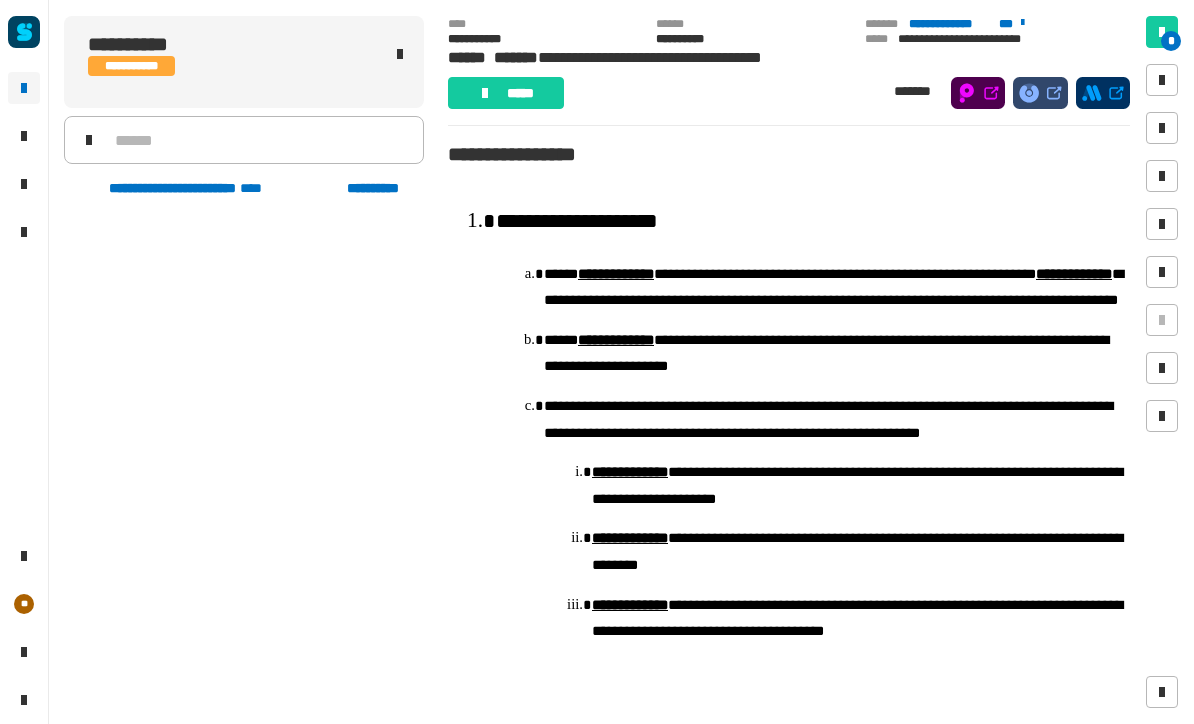 scroll, scrollTop: 1, scrollLeft: 0, axis: vertical 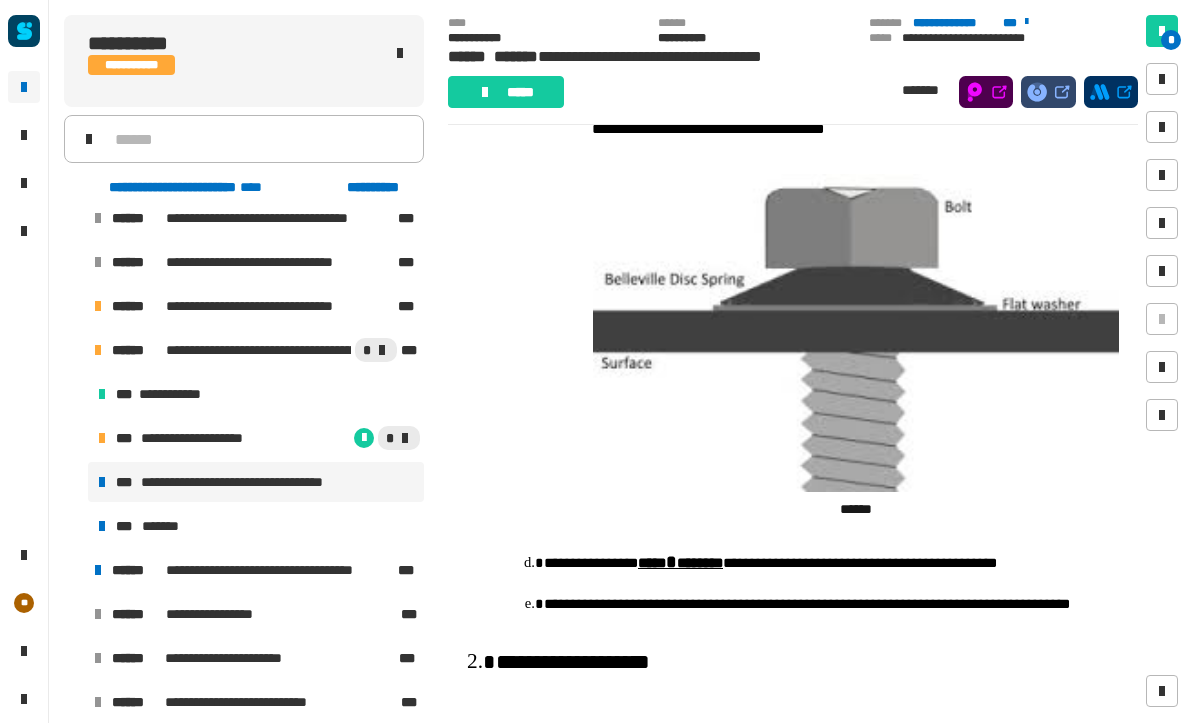 click 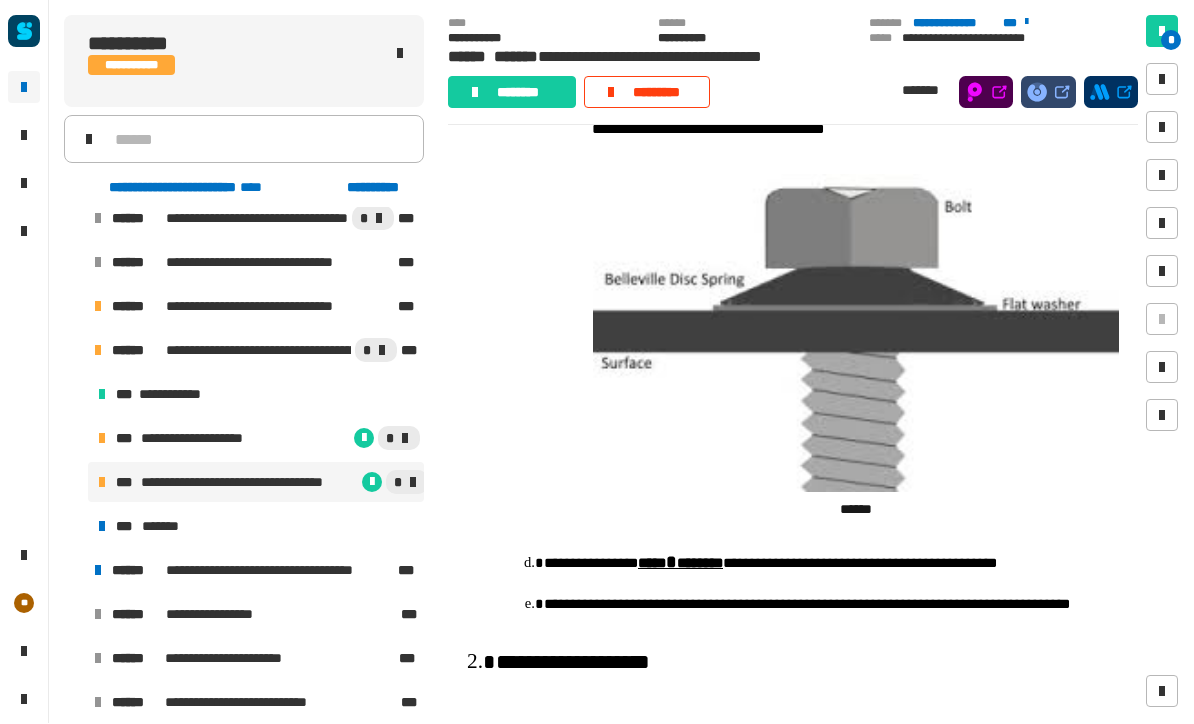click on "**********" at bounding box center (208, 439) 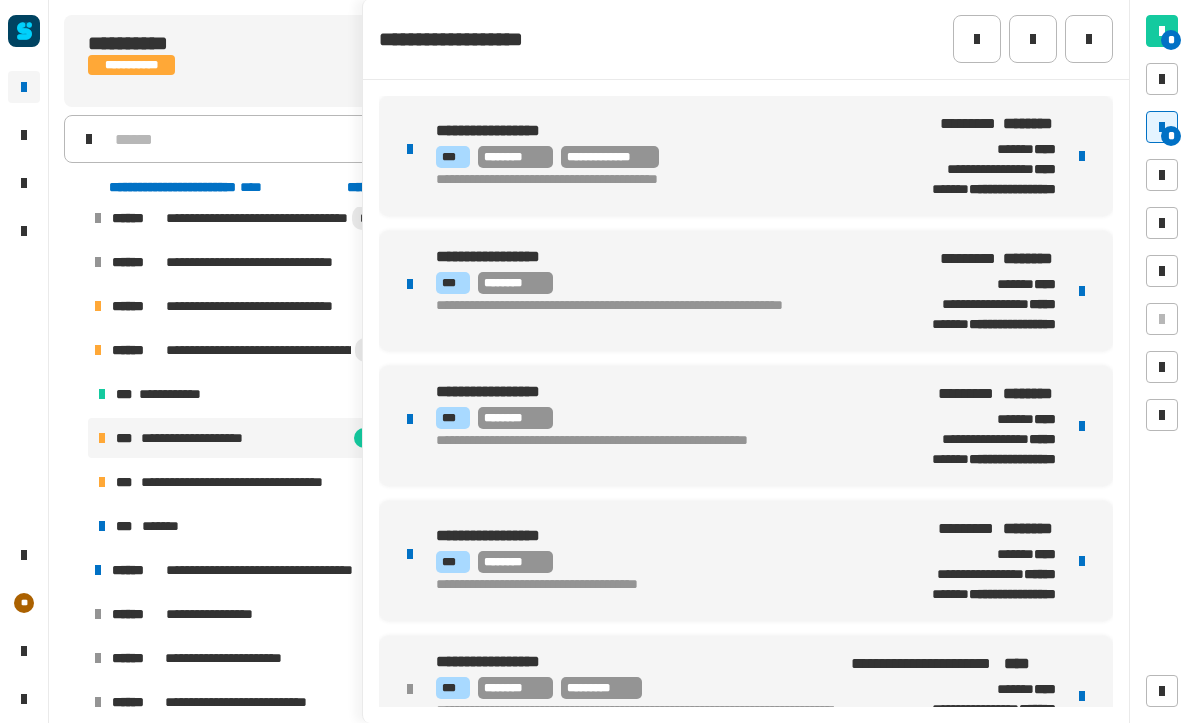 click on "**********" at bounding box center (249, 483) 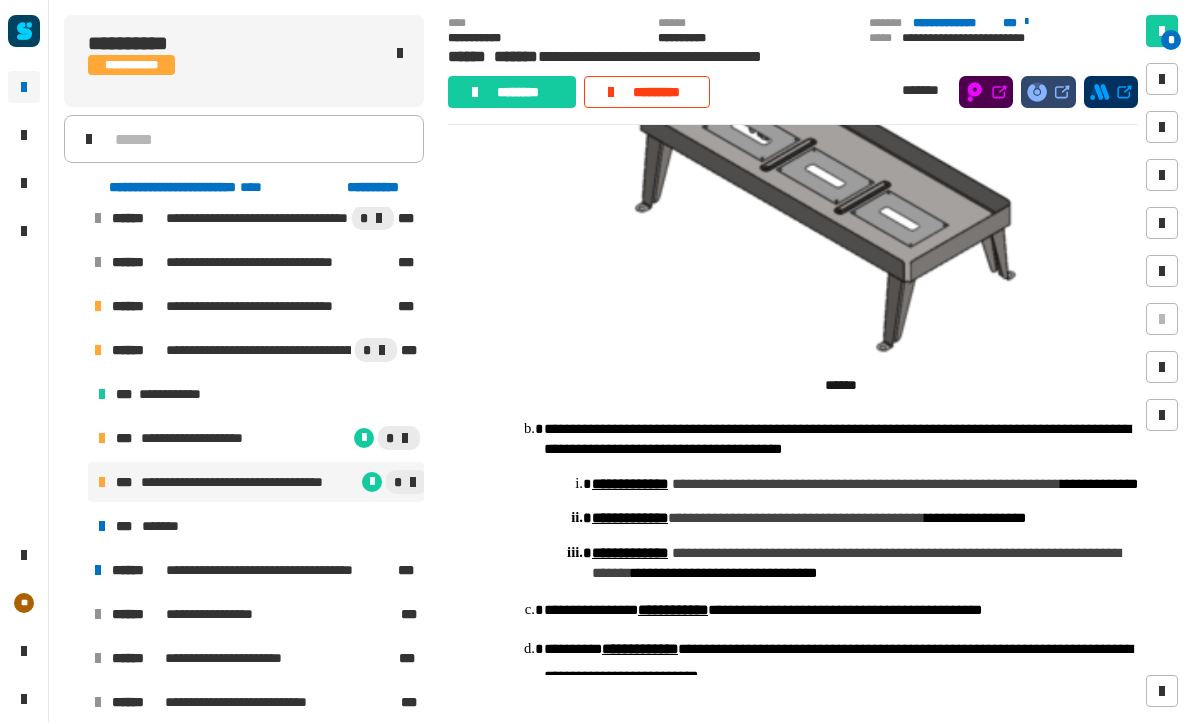 scroll, scrollTop: 1264, scrollLeft: 0, axis: vertical 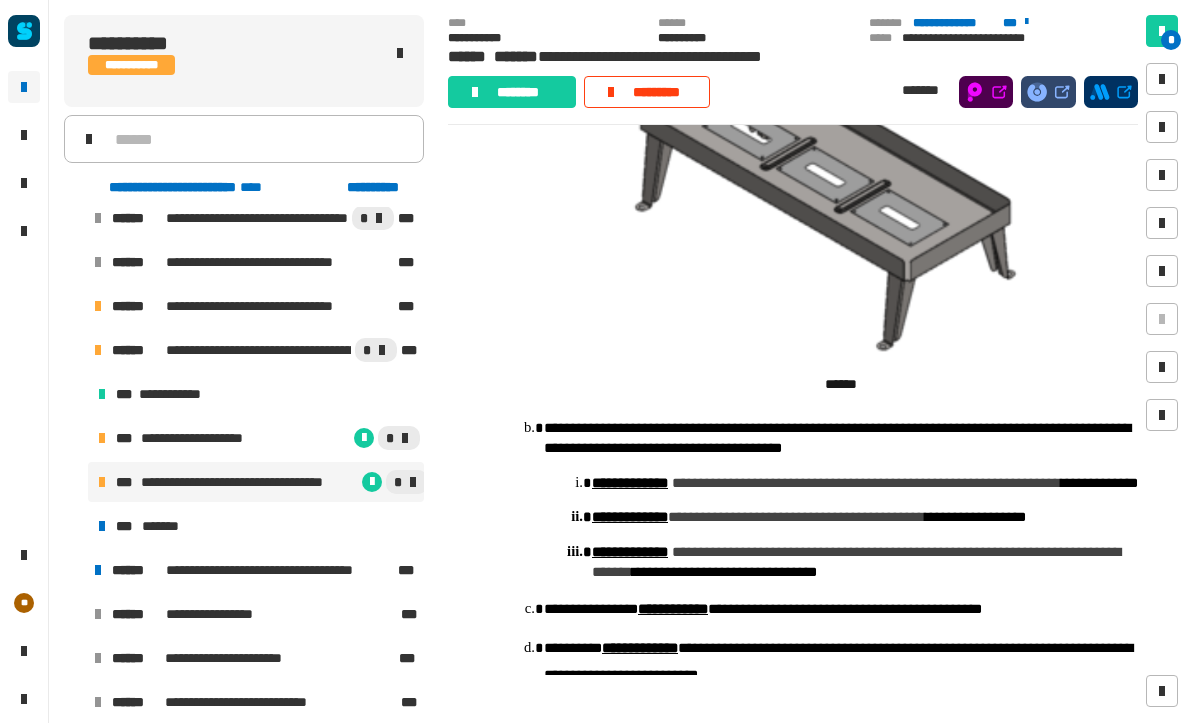 click on "**********" 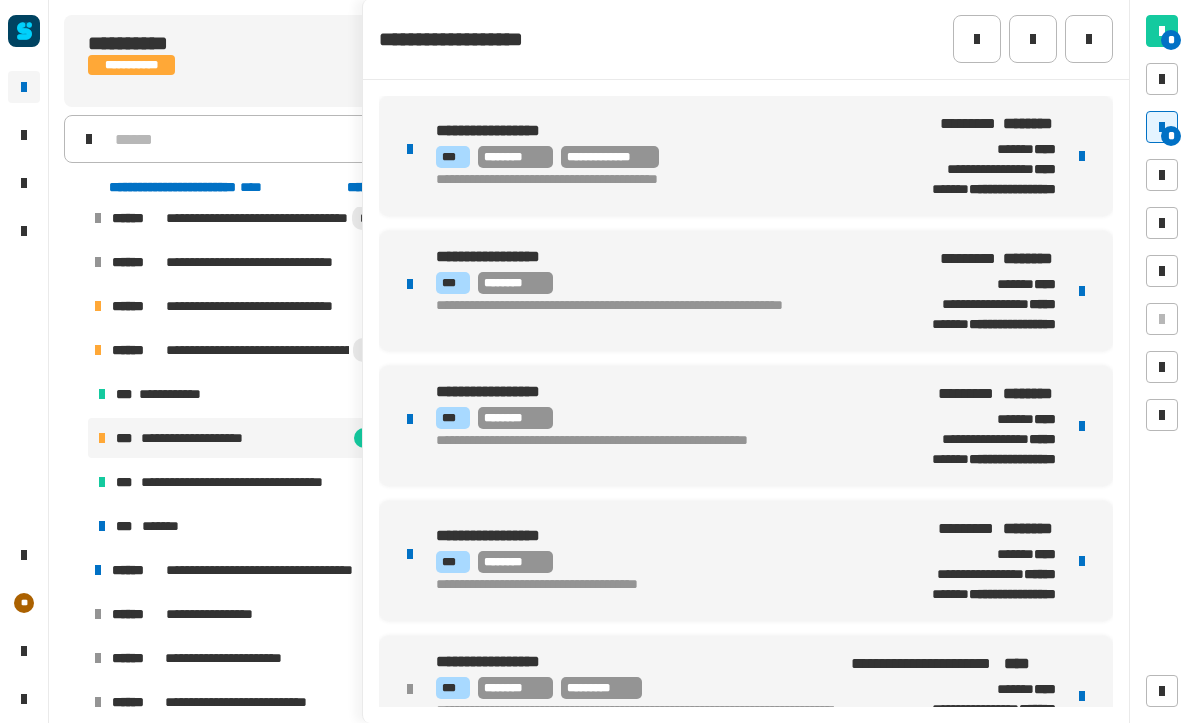 click on "**********" at bounding box center (746, 292) 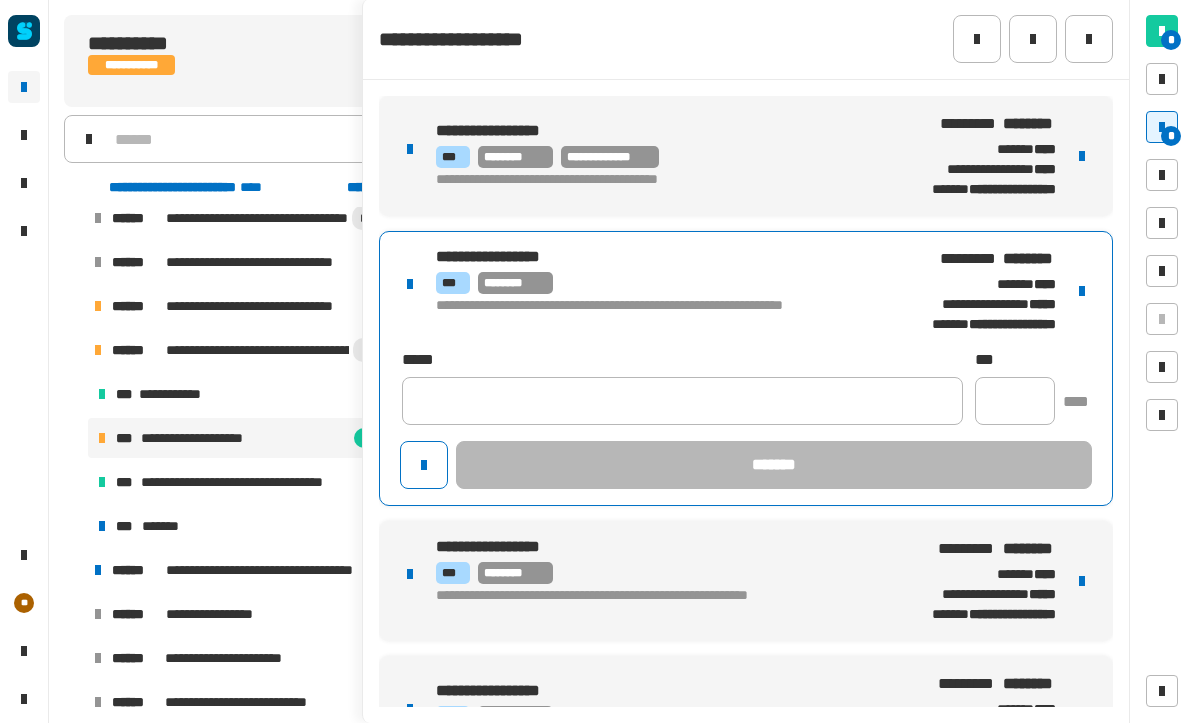 click on "**********" at bounding box center (746, 292) 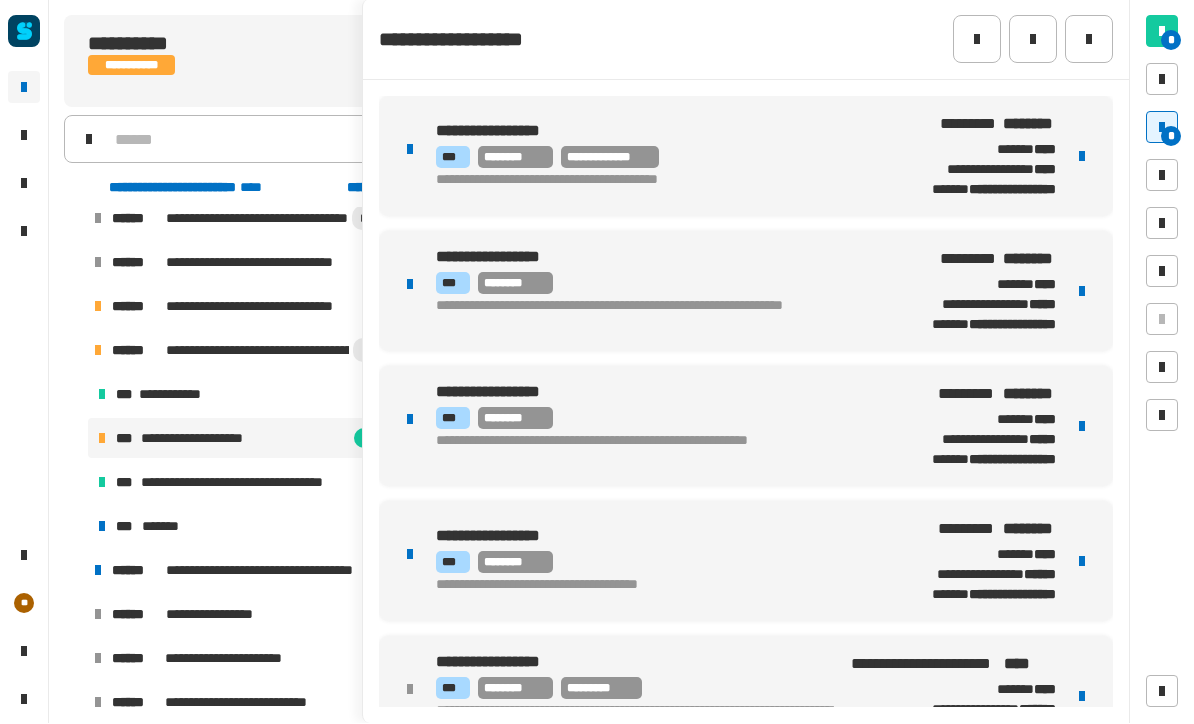 click at bounding box center (1082, 292) 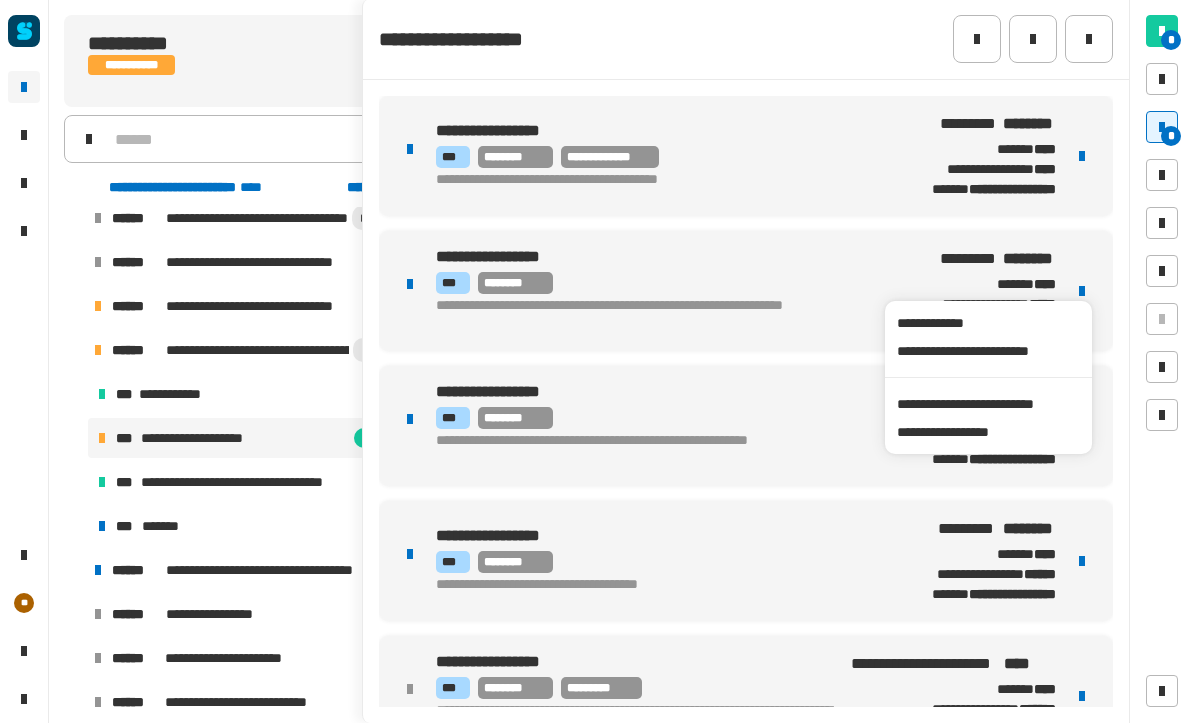 click on "**********" at bounding box center [988, 405] 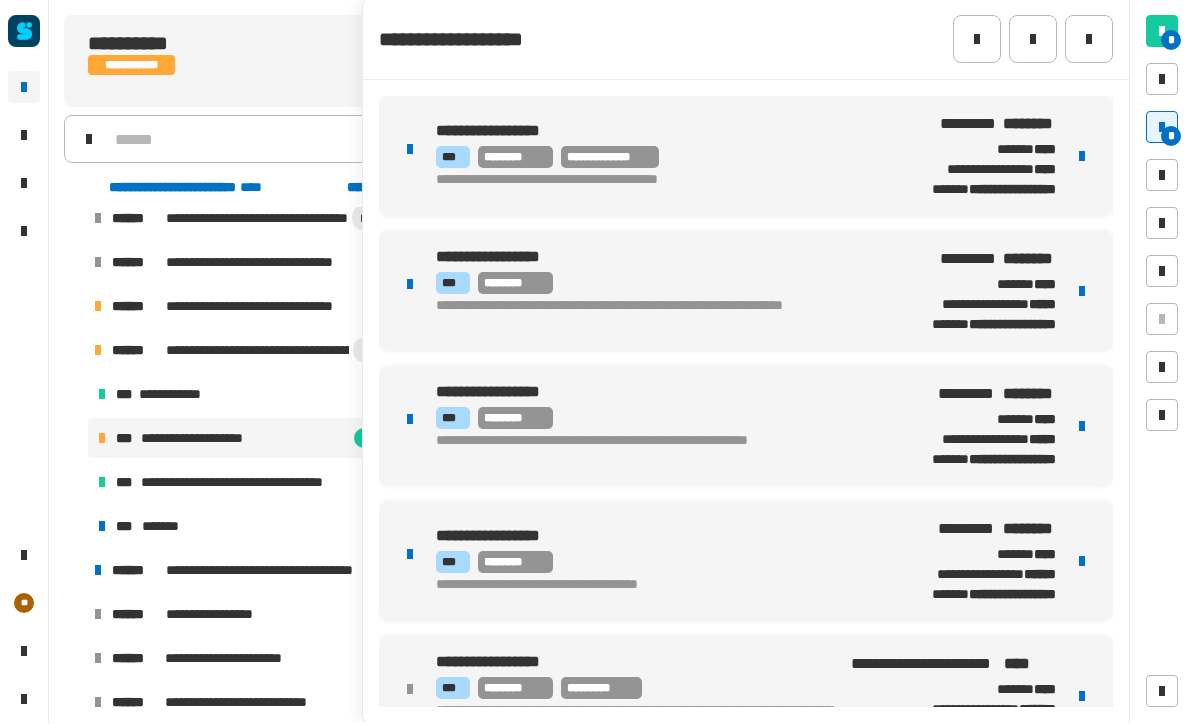 click on "**********" at bounding box center [746, 292] 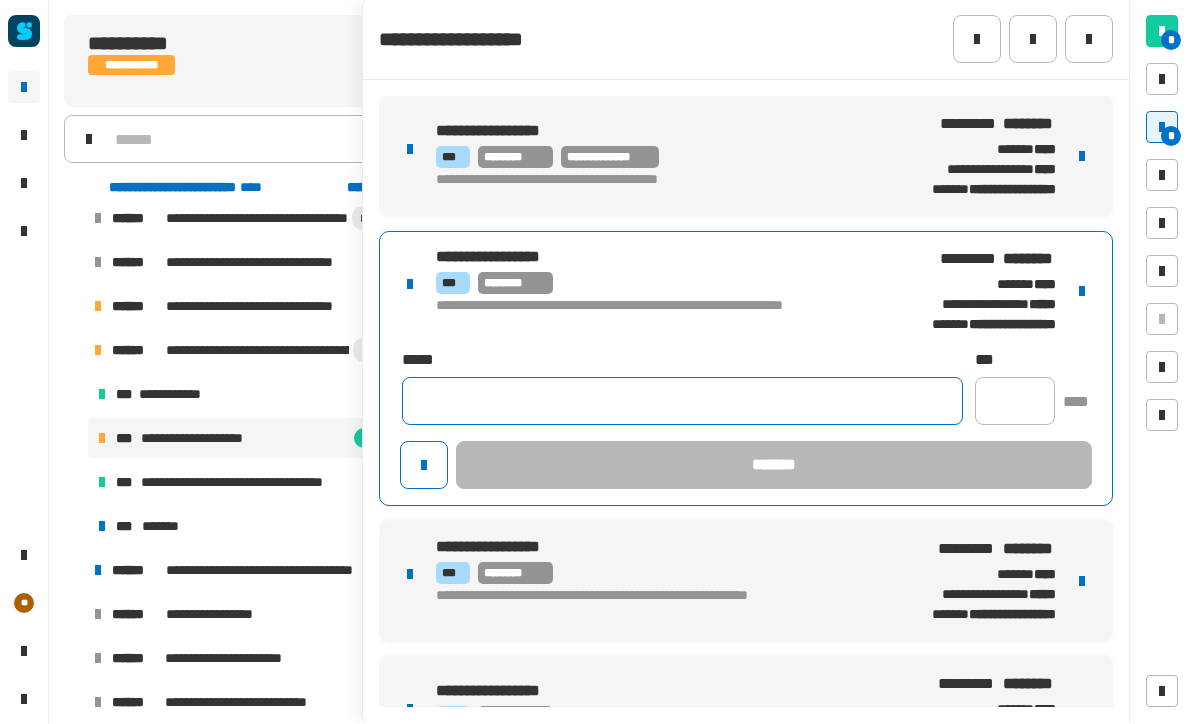 click 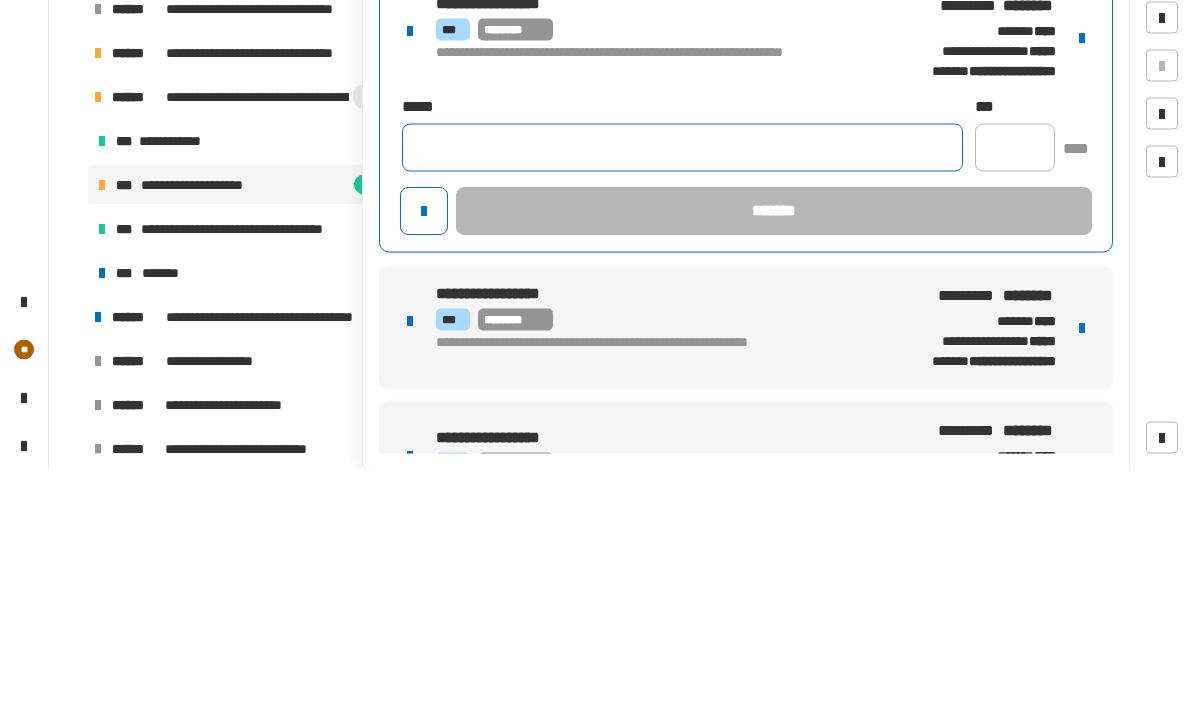 click 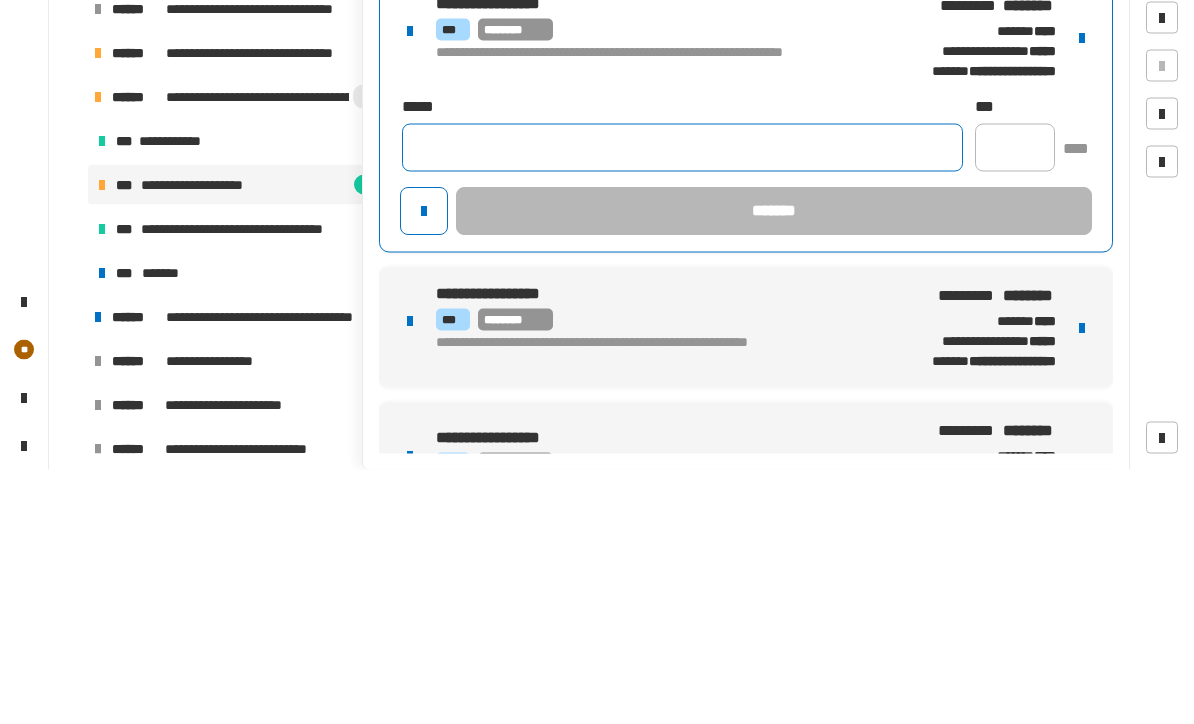 click 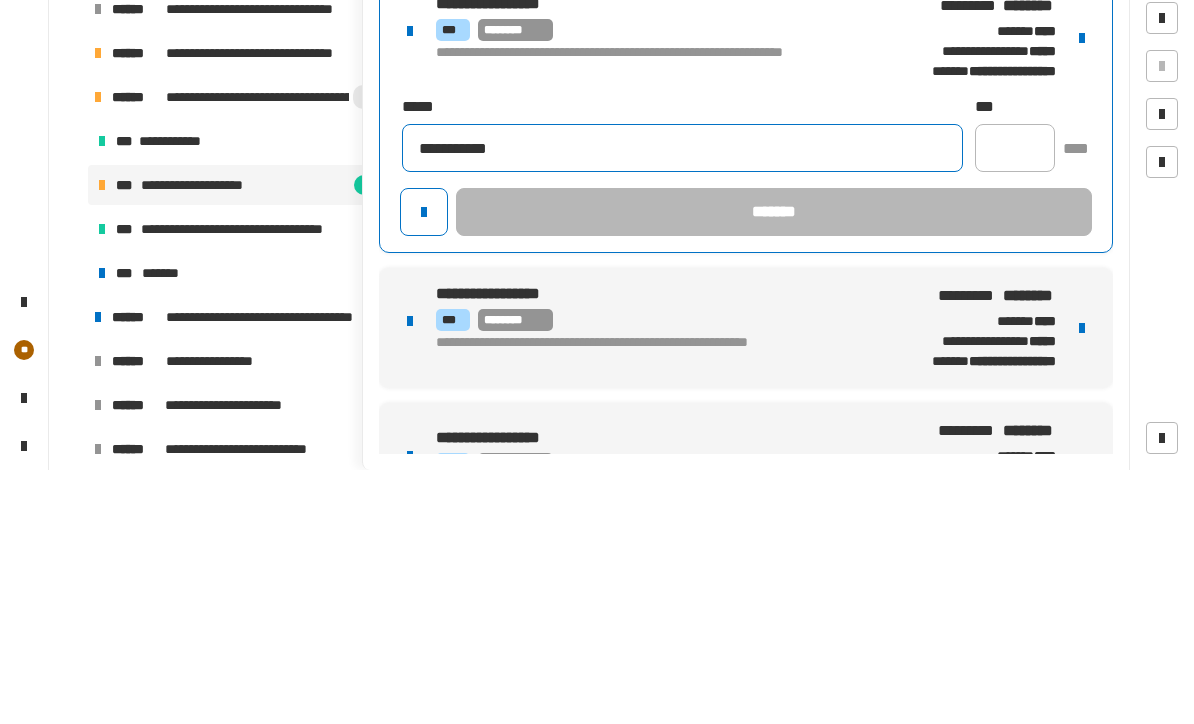 type on "**********" 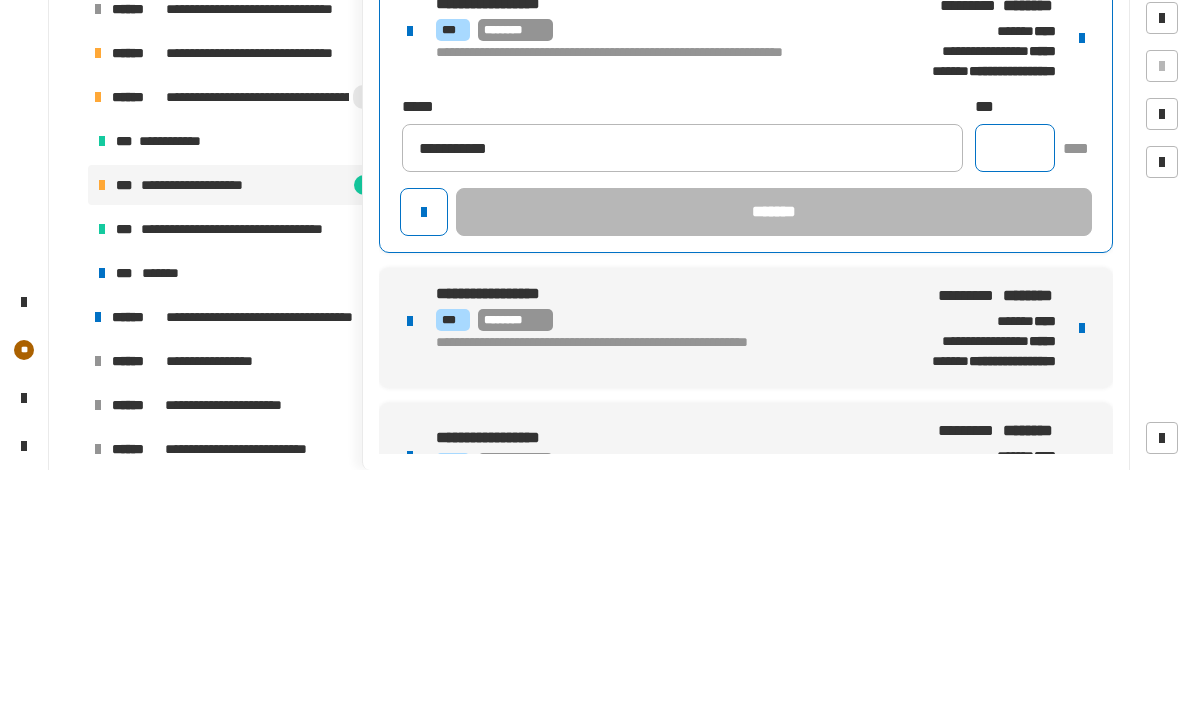 click 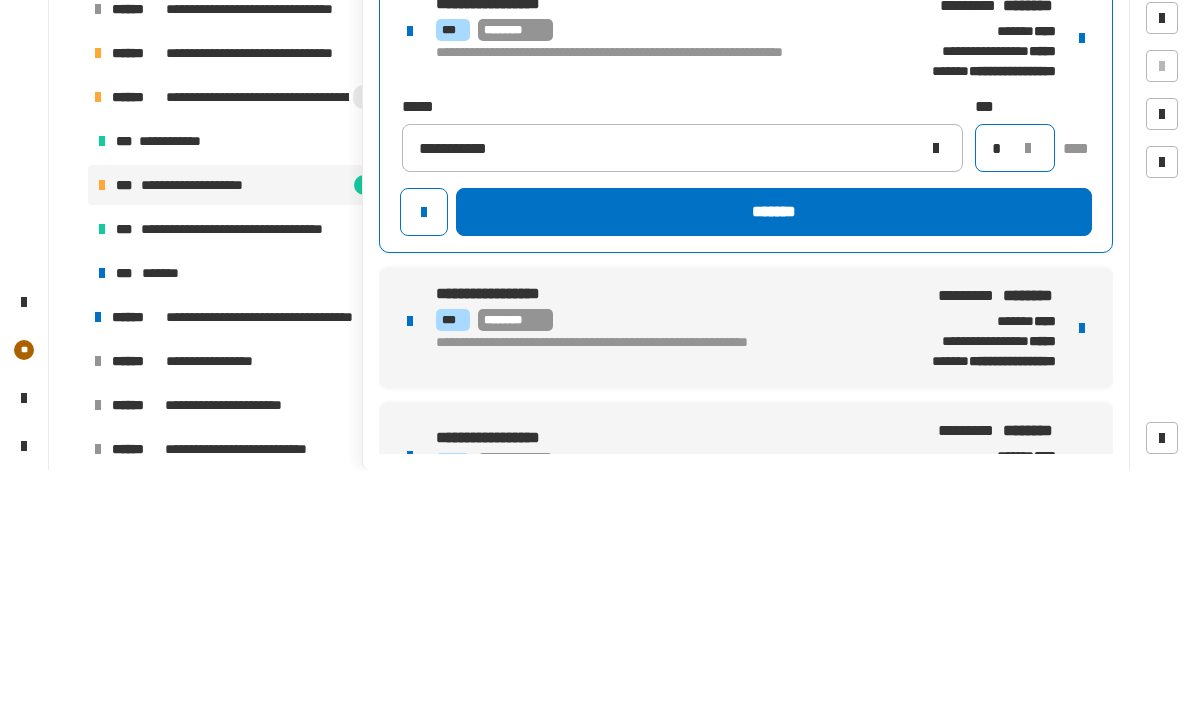 type on "*" 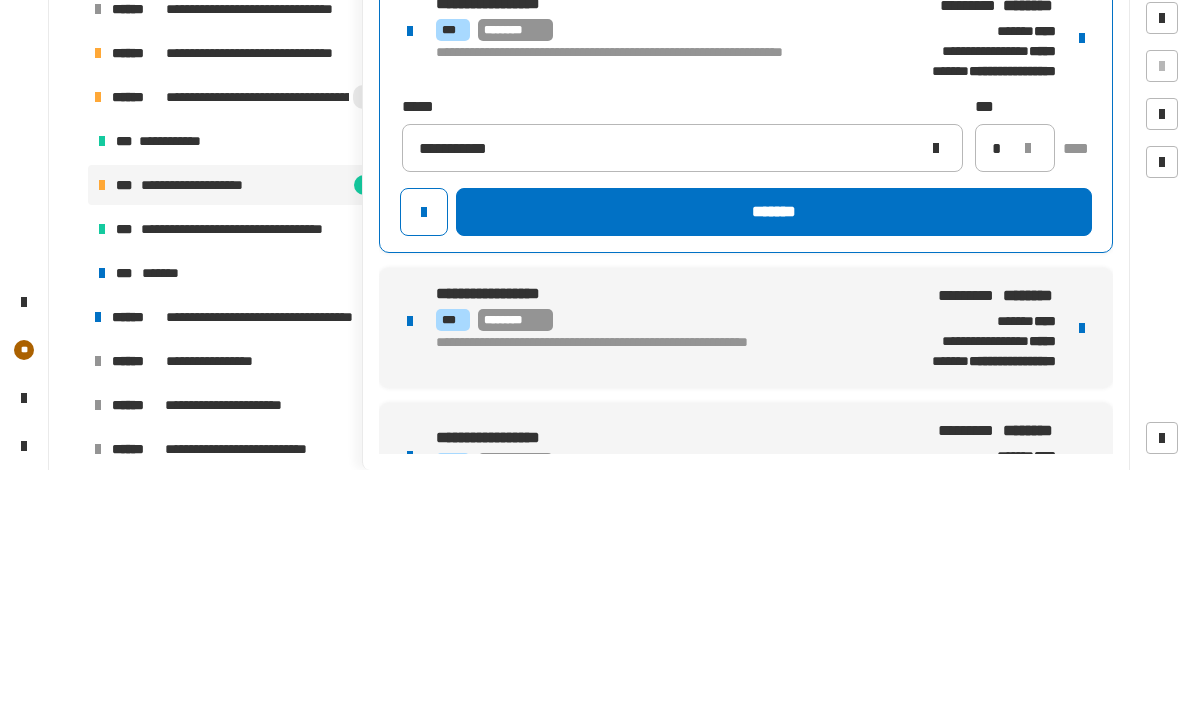 click on "*******" 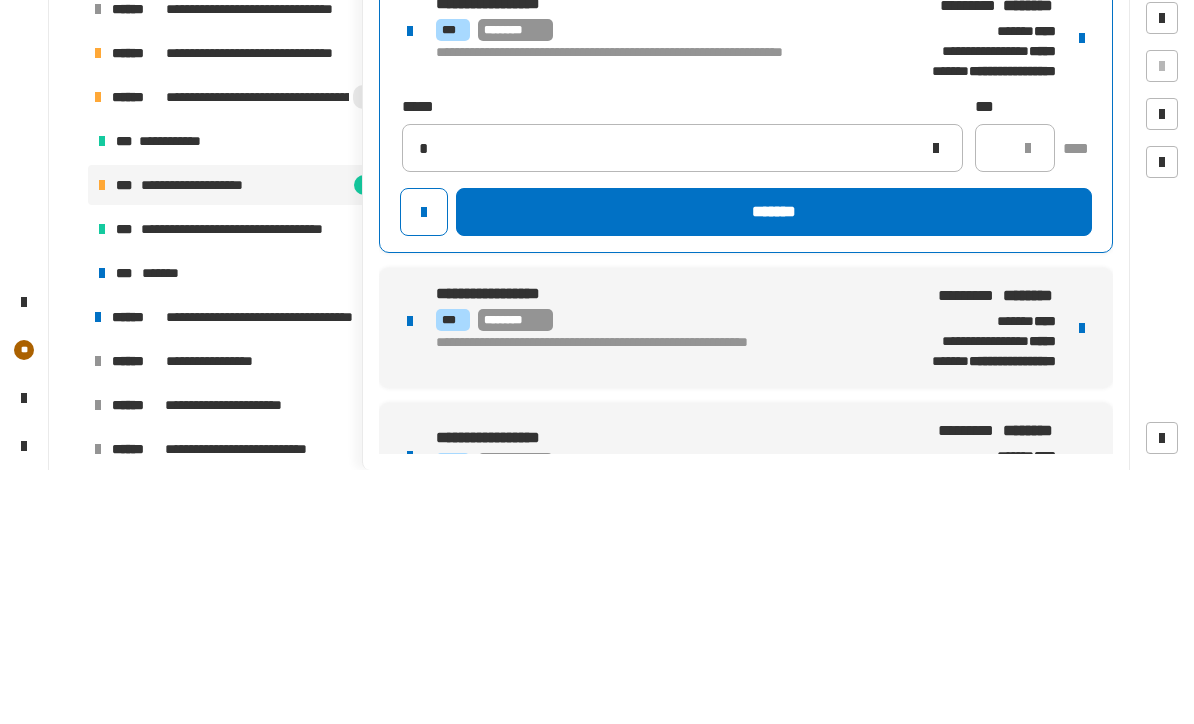 type 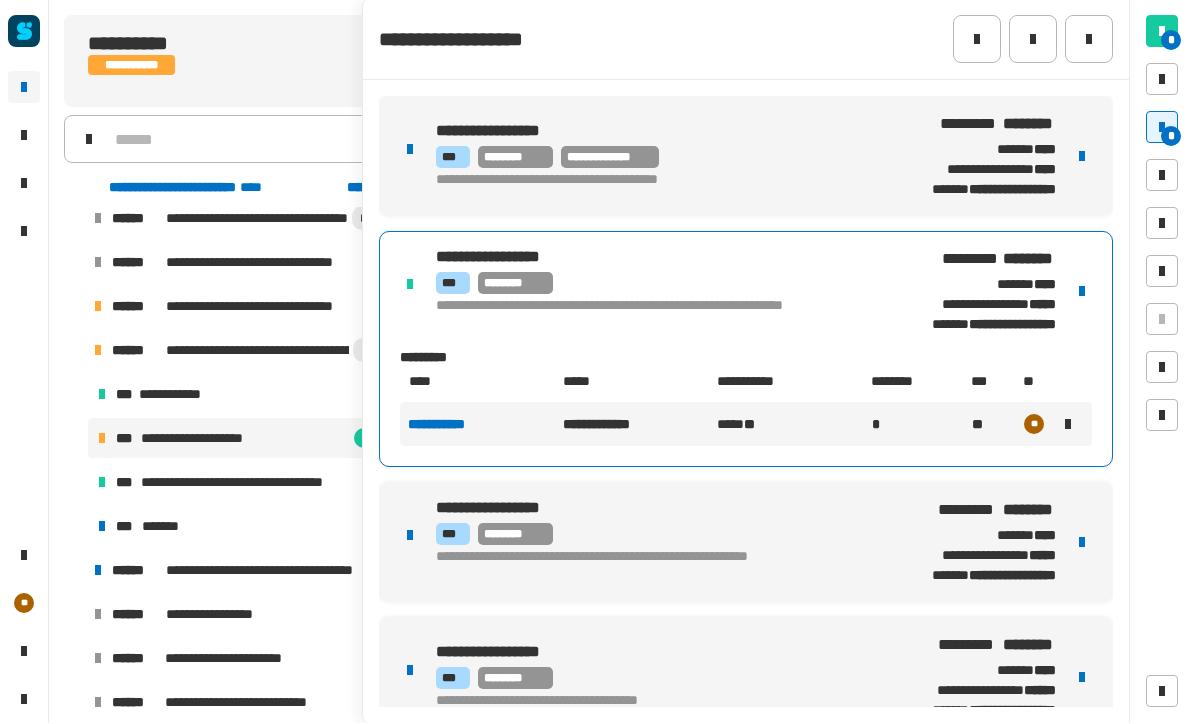 click at bounding box center [1082, 157] 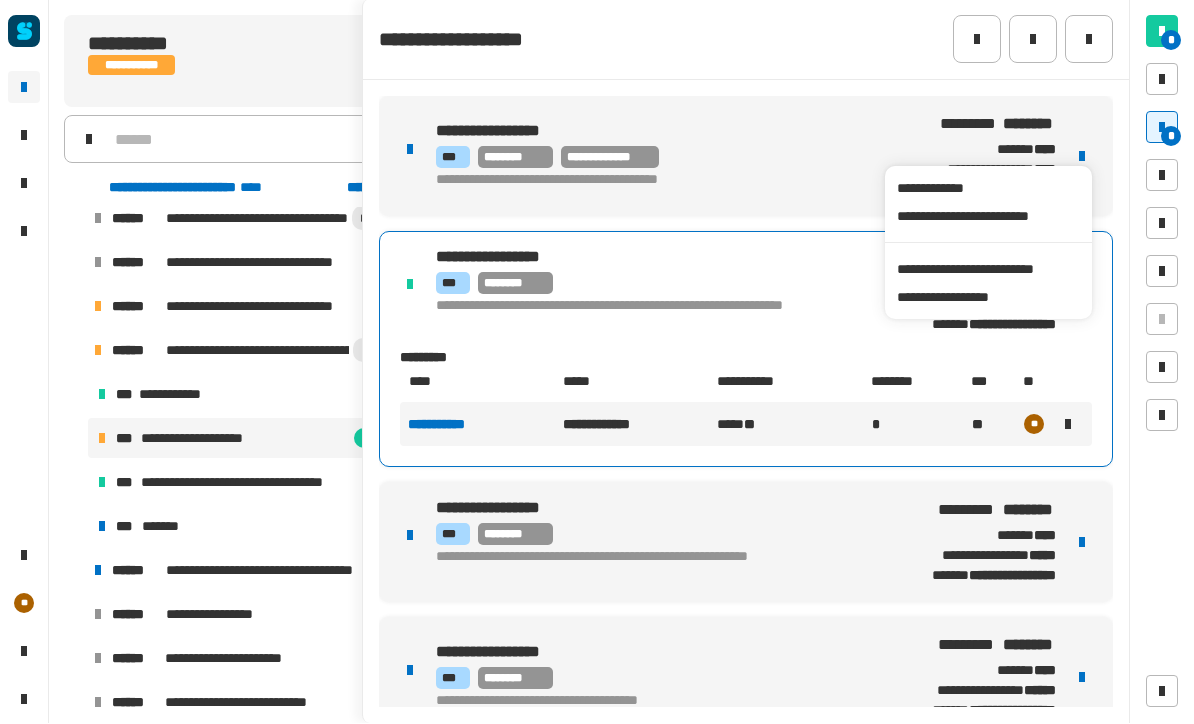 click on "**********" at bounding box center (655, 133) 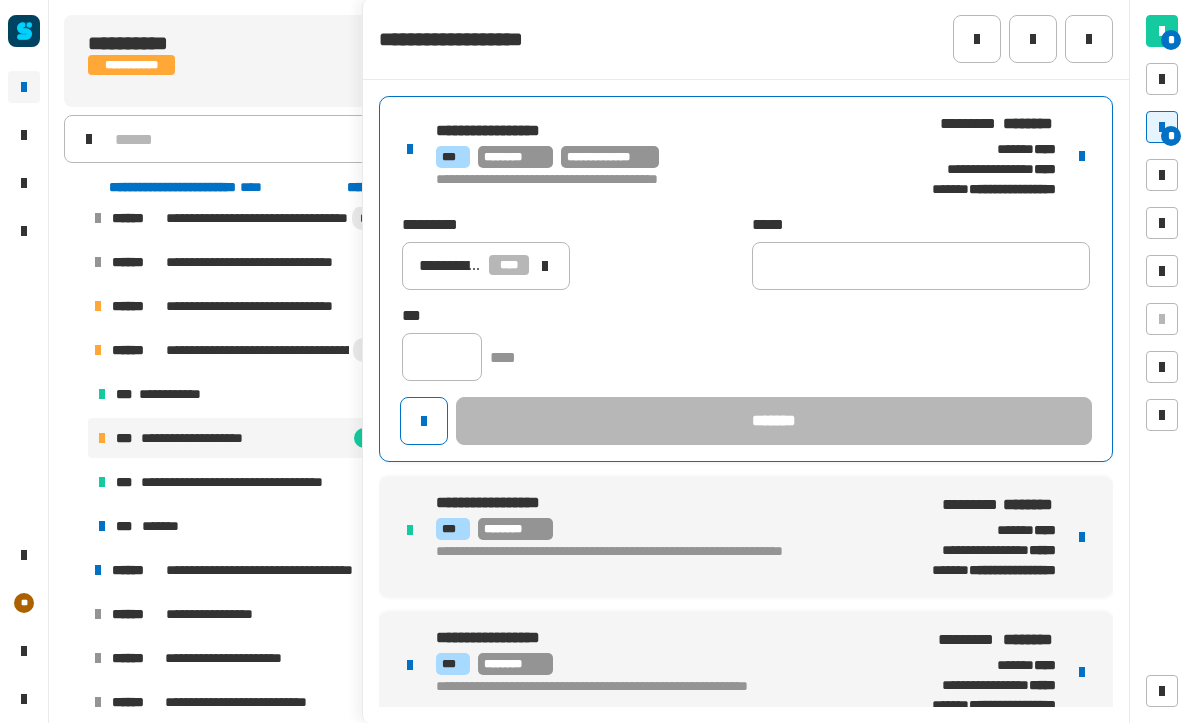click on "**********" at bounding box center [655, 133] 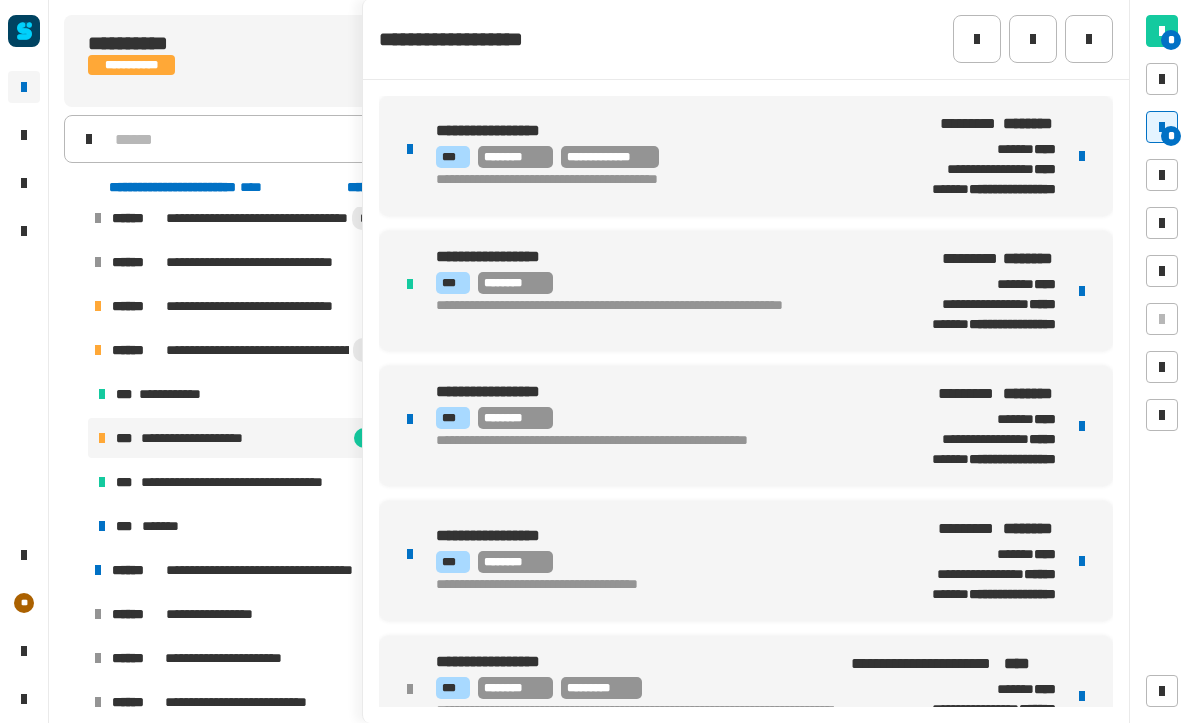click on "**********" at bounding box center (655, 133) 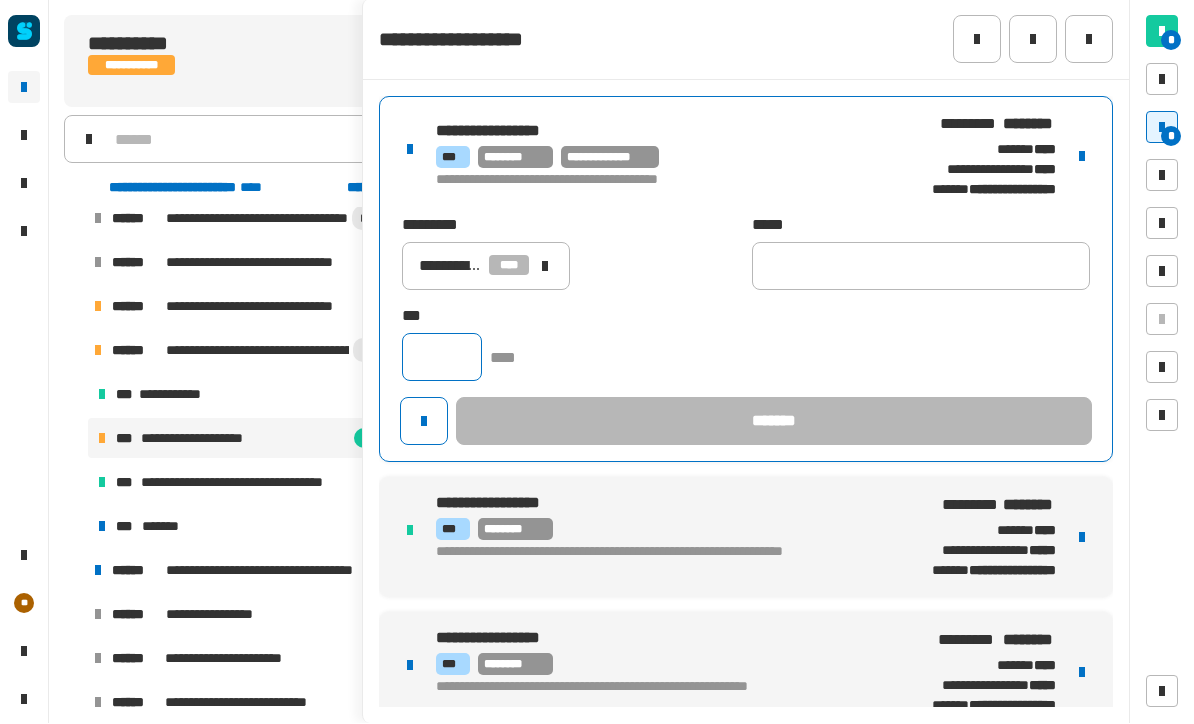 click 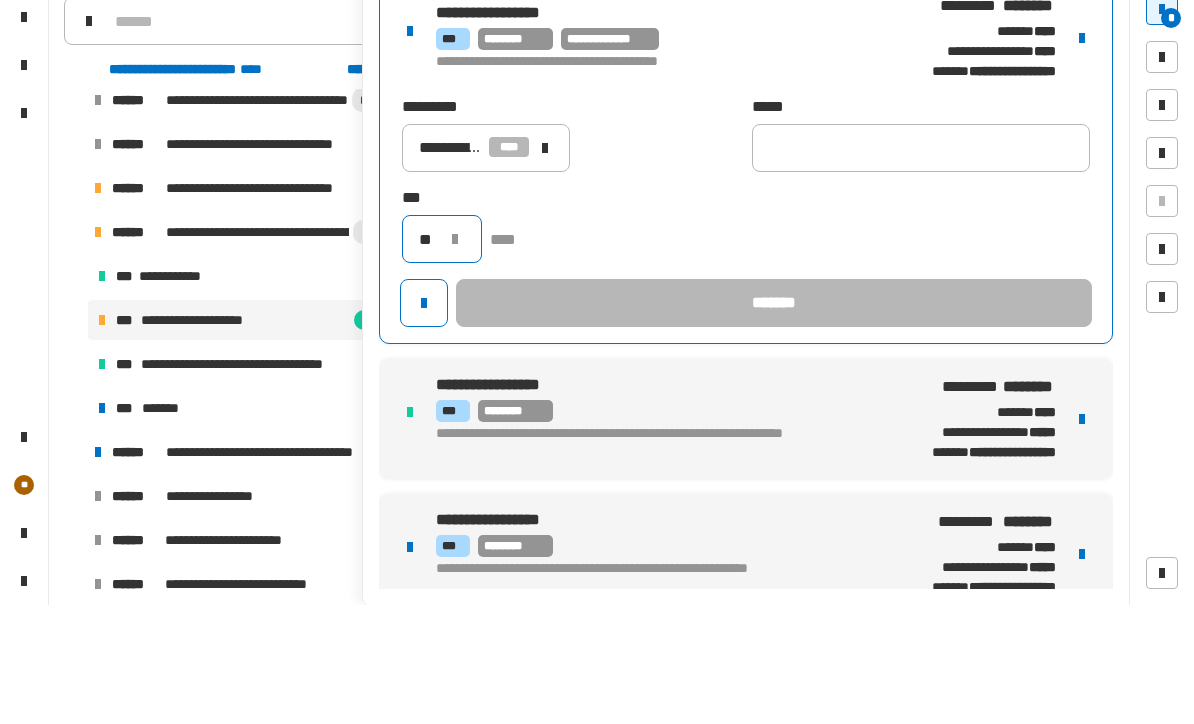 type on "*" 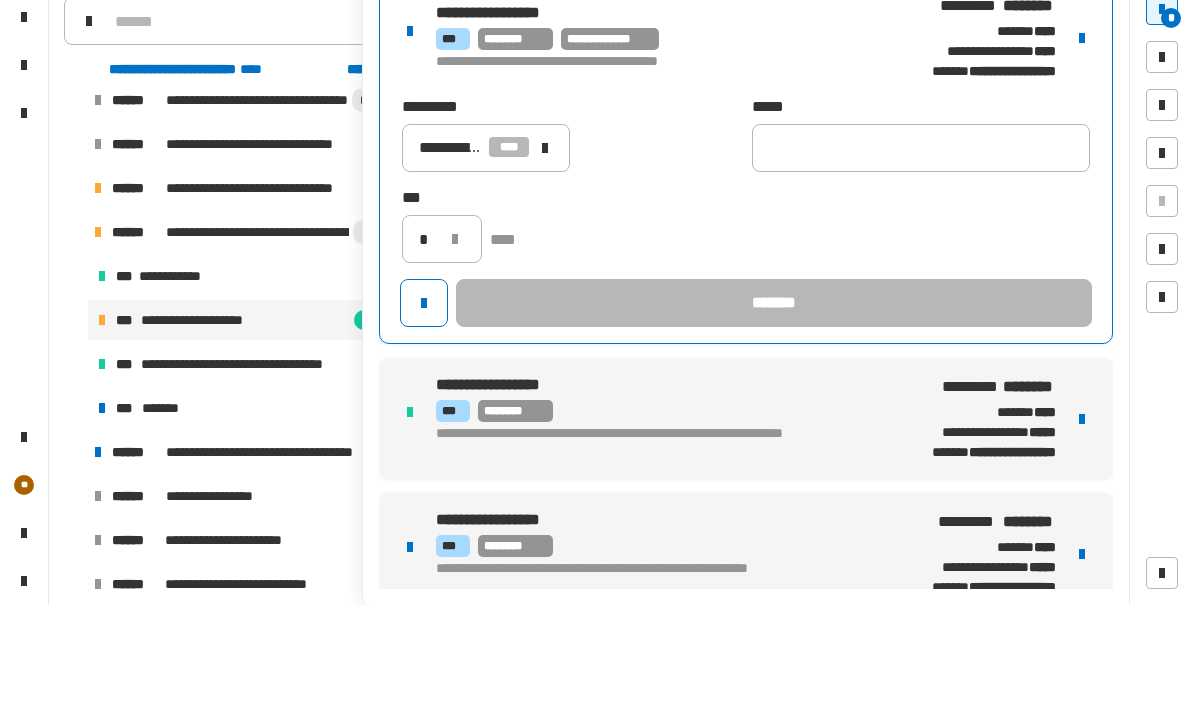 click on "**********" at bounding box center (746, 280) 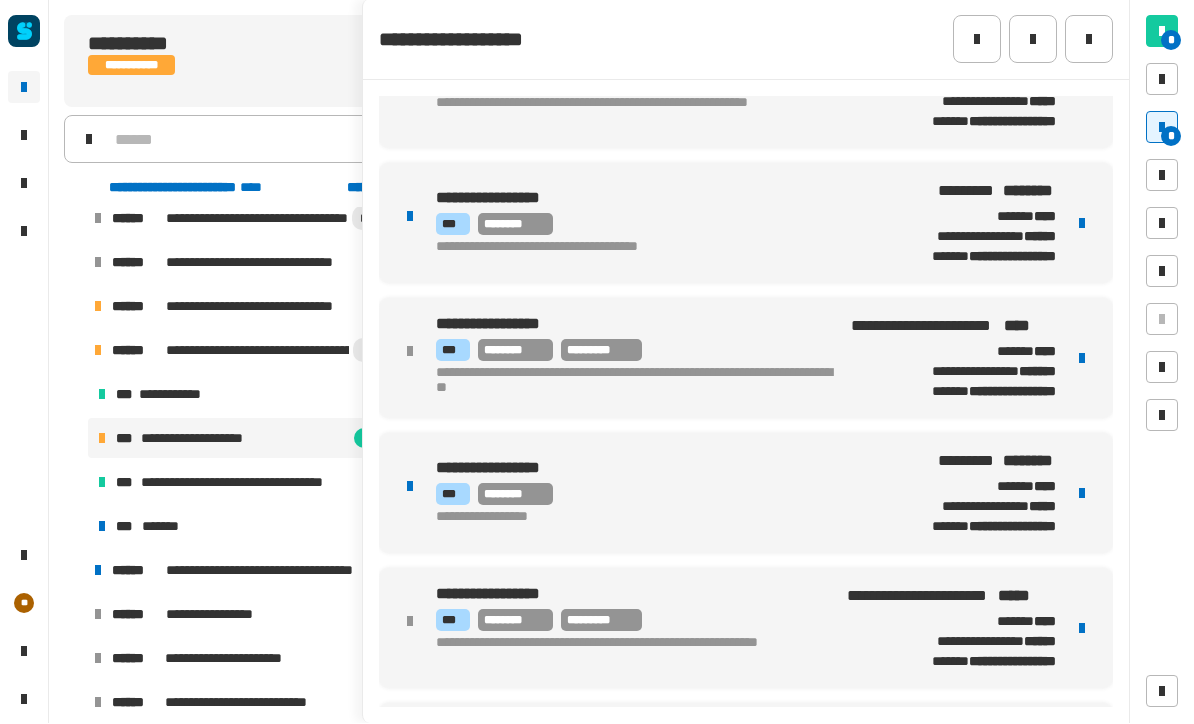 scroll, scrollTop: 339, scrollLeft: 0, axis: vertical 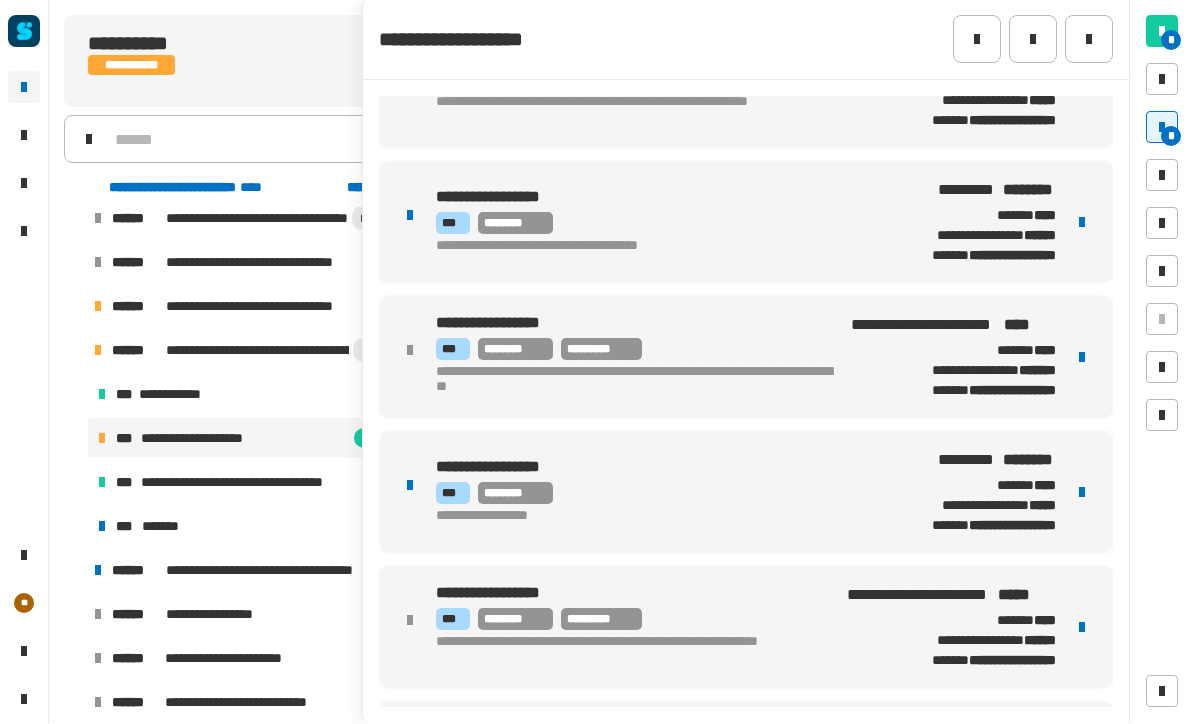 click at bounding box center (1082, 493) 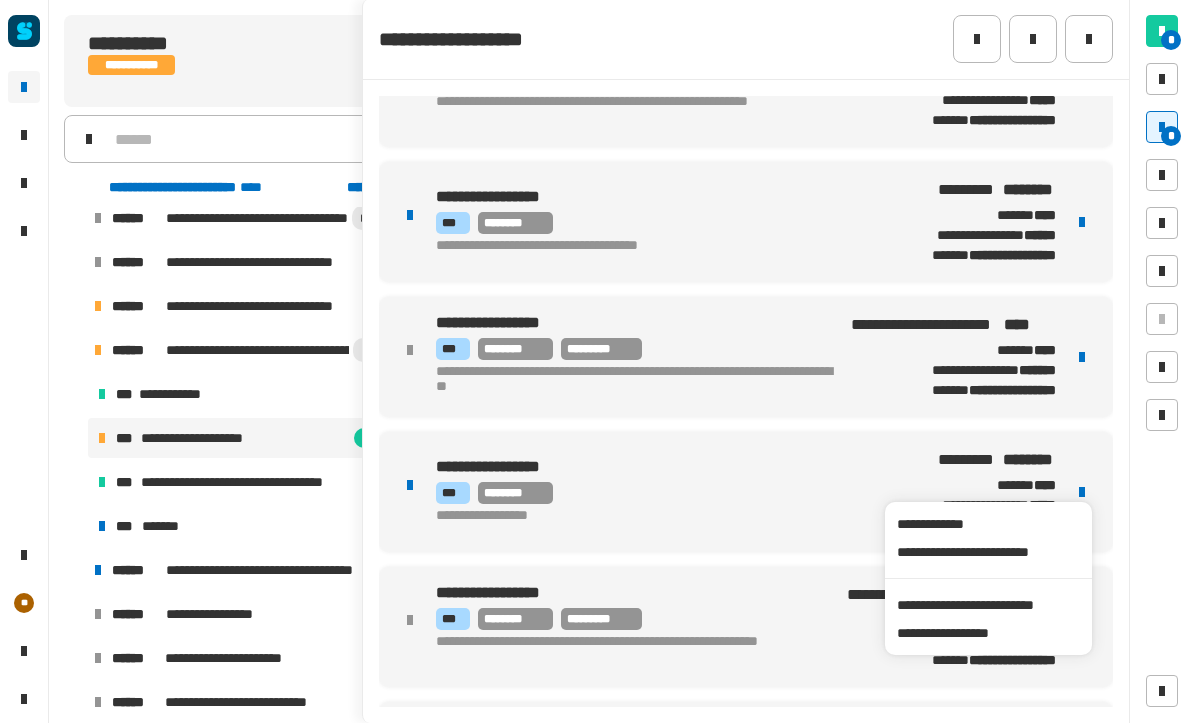 click on "**********" at bounding box center (988, 606) 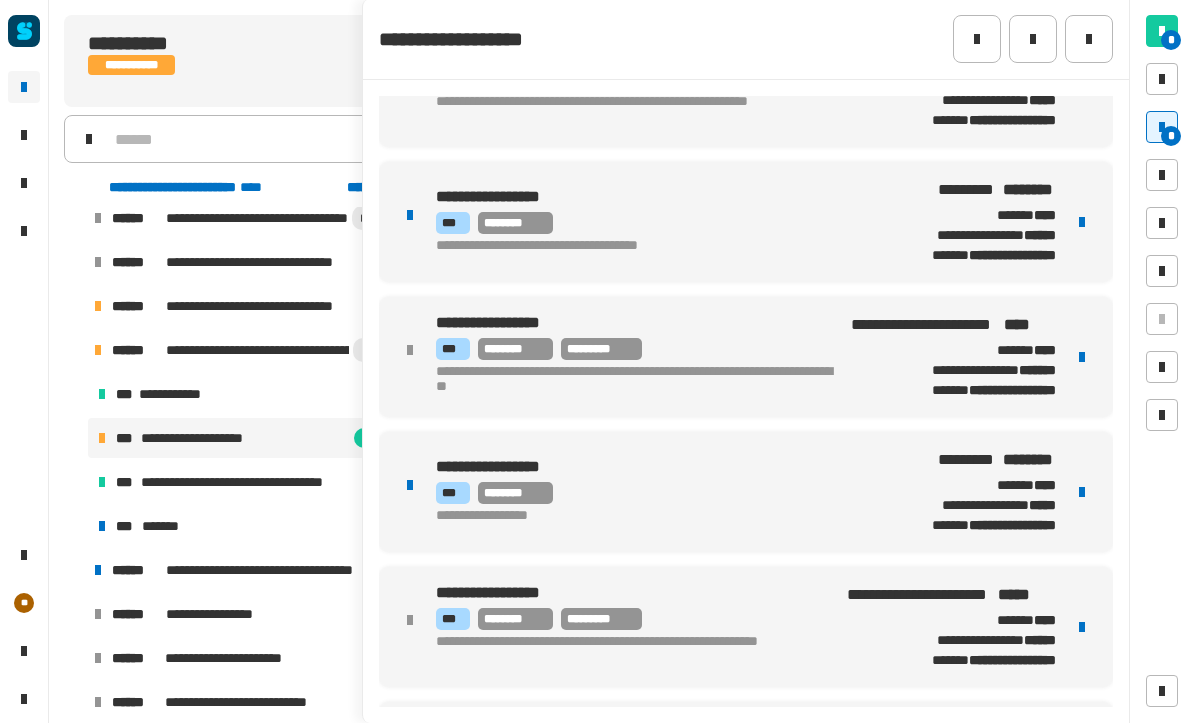 click at bounding box center [1082, 493] 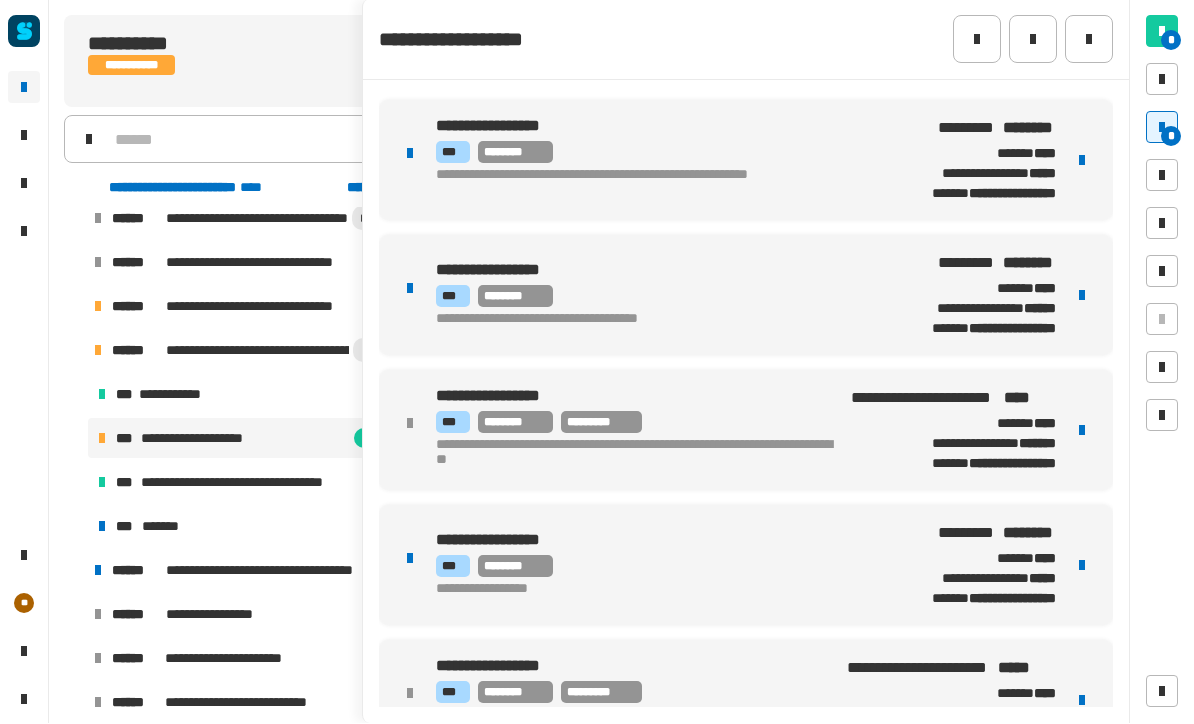 scroll, scrollTop: 293, scrollLeft: 0, axis: vertical 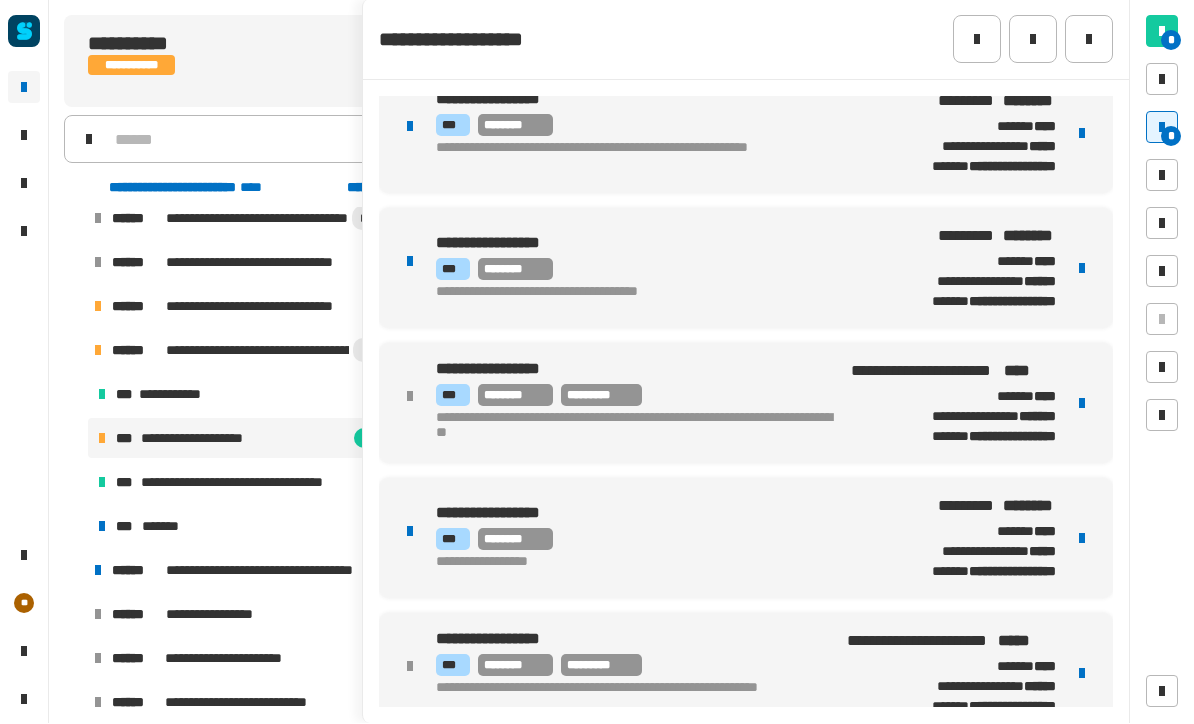 click at bounding box center (1082, 539) 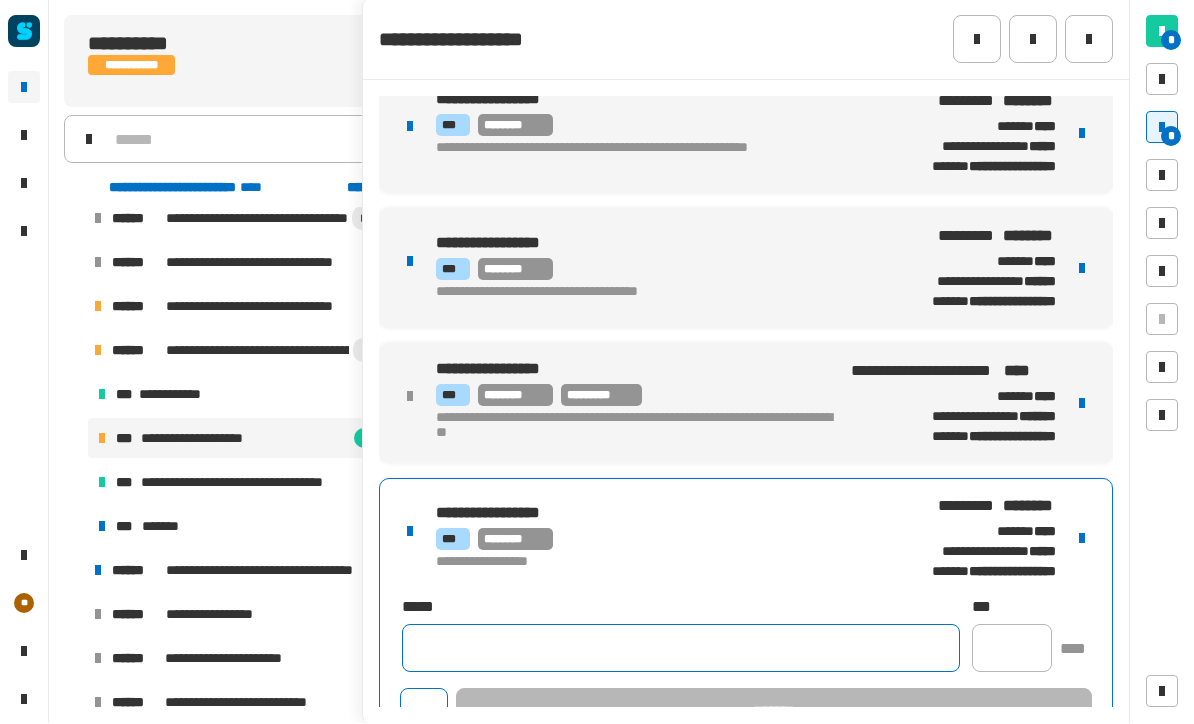click 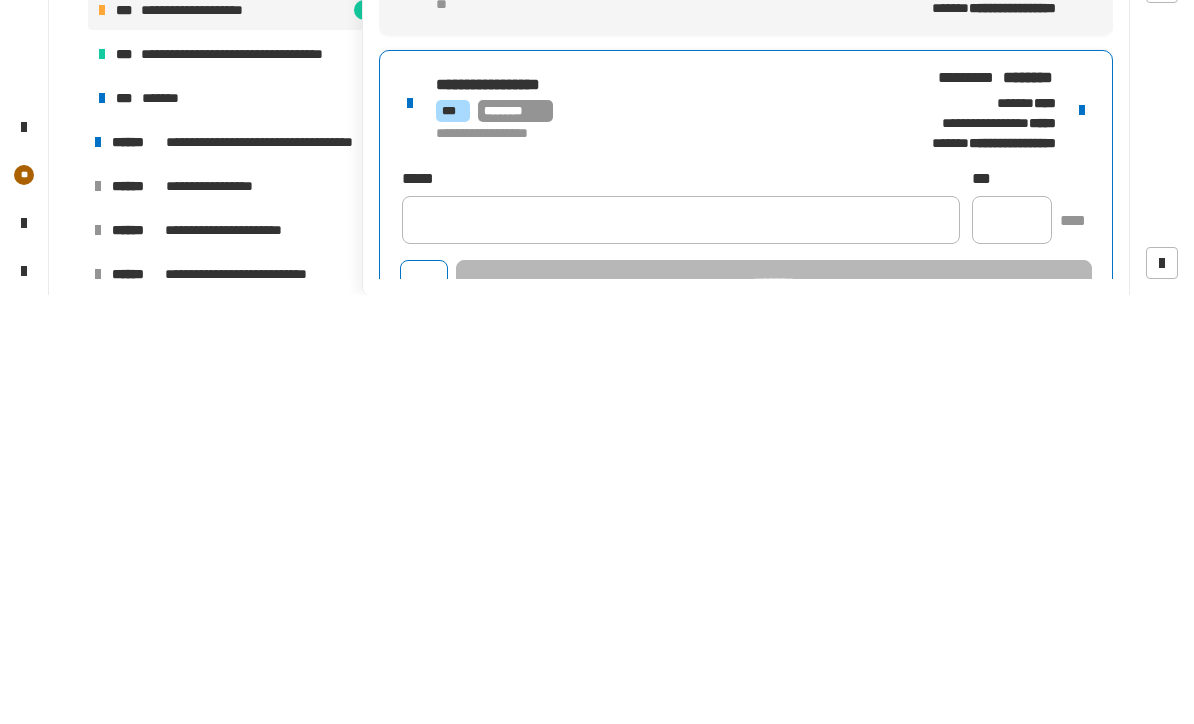 click on "**********" at bounding box center [746, 481] 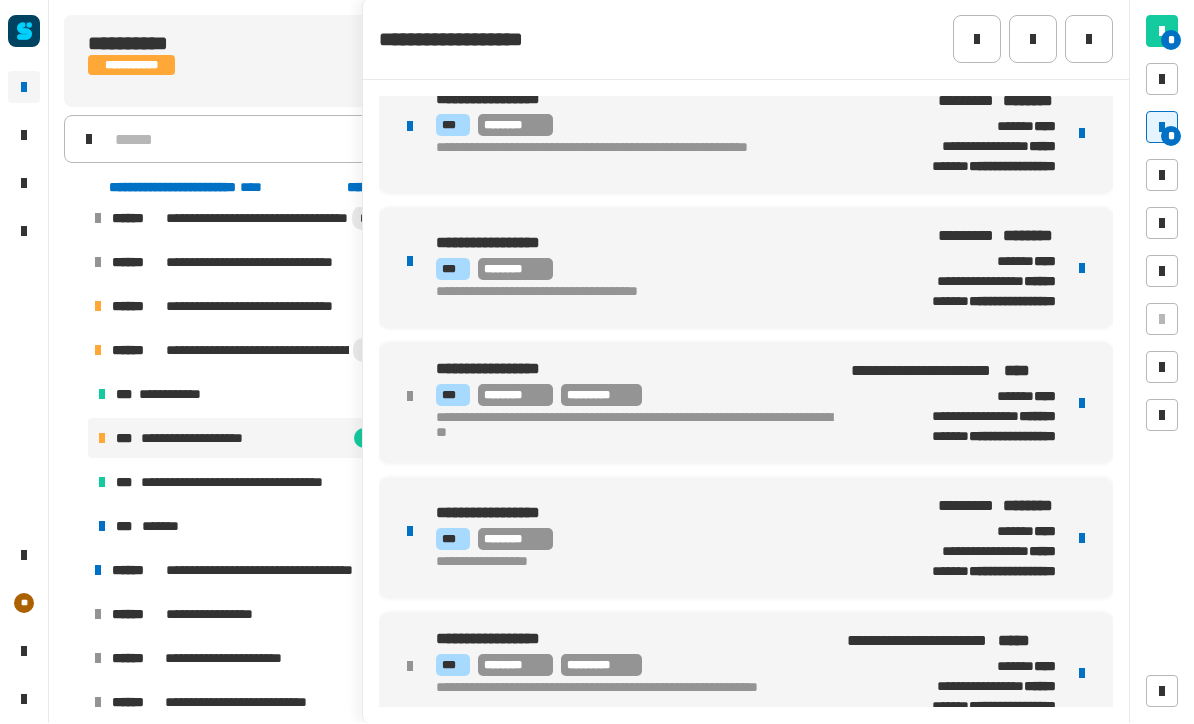 click on "*** ********" at bounding box center (655, 540) 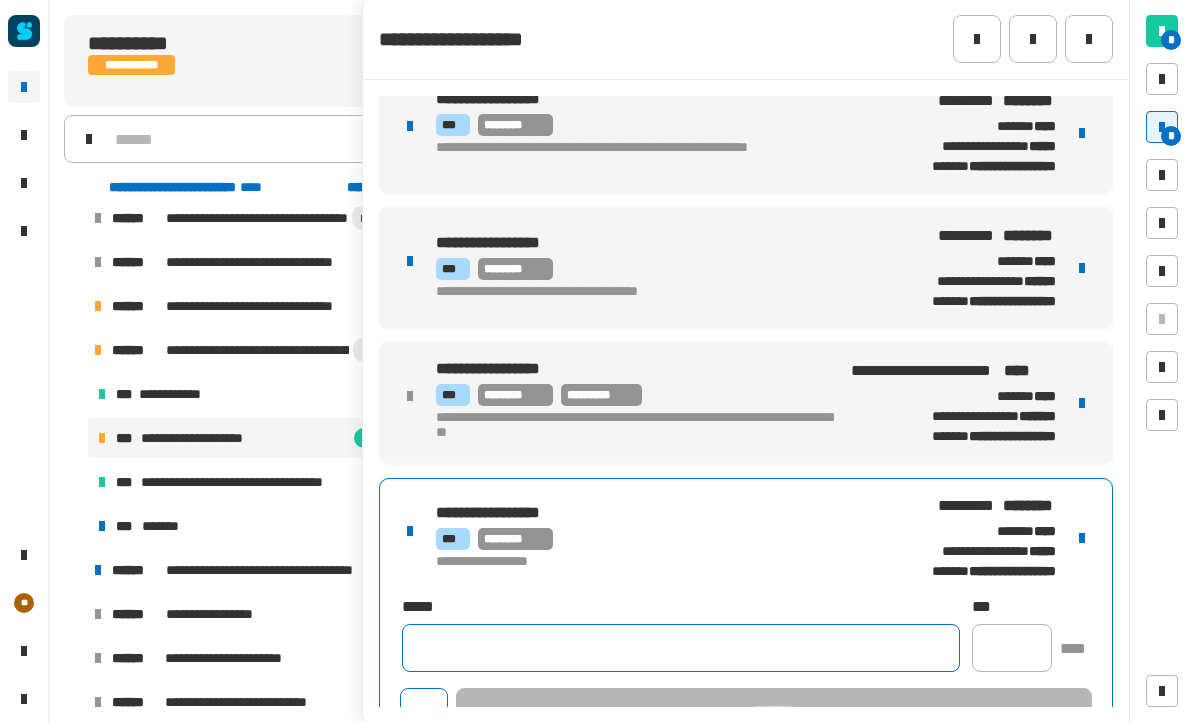 click 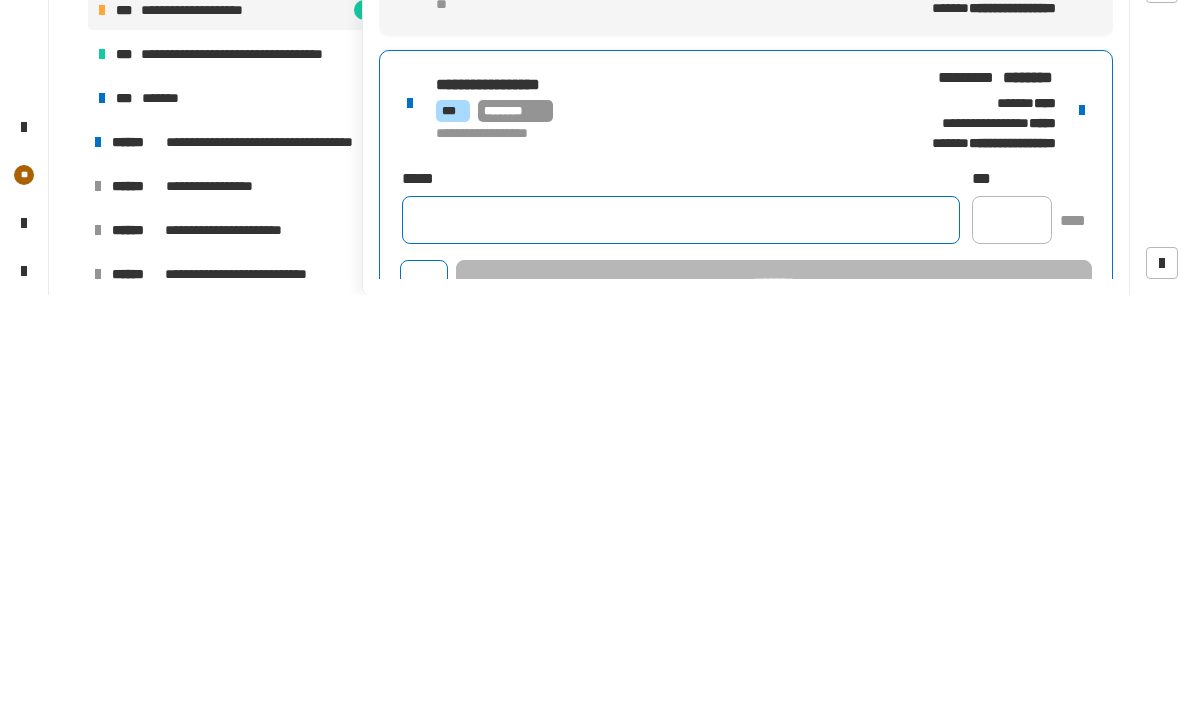 paste on "**********" 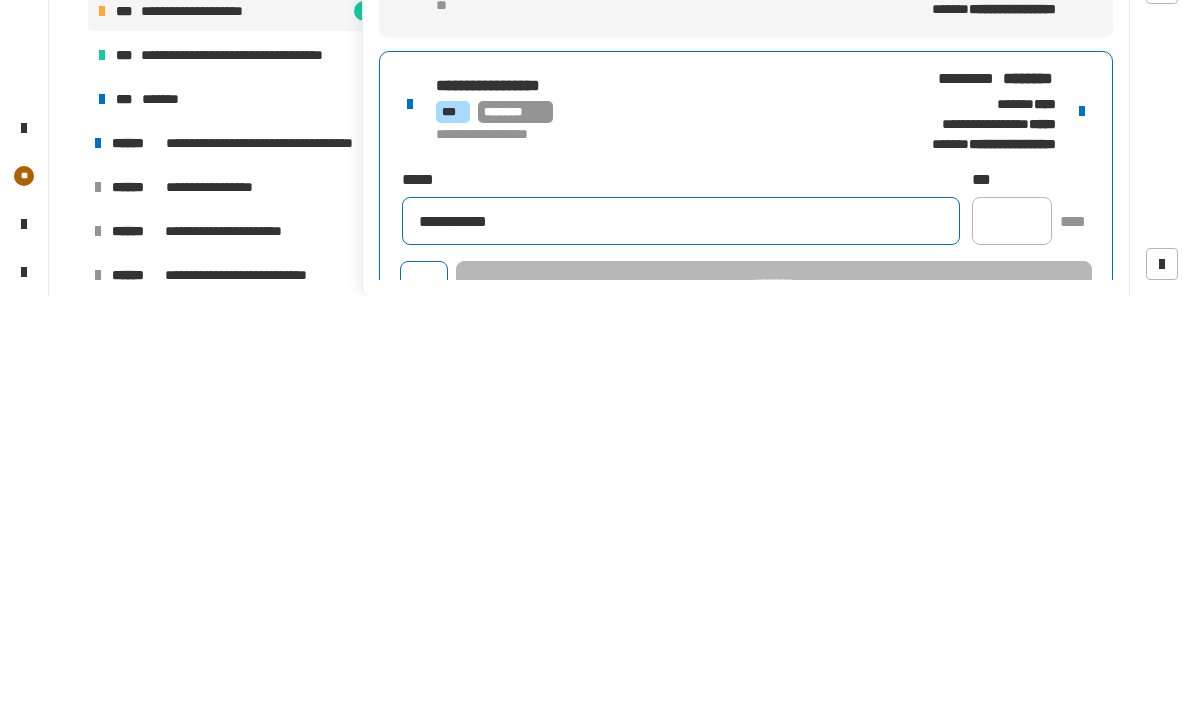 type on "**********" 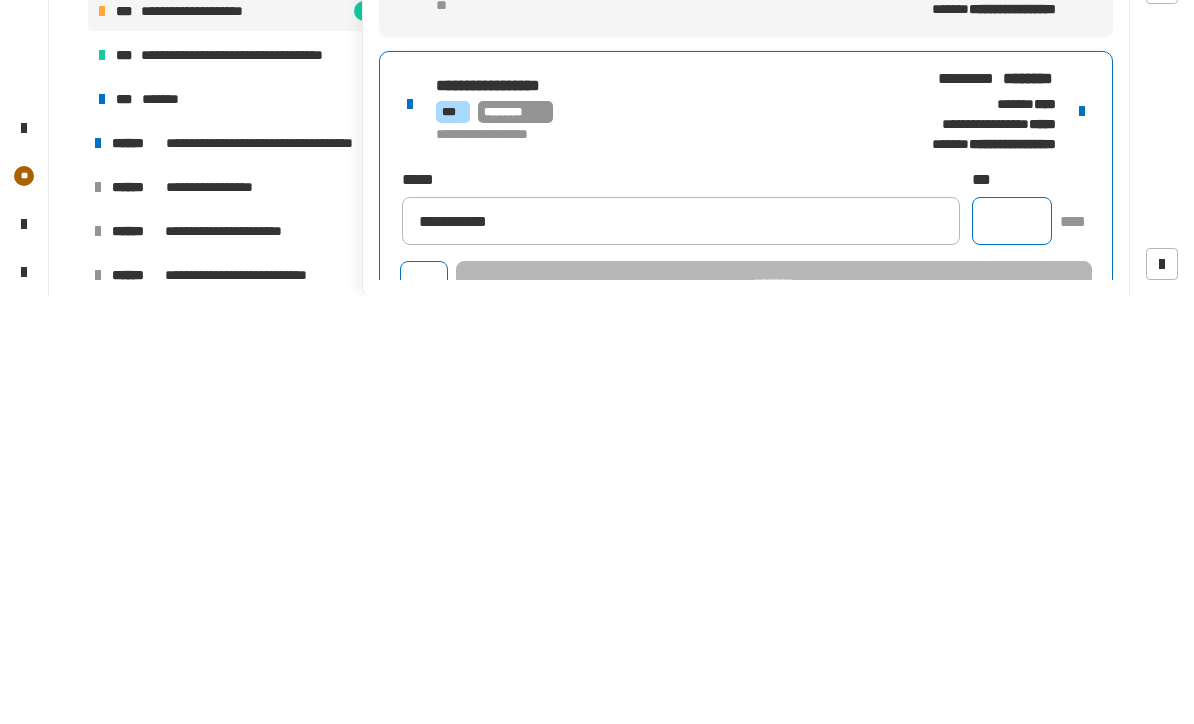 click 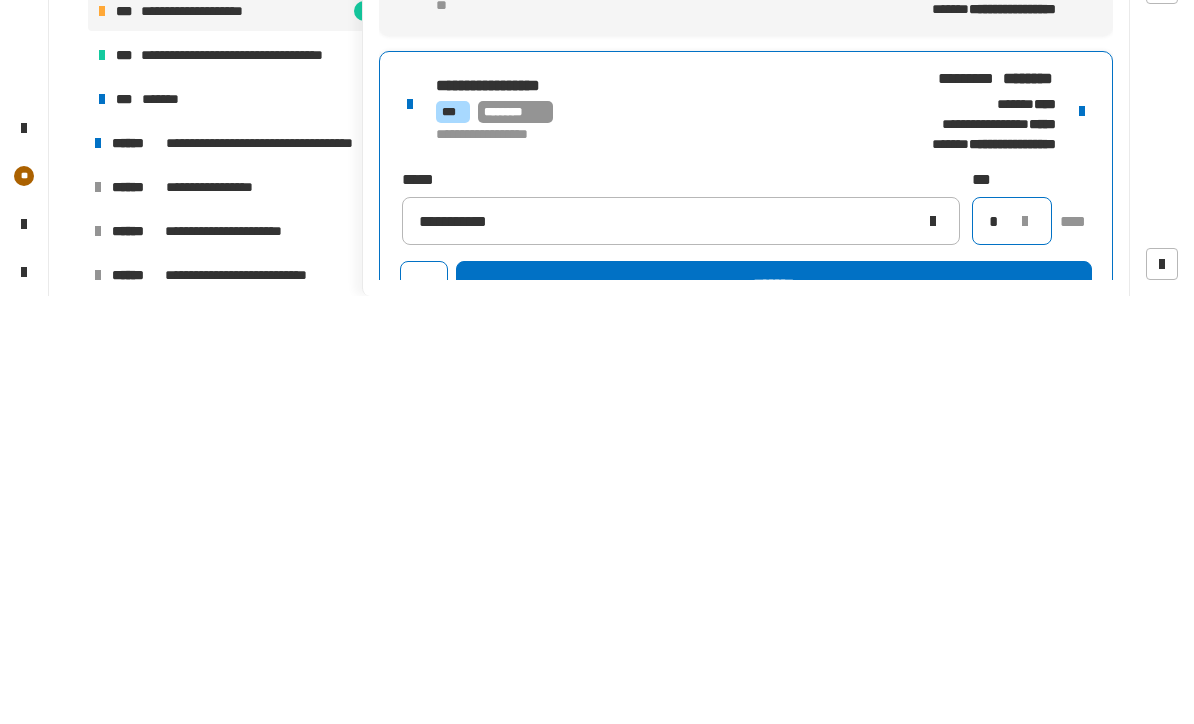 type on "*" 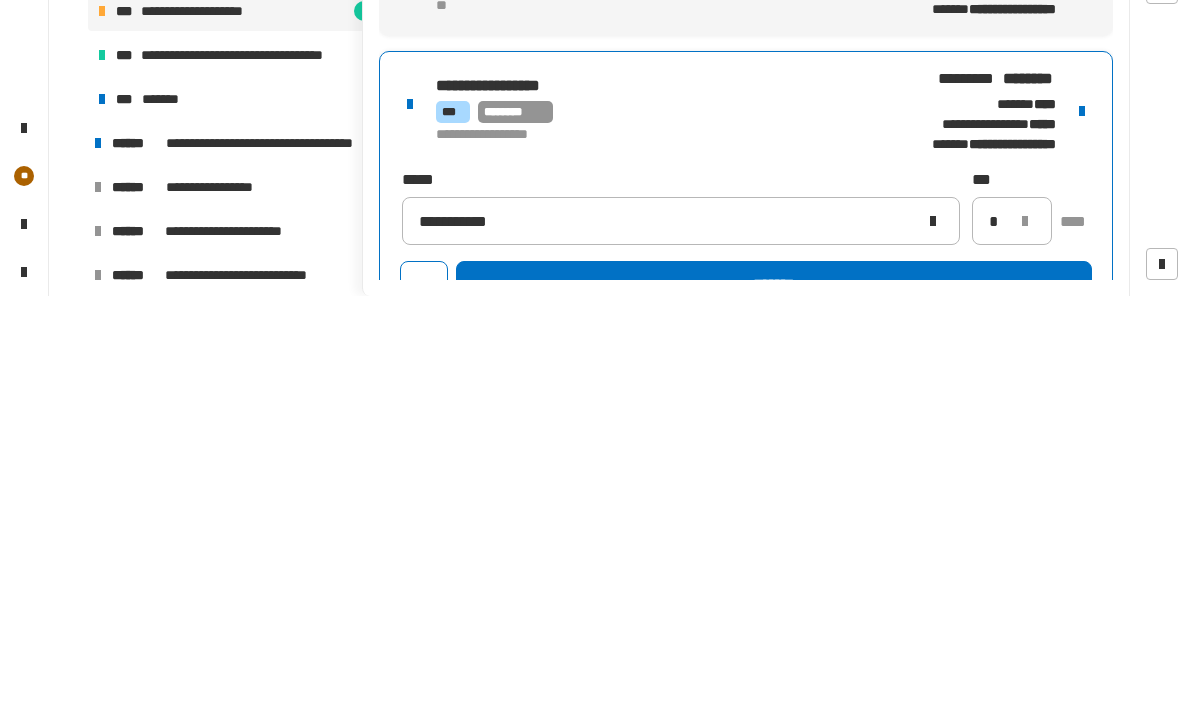 click on "*******" 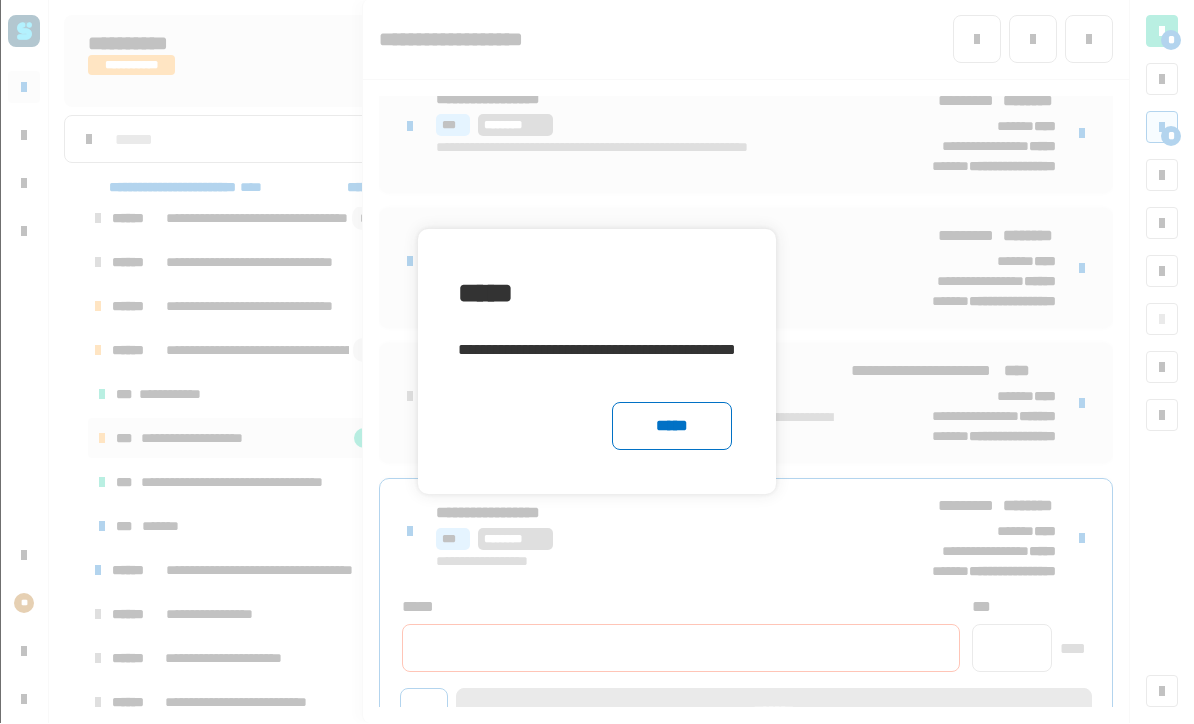 click on "*****" 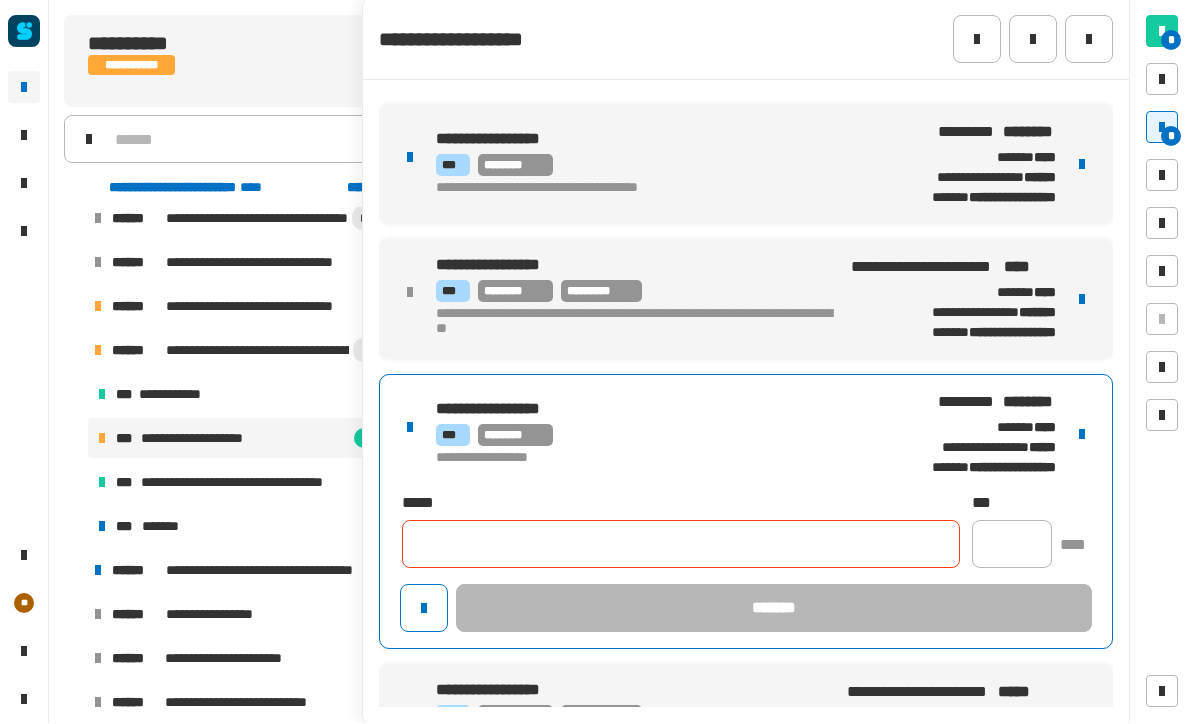 scroll, scrollTop: 399, scrollLeft: 0, axis: vertical 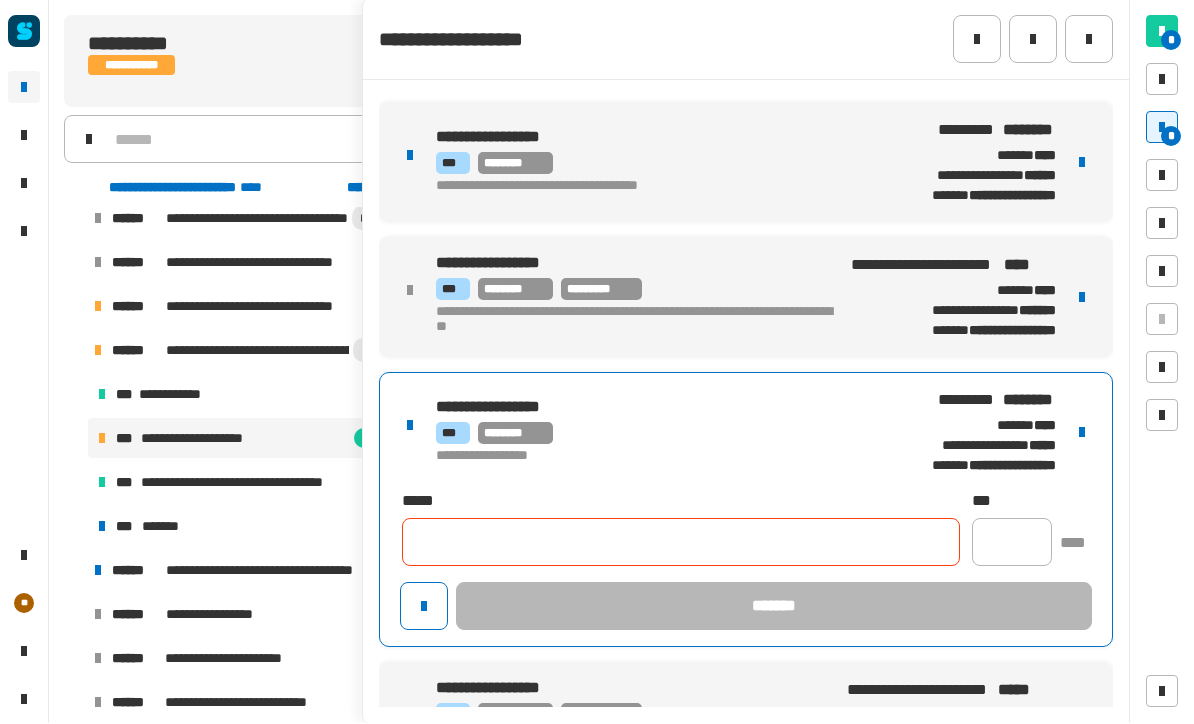 click 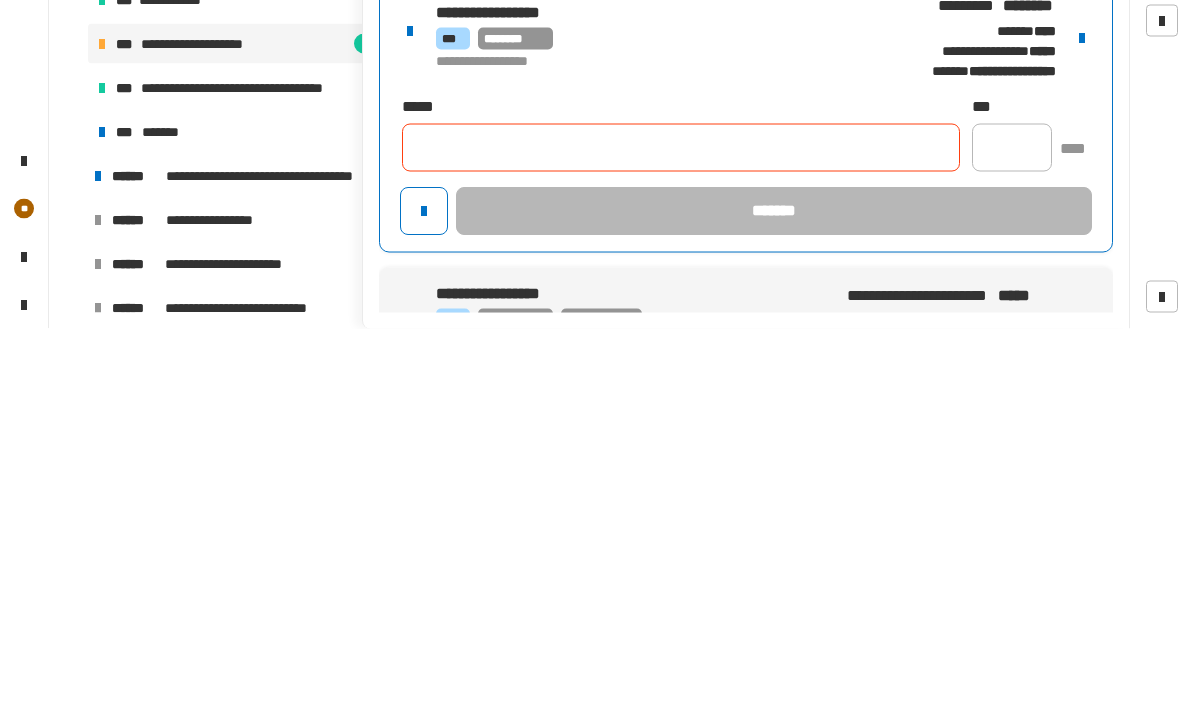 click 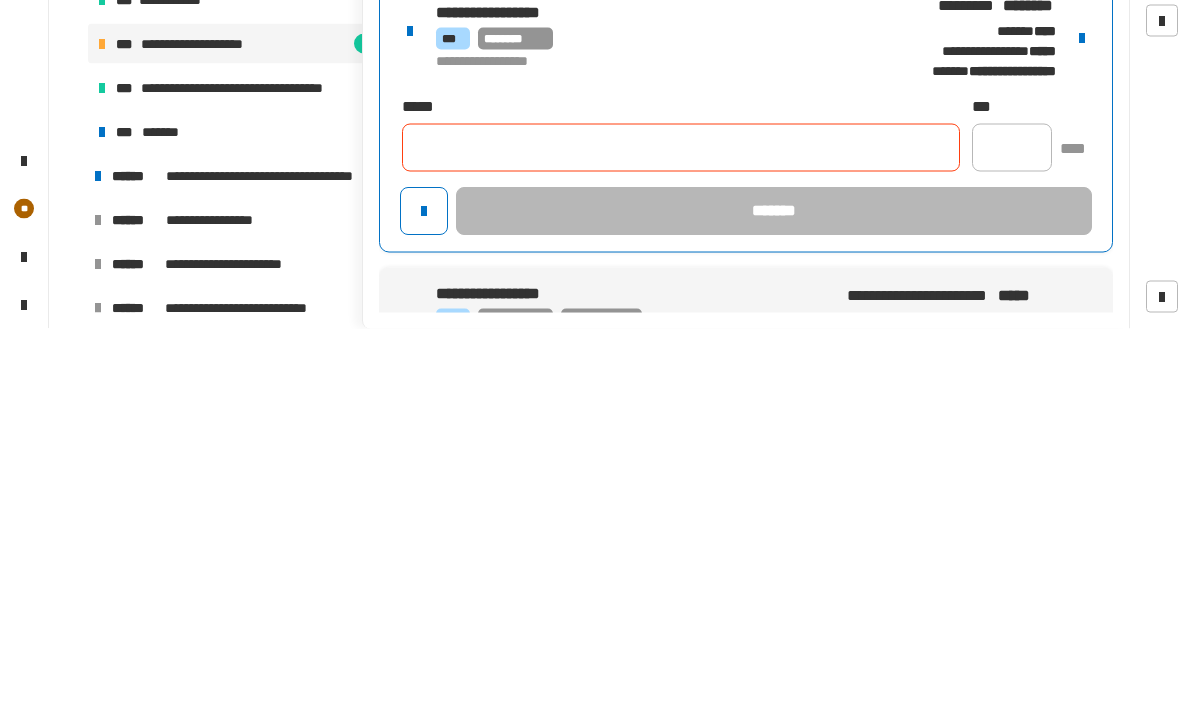 paste on "**********" 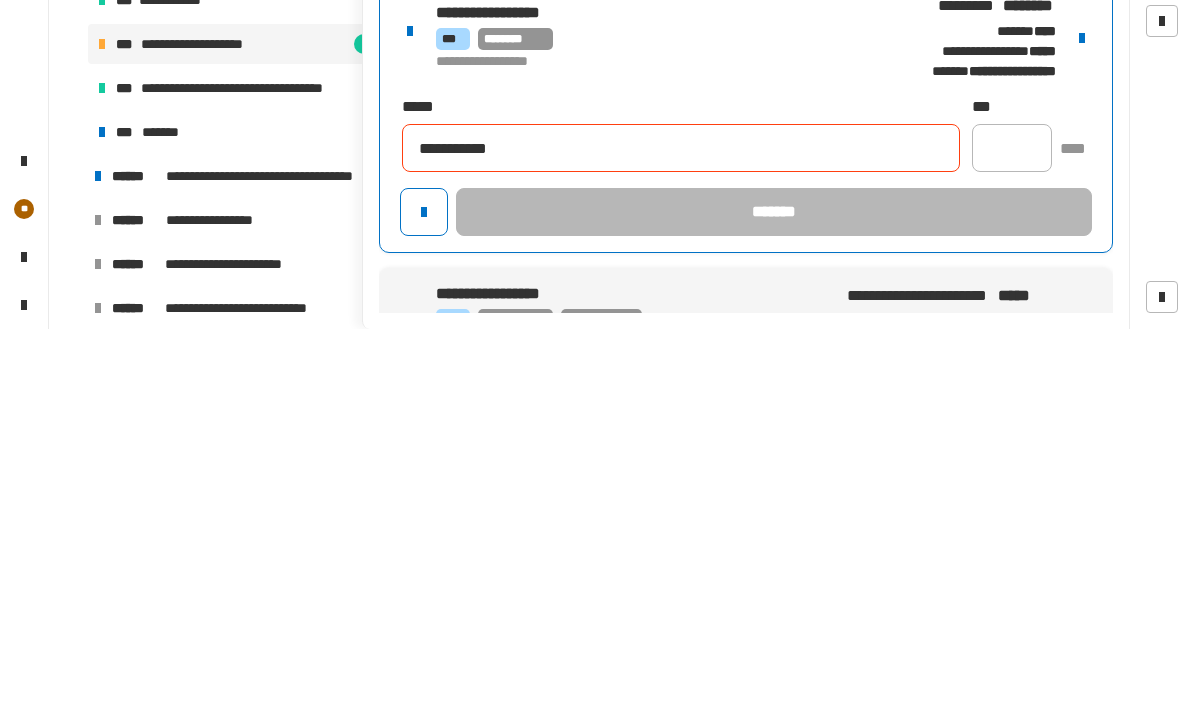 type on "**********" 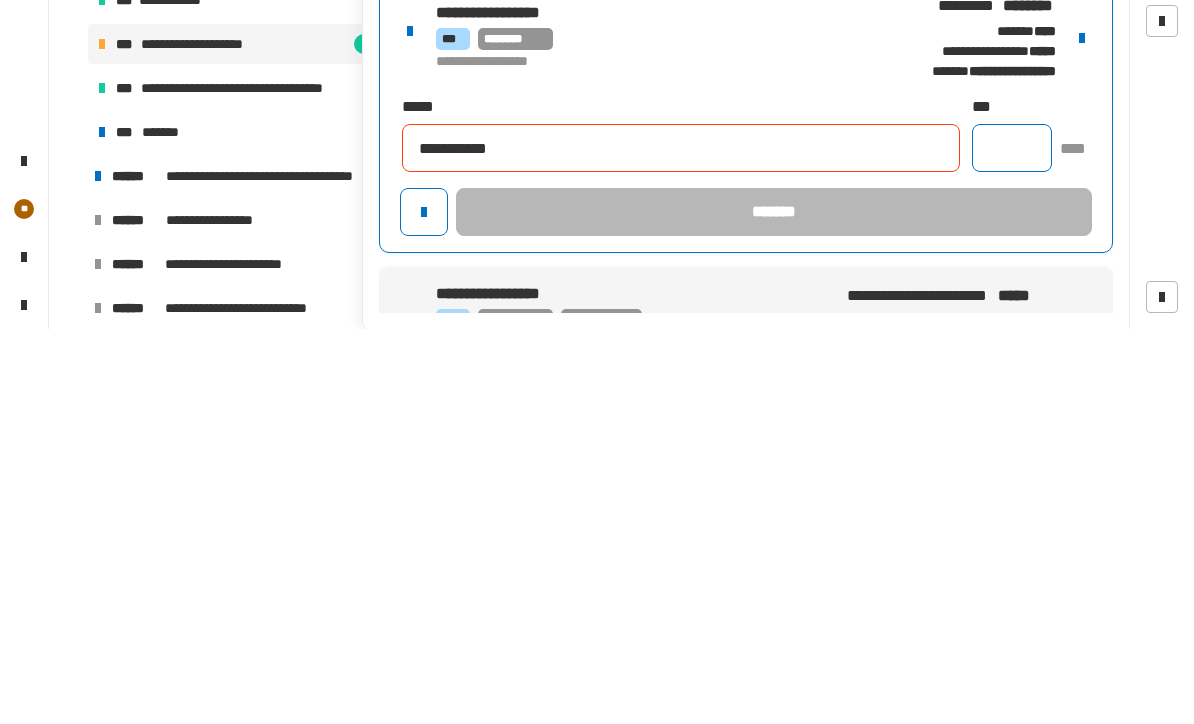 click 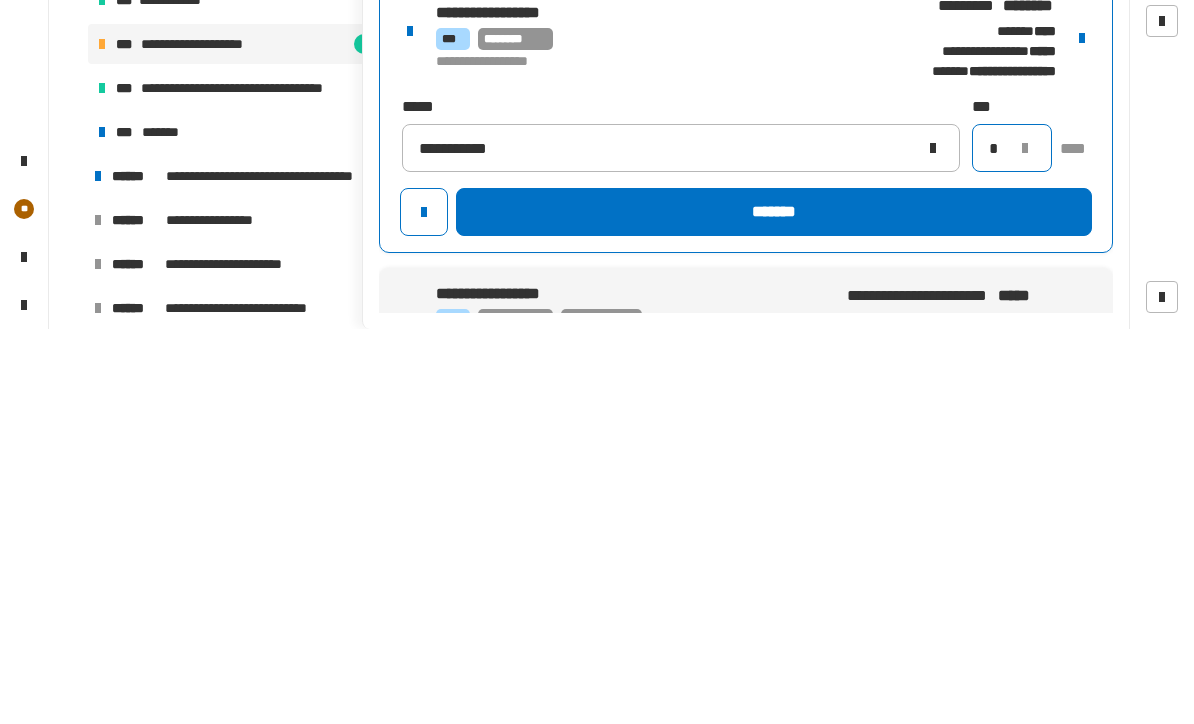 type on "*" 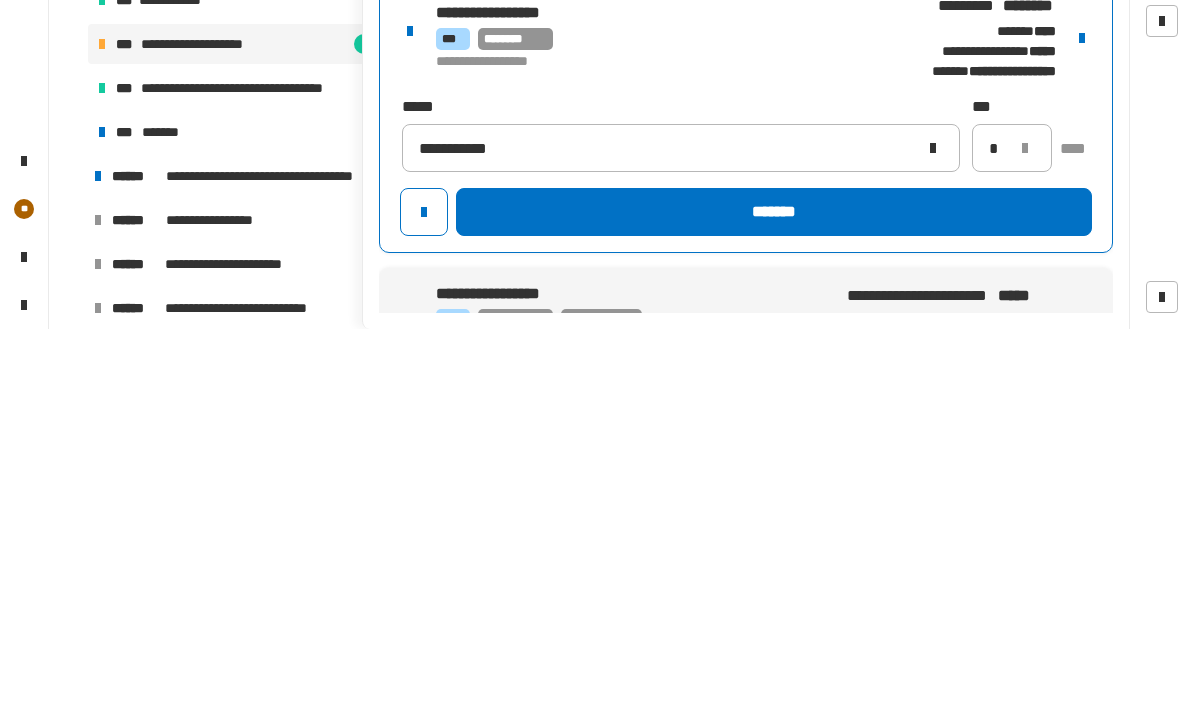 click on "*******" 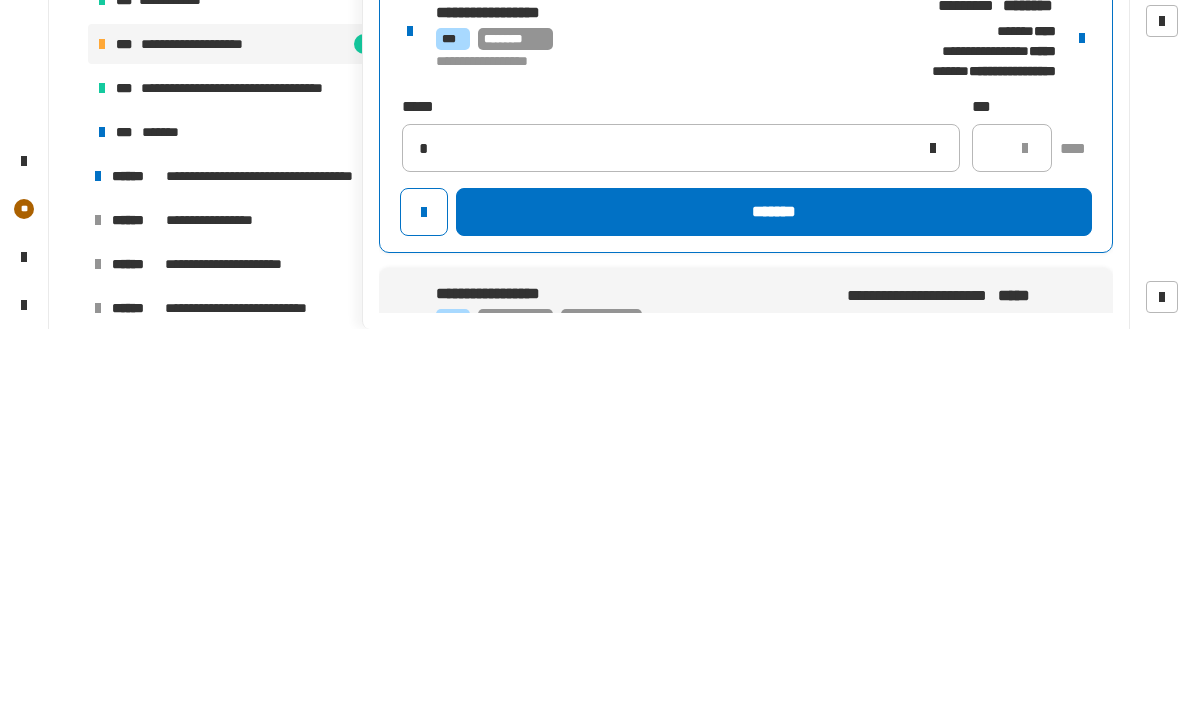 type 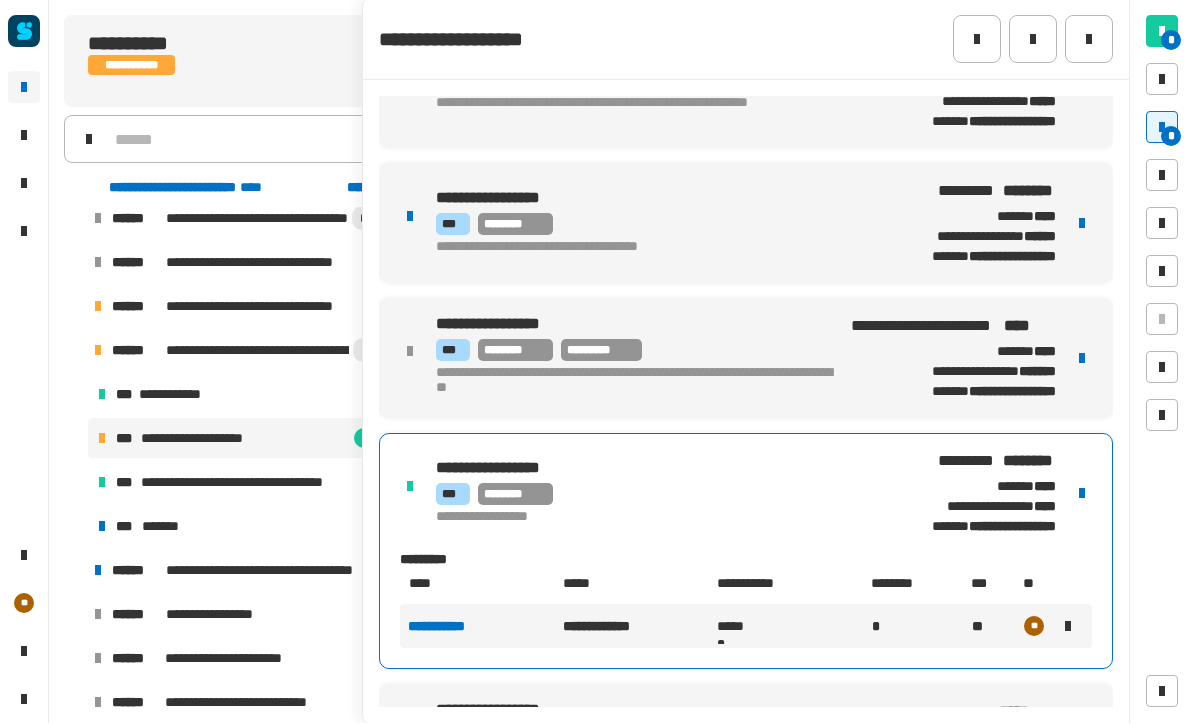 scroll, scrollTop: 336, scrollLeft: 0, axis: vertical 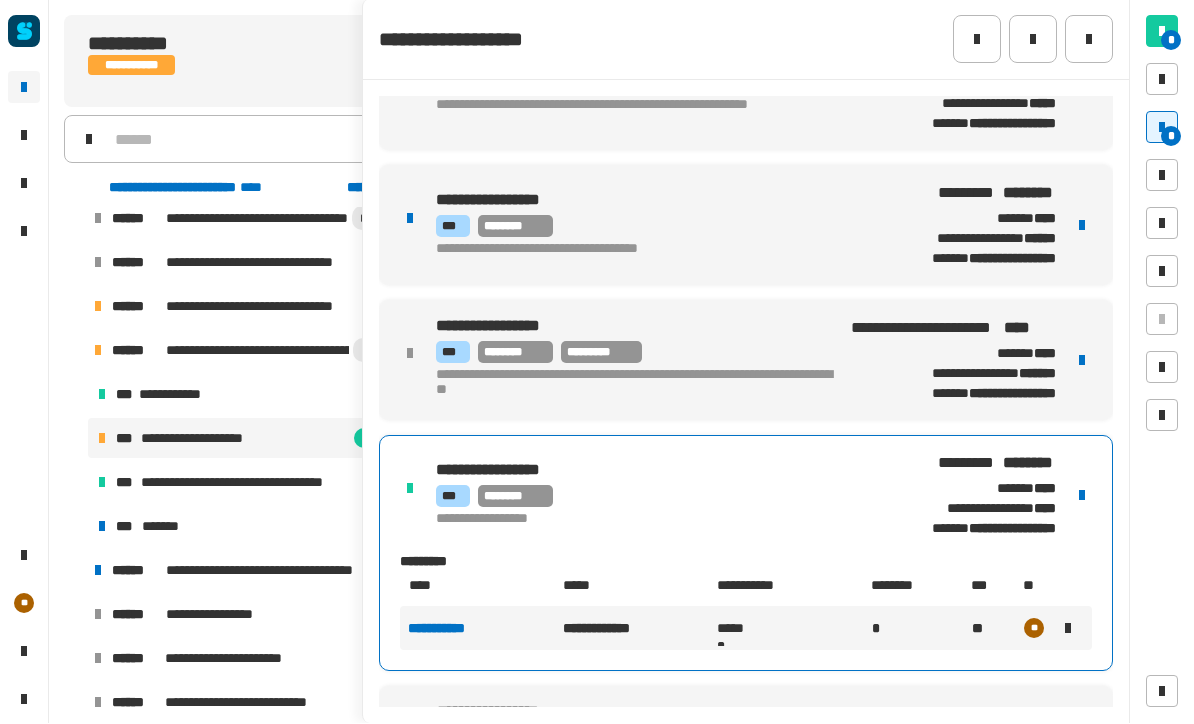 click 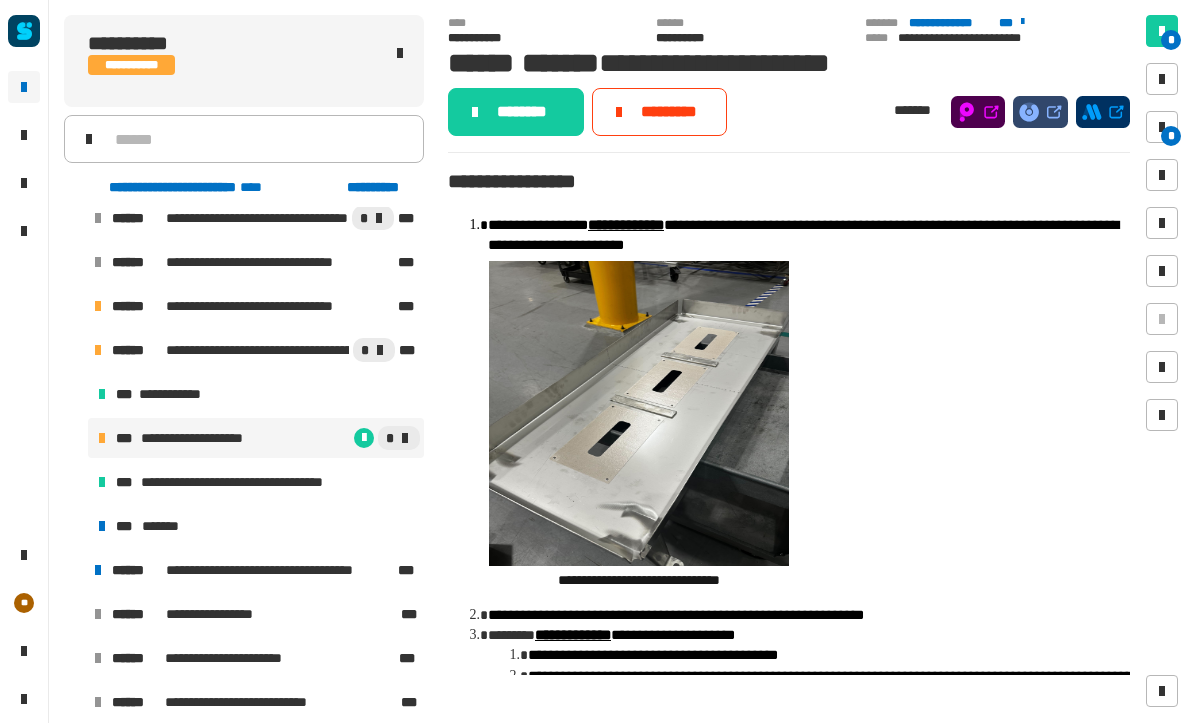 click on "********" 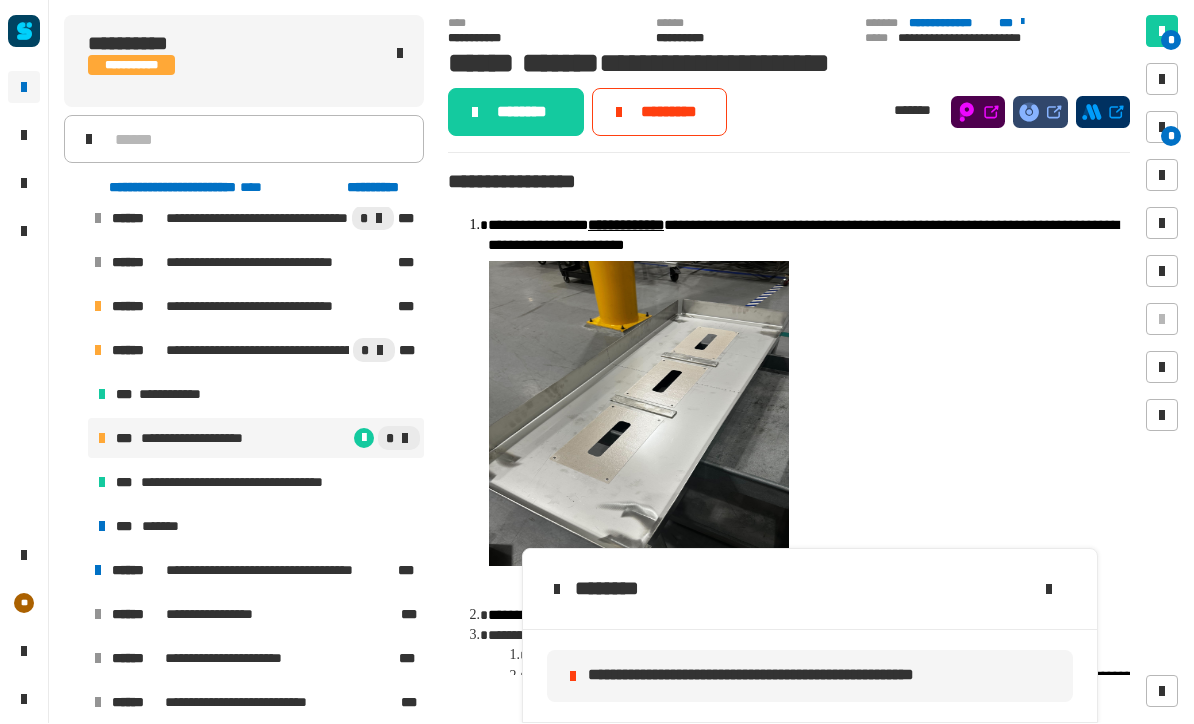 click 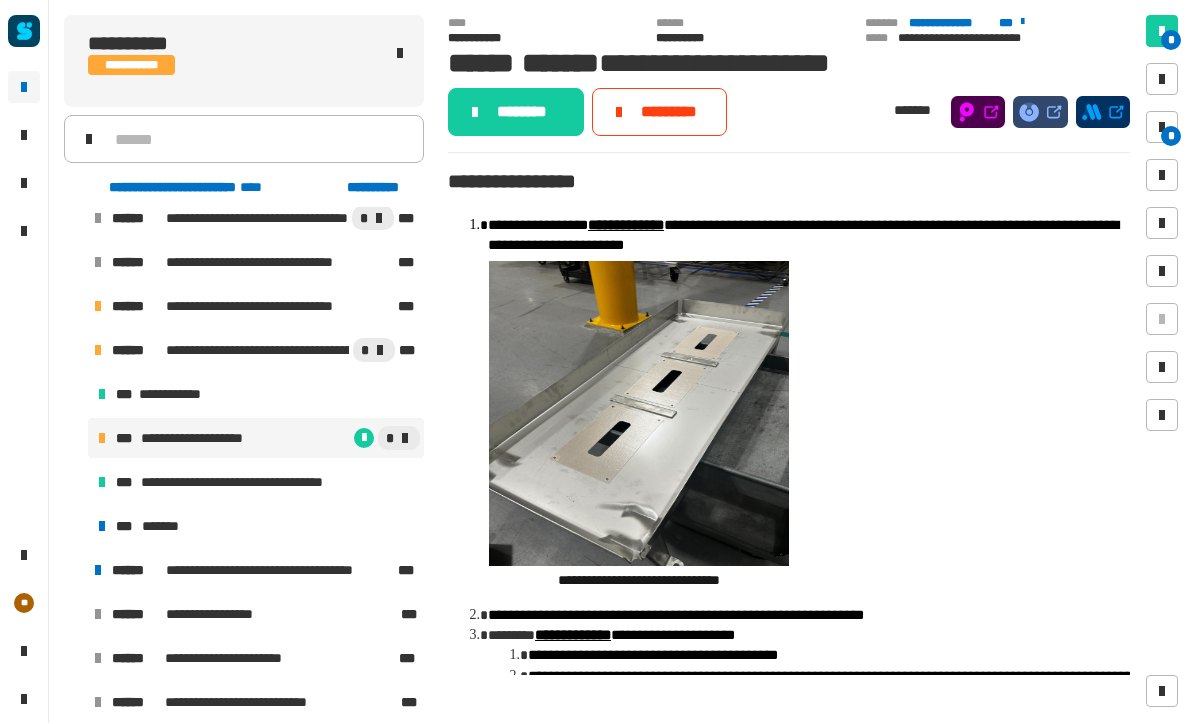 click at bounding box center [1162, 128] 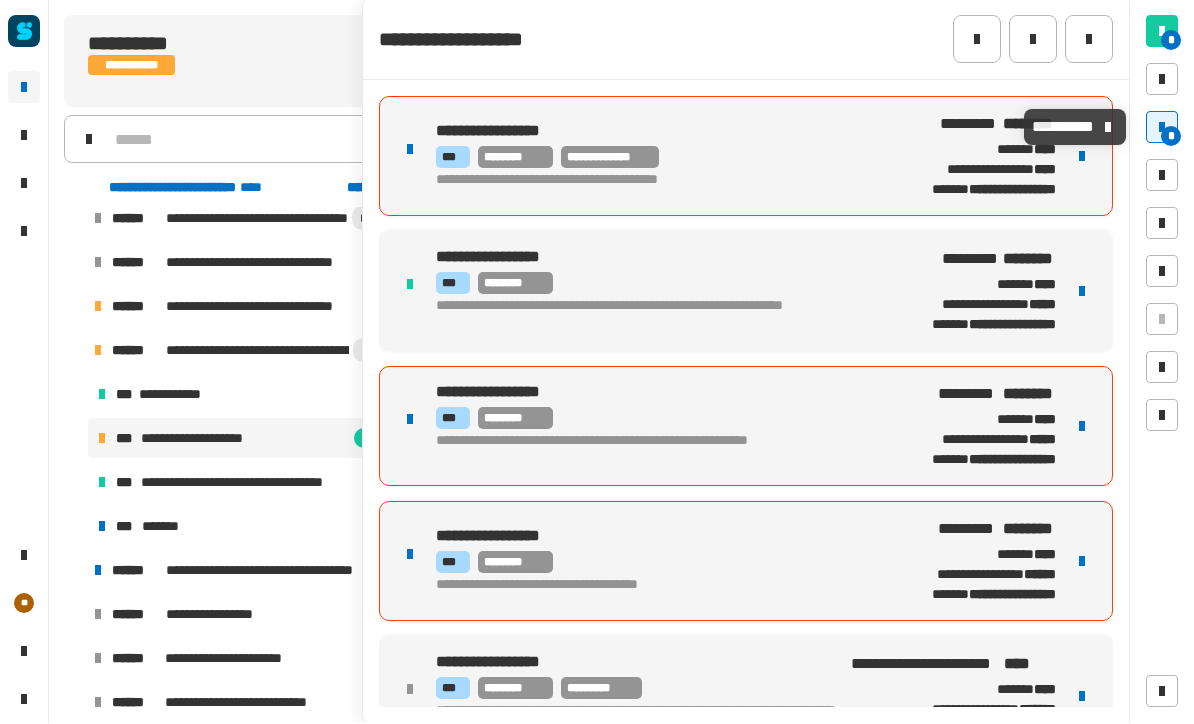 click at bounding box center [1082, 157] 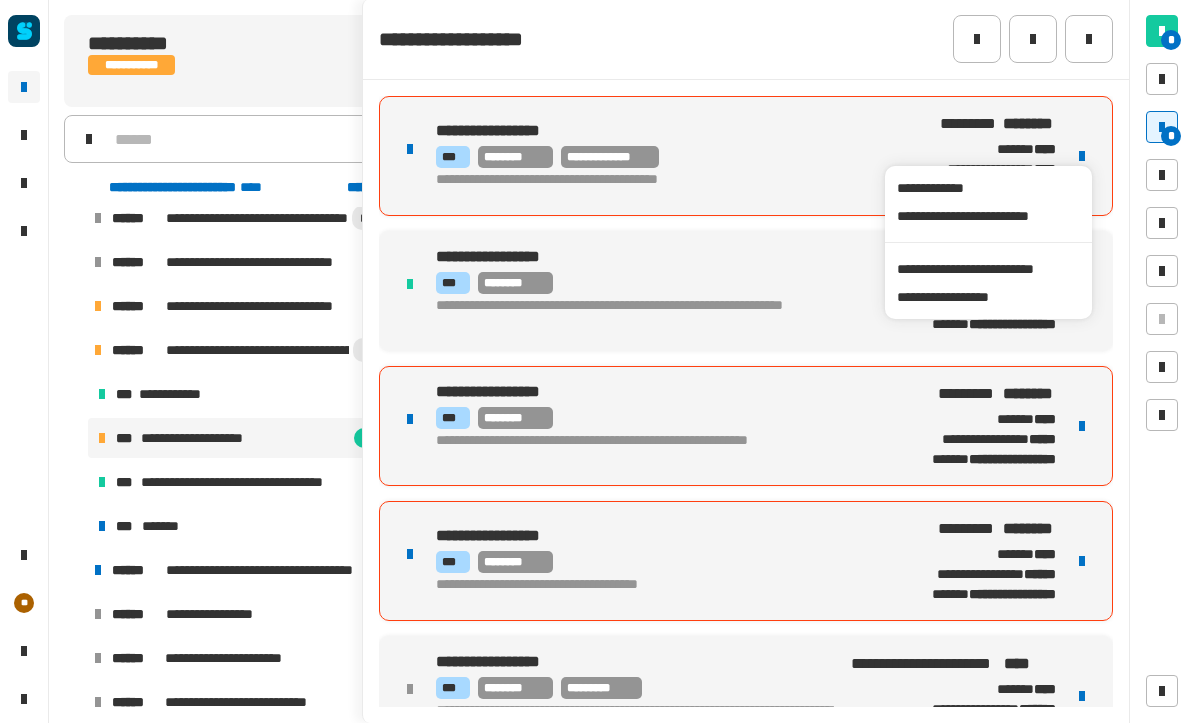 click at bounding box center [1082, 157] 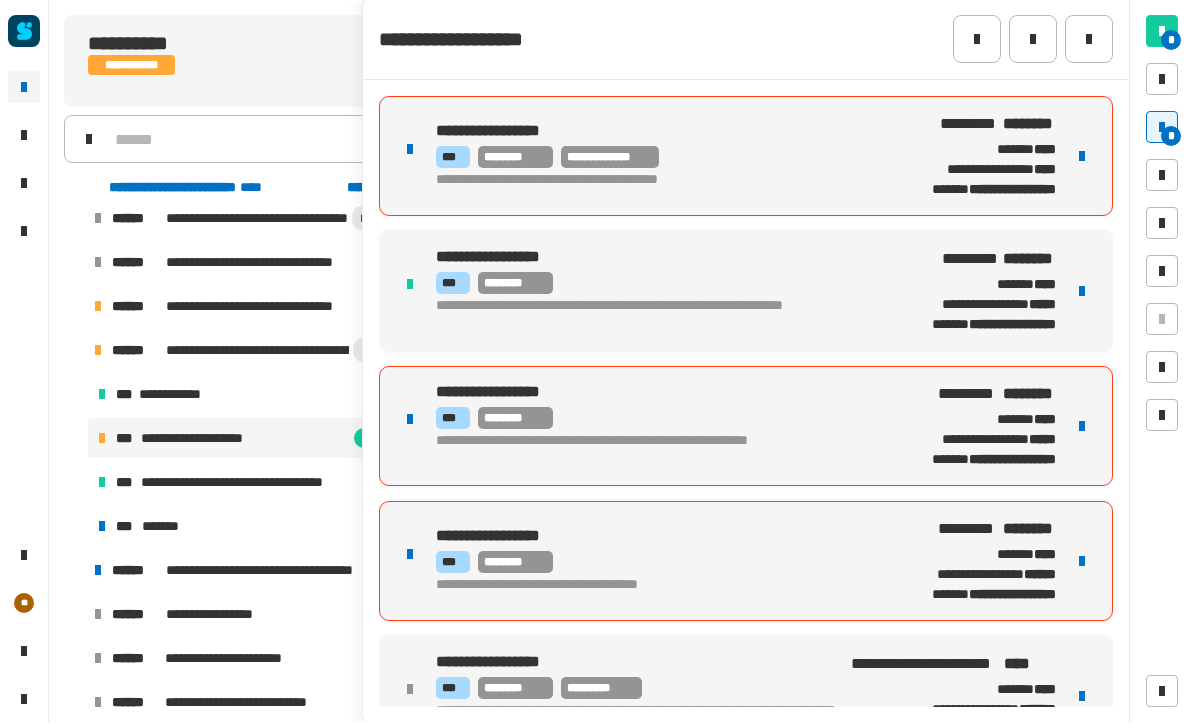 click on "**********" at bounding box center [655, 133] 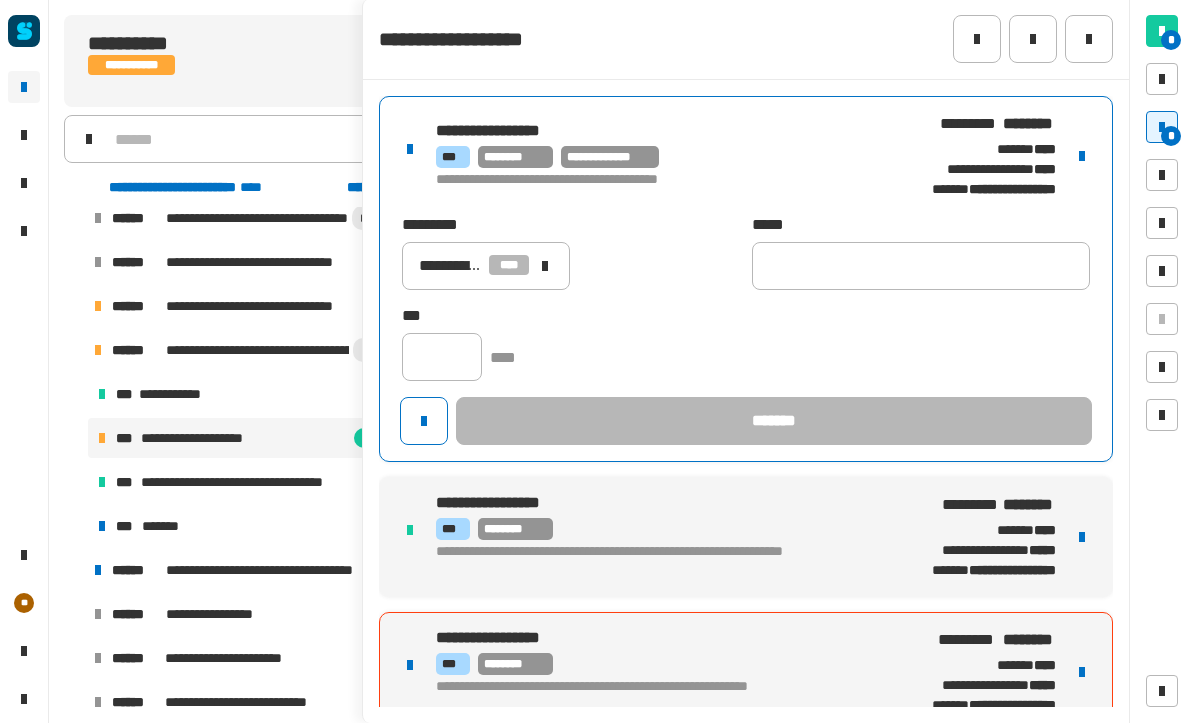 click 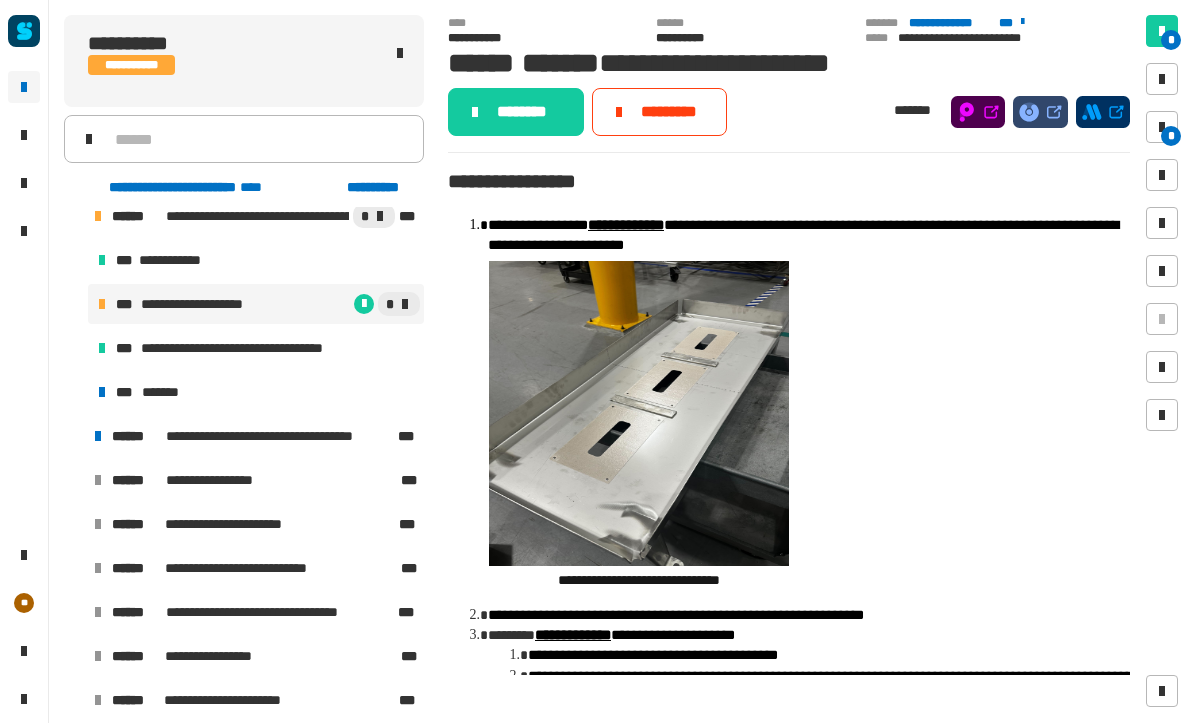 scroll, scrollTop: 766, scrollLeft: 0, axis: vertical 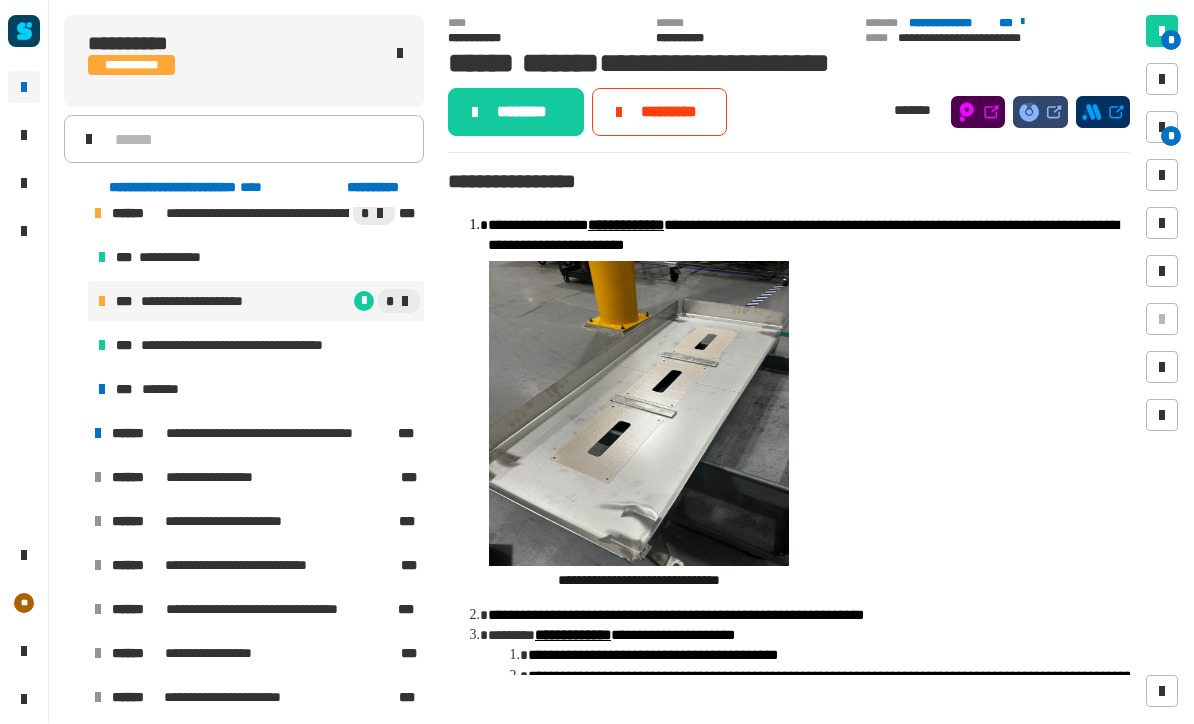click on "***" at bounding box center (127, 390) 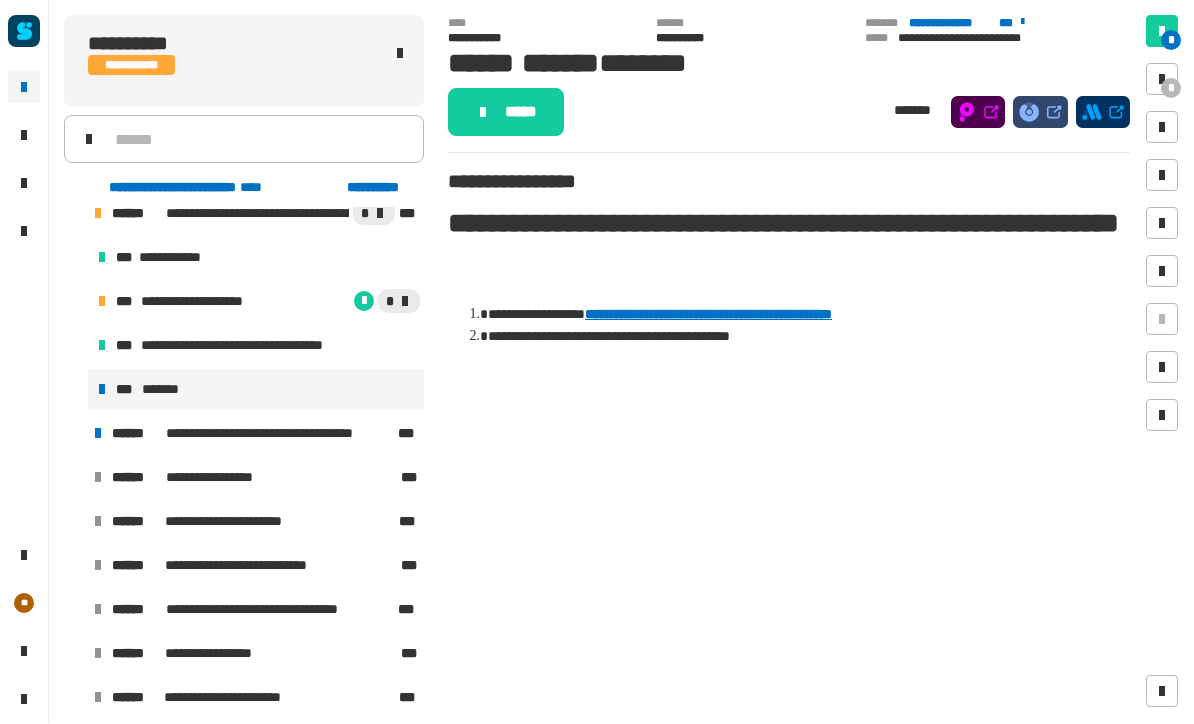 click on "**********" at bounding box center (208, 302) 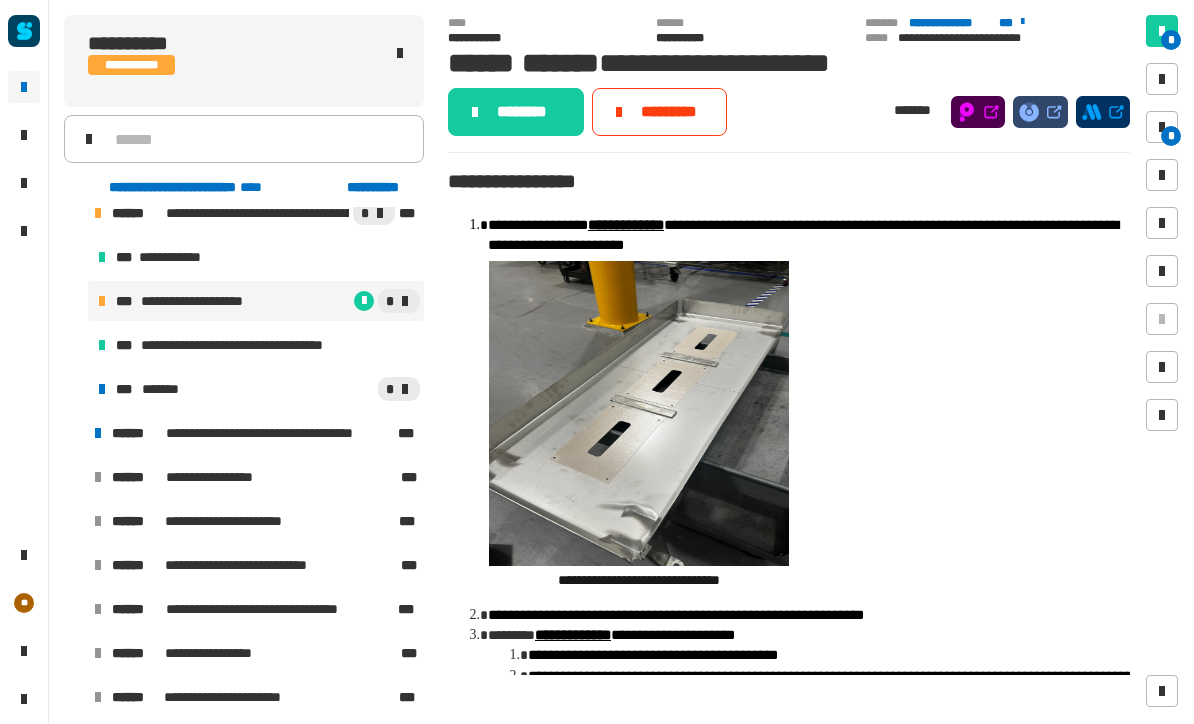 click on "*" at bounding box center [1162, 128] 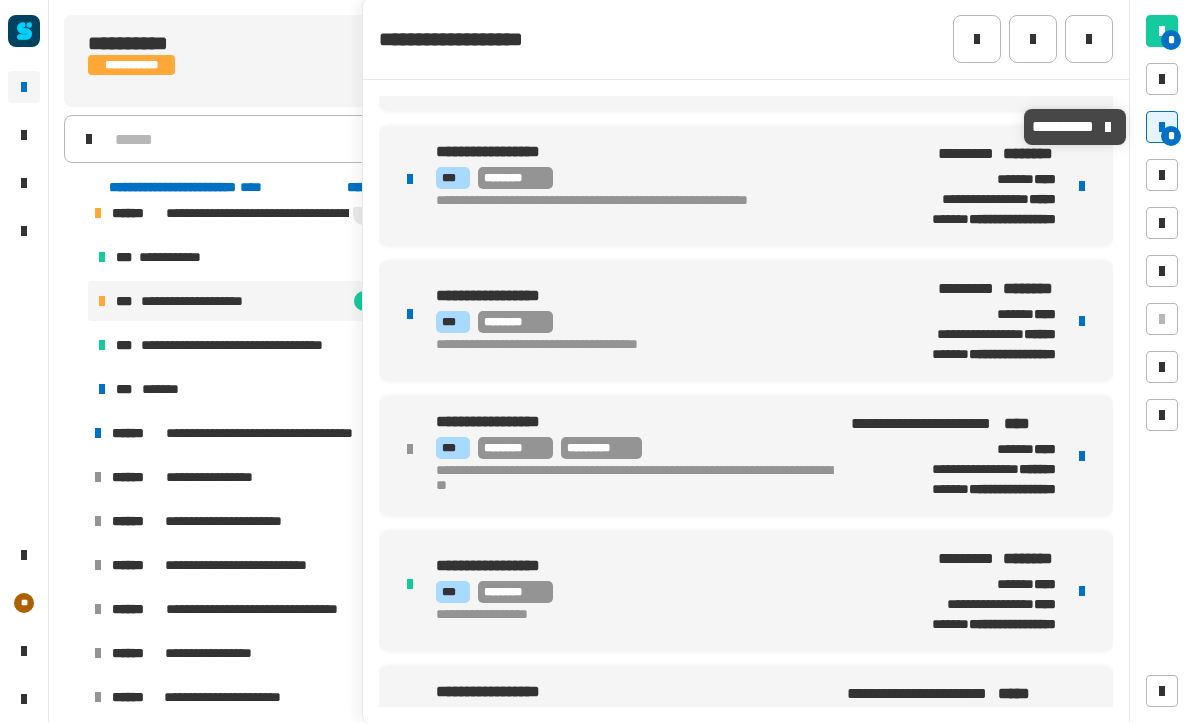 scroll, scrollTop: 239, scrollLeft: 0, axis: vertical 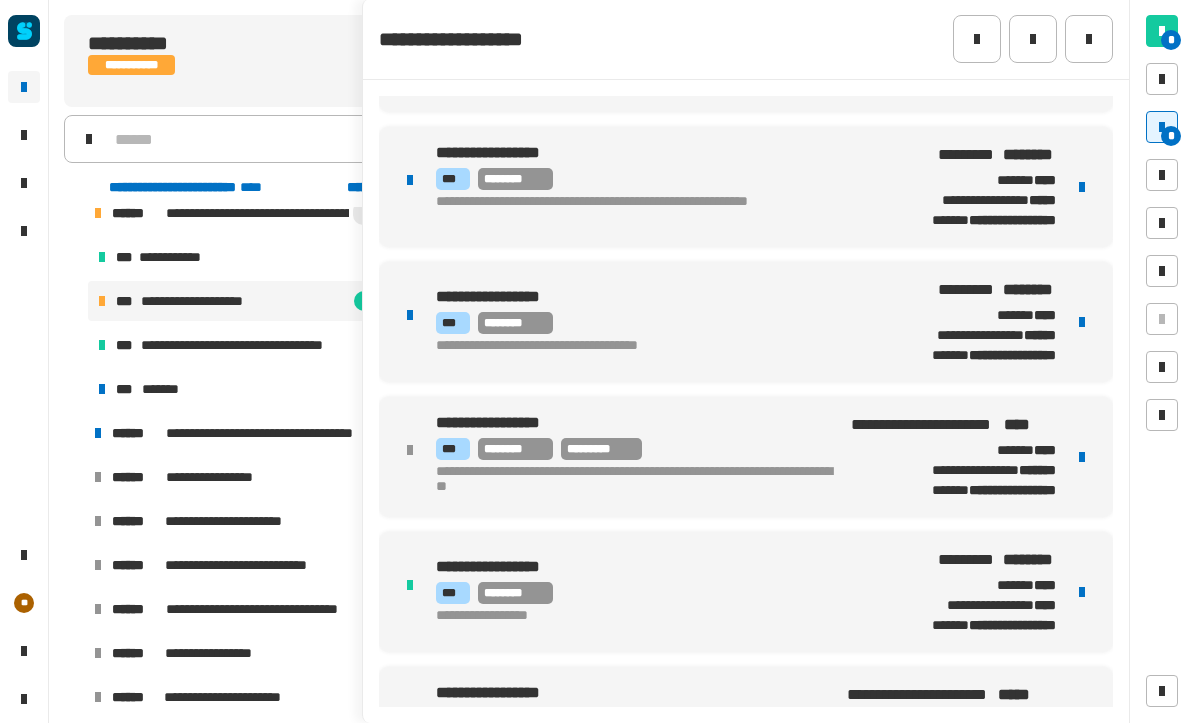 click at bounding box center [1082, 188] 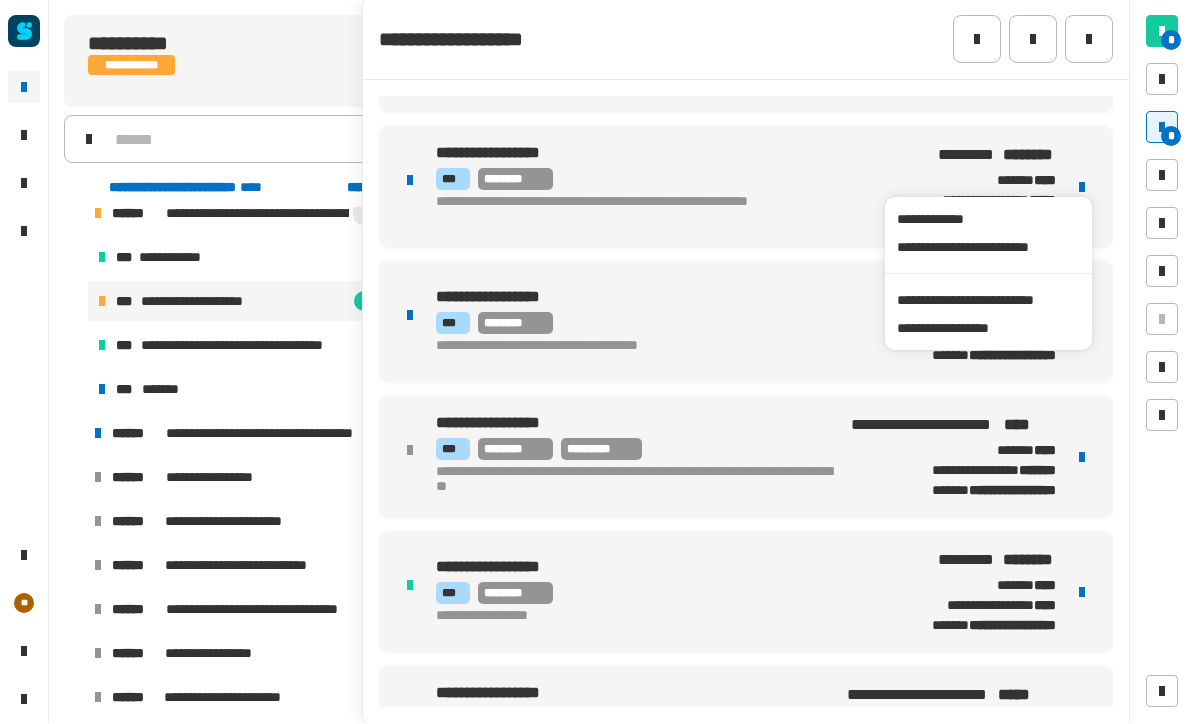 click on "**********" at bounding box center [988, 301] 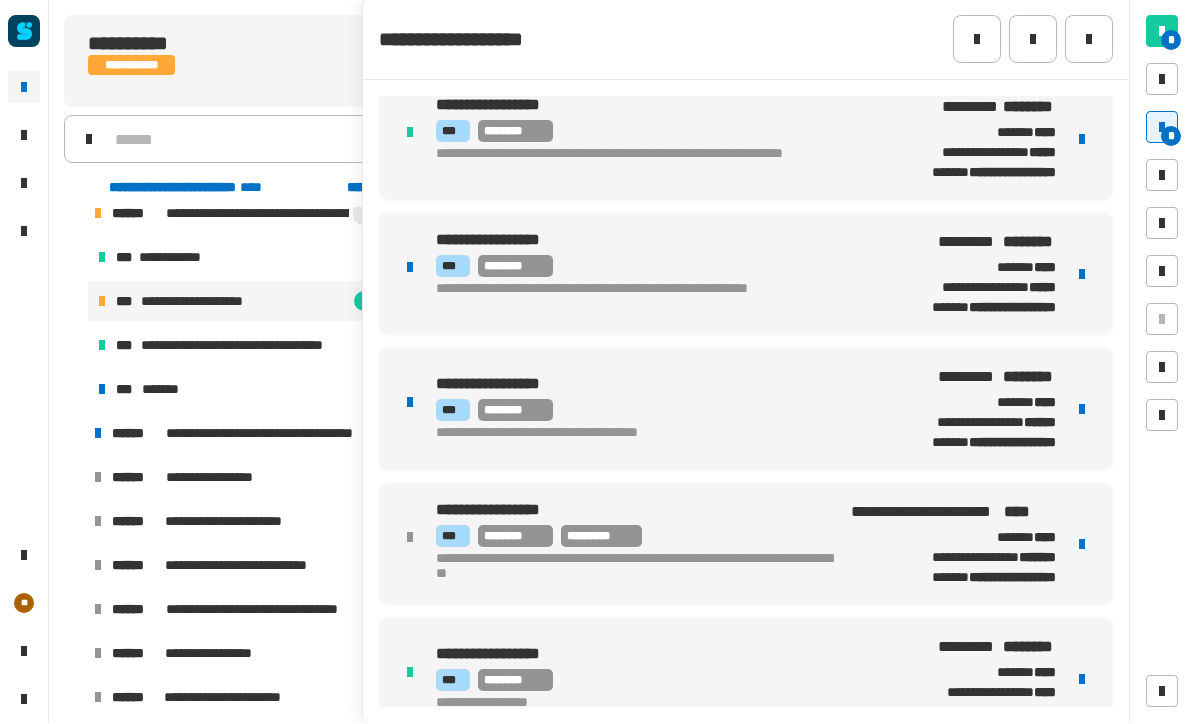 scroll, scrollTop: 150, scrollLeft: 0, axis: vertical 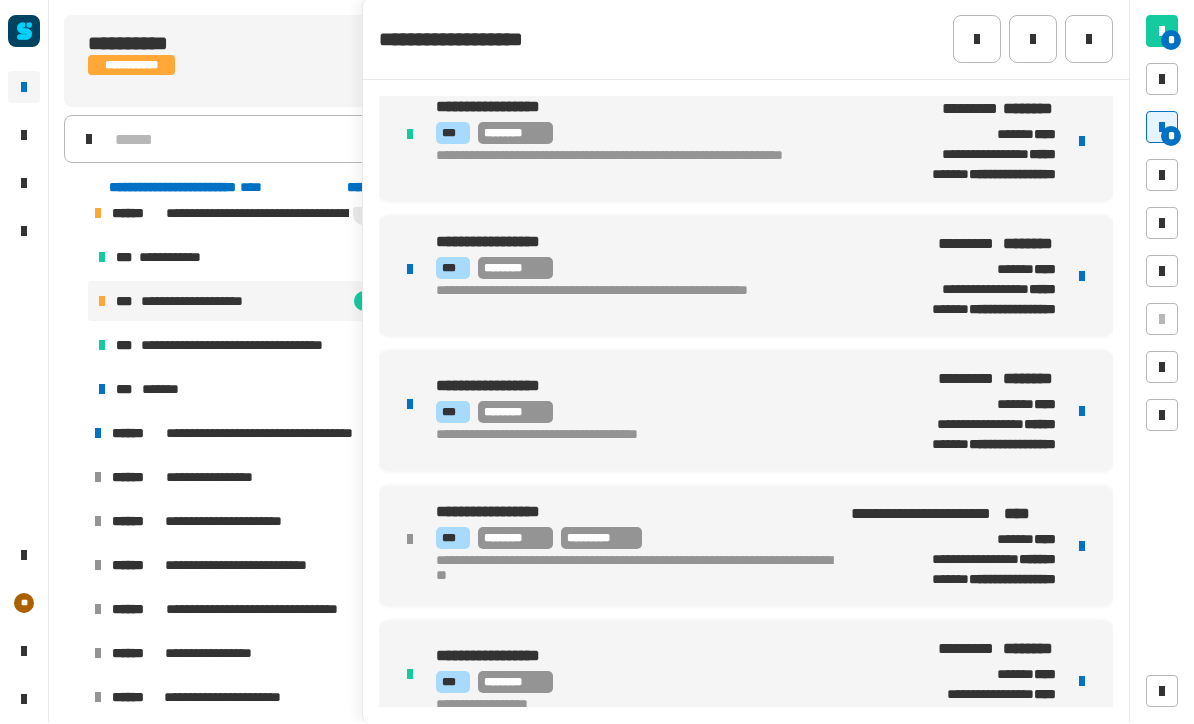 click at bounding box center [1082, 412] 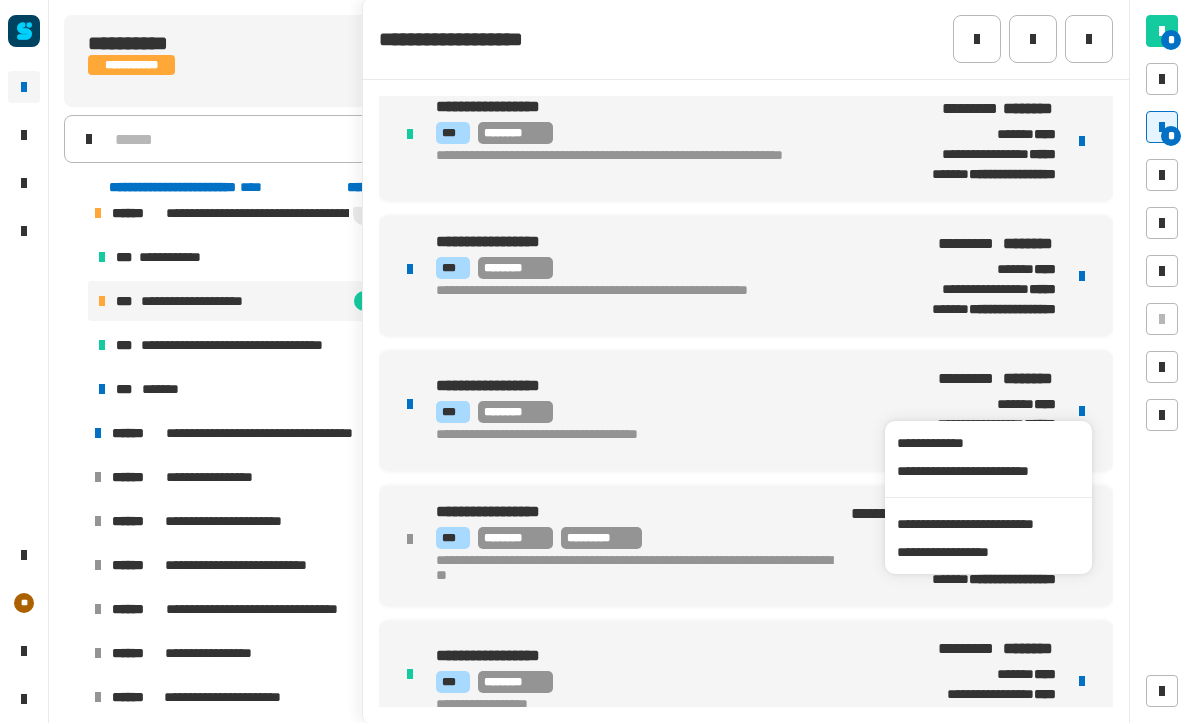 click on "**********" at bounding box center (988, 525) 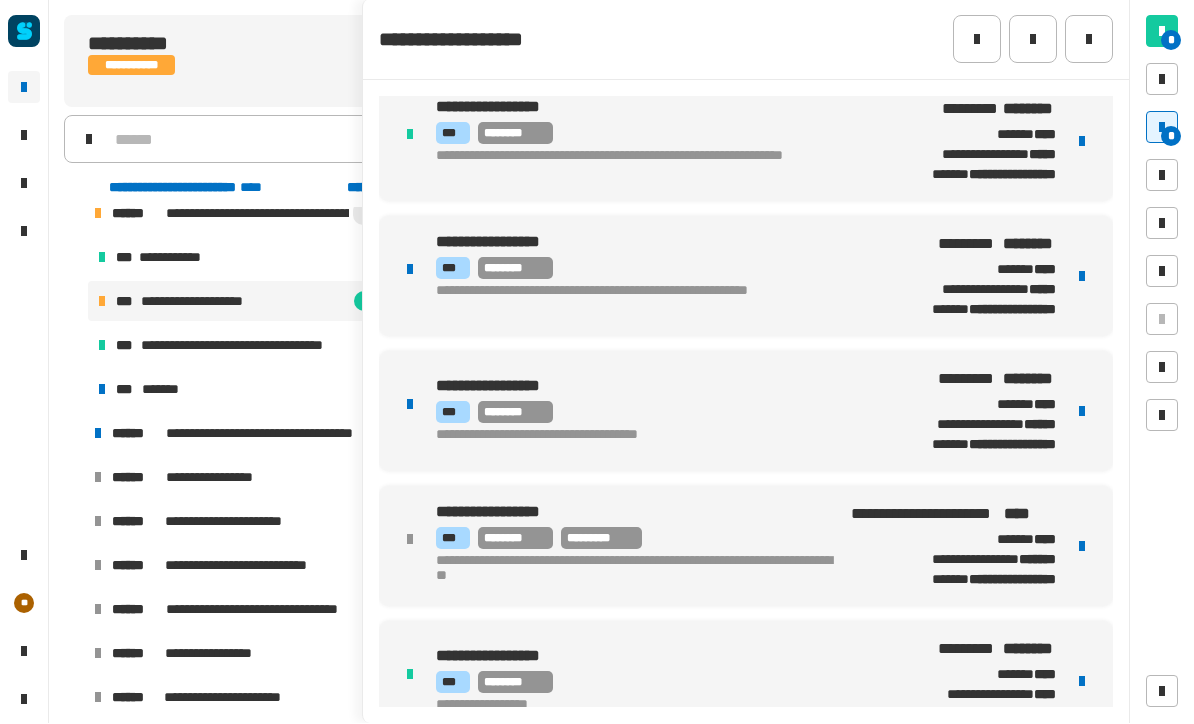 click on "*** ********" at bounding box center (655, 413) 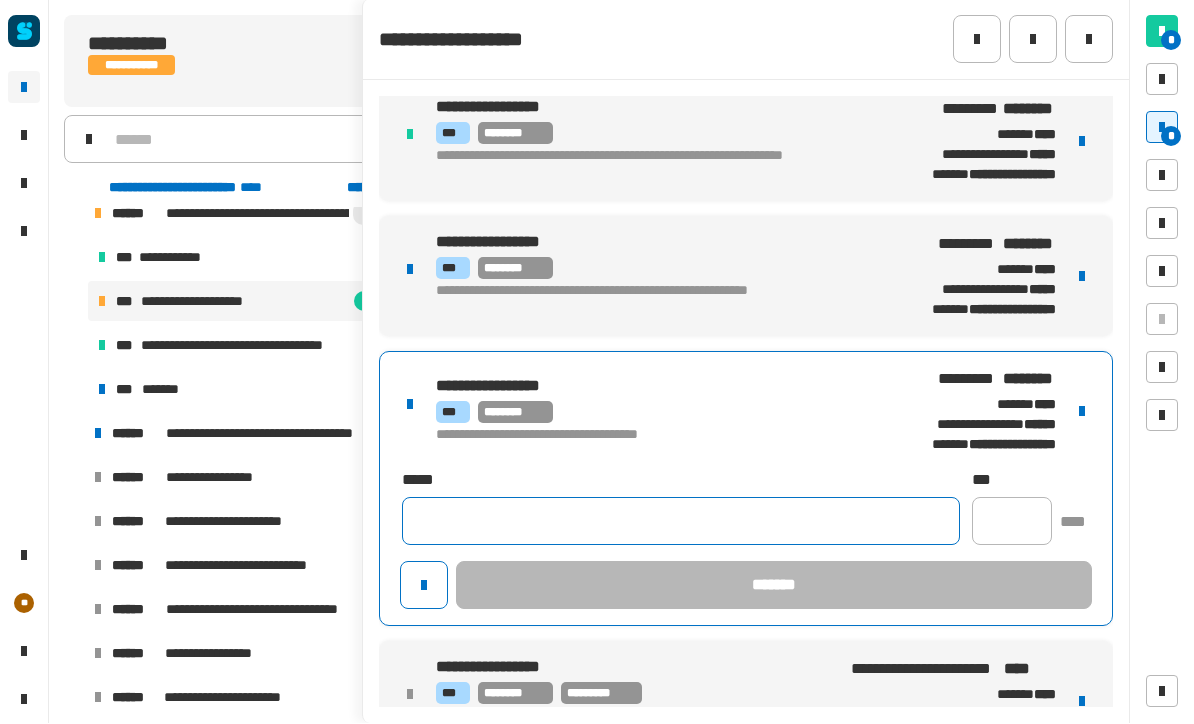 click 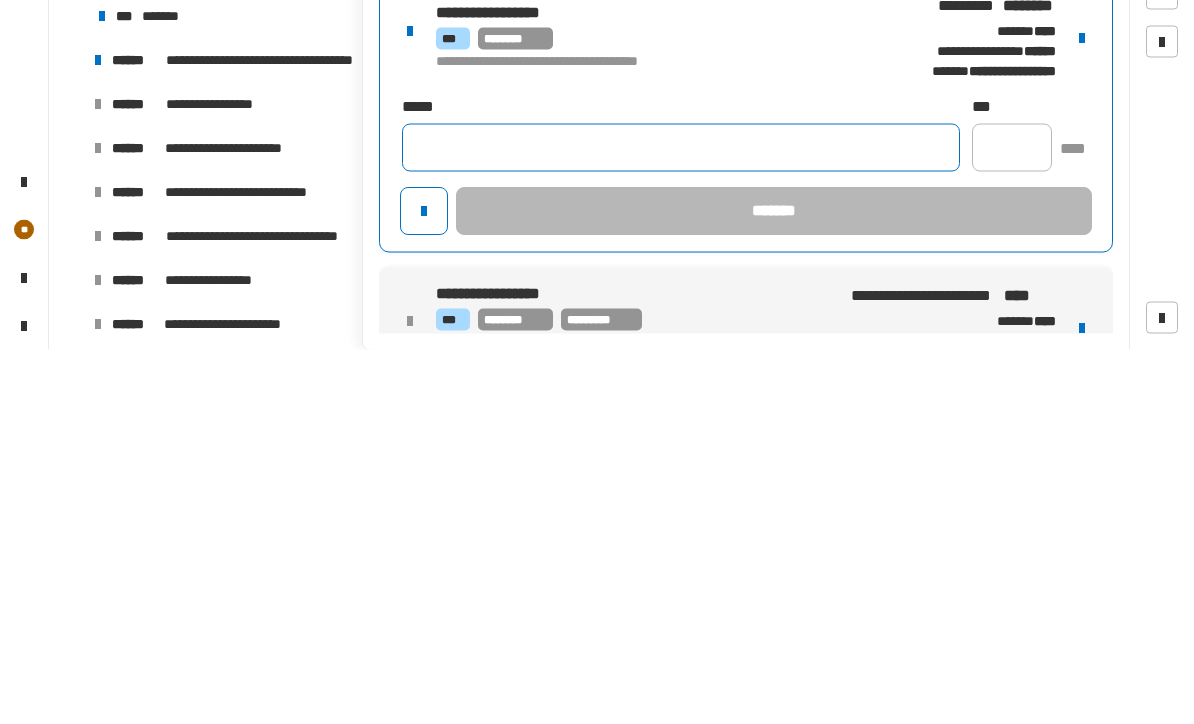 paste on "**********" 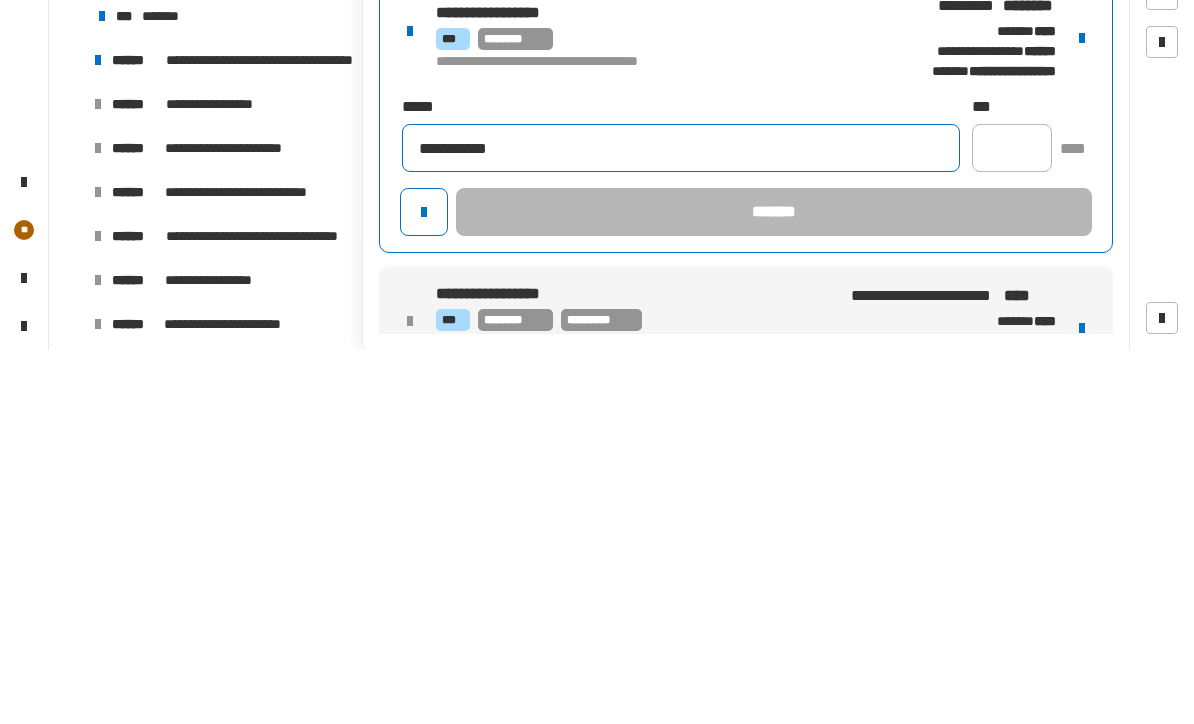 type on "**********" 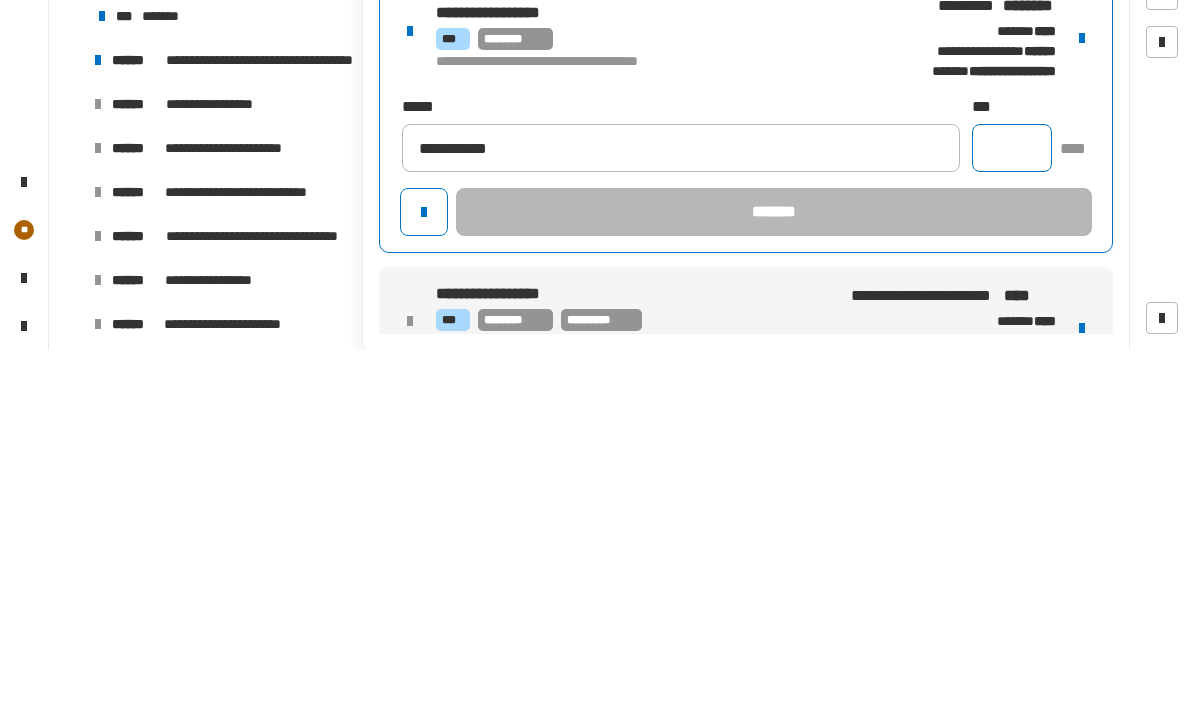 click 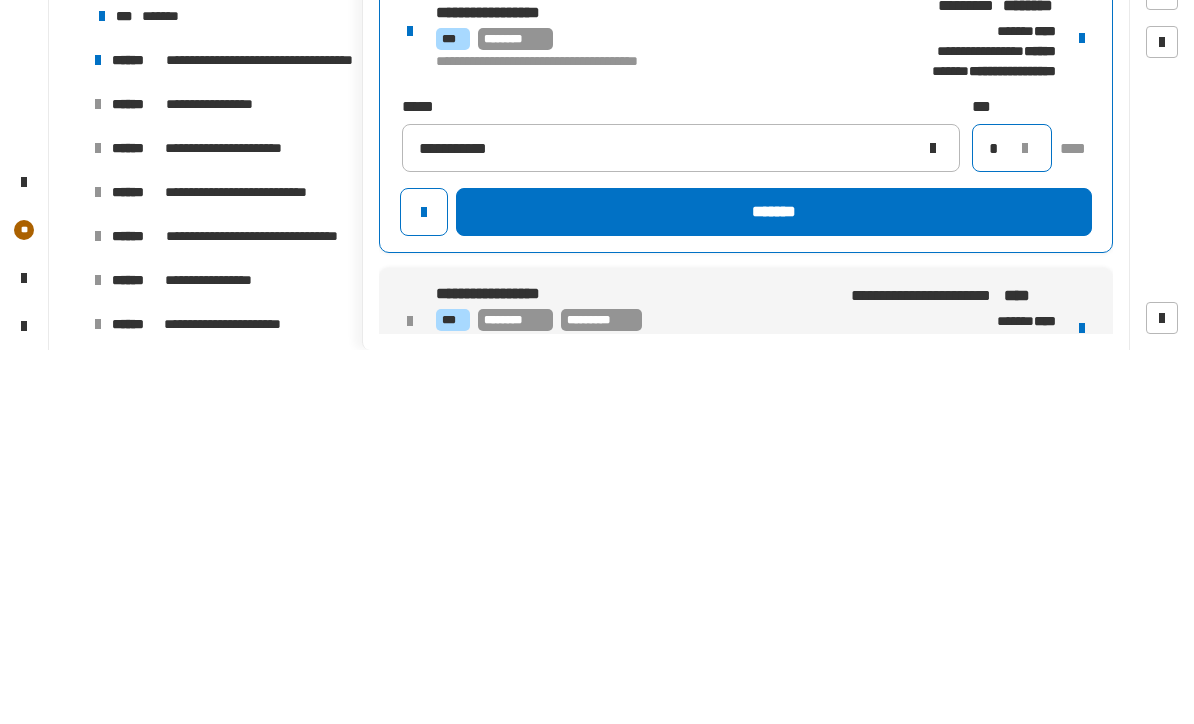 type on "*" 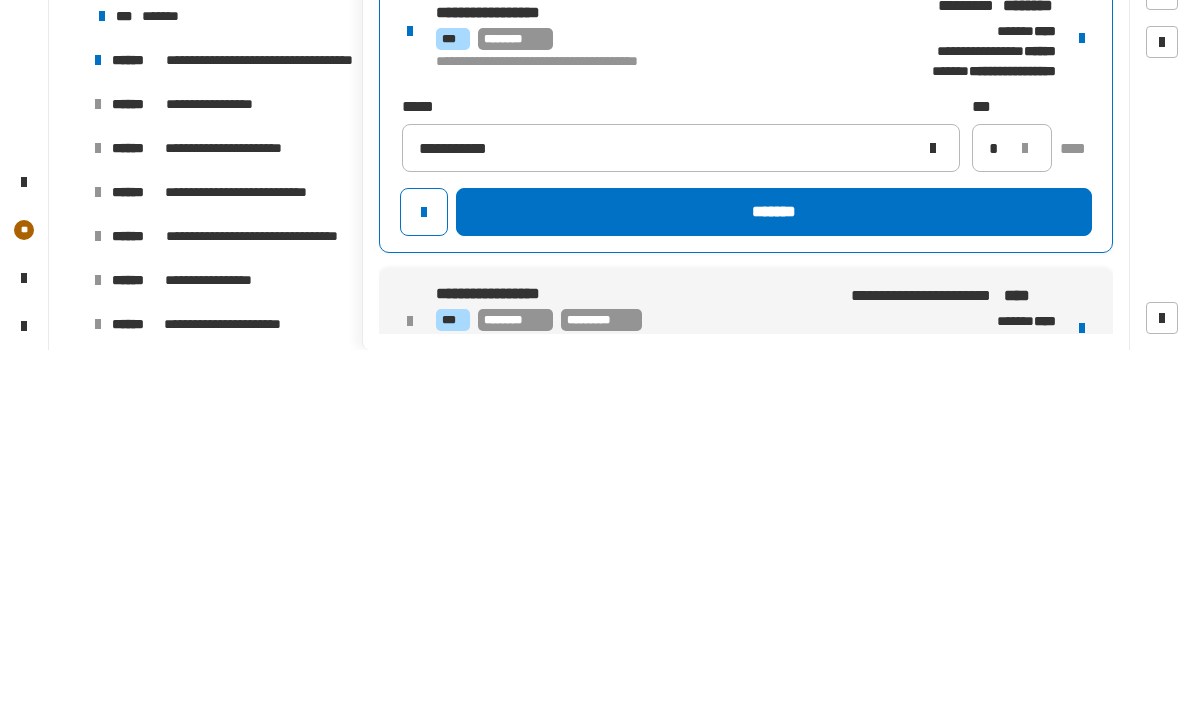 click on "*******" 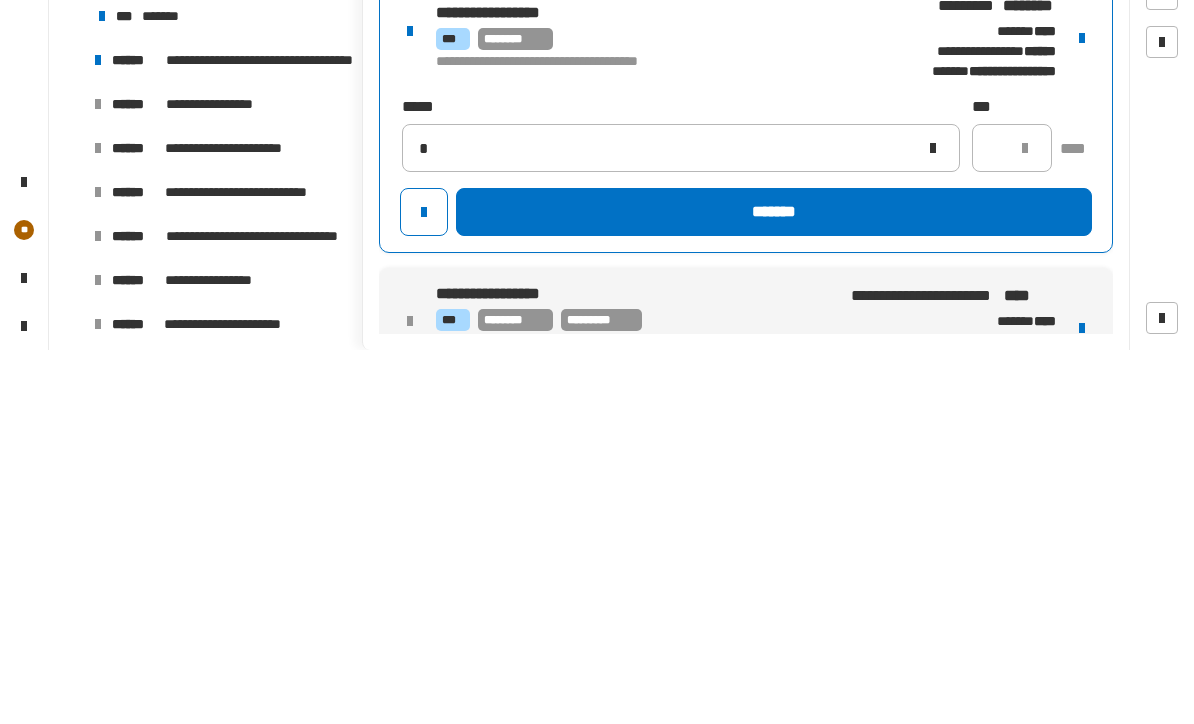 type 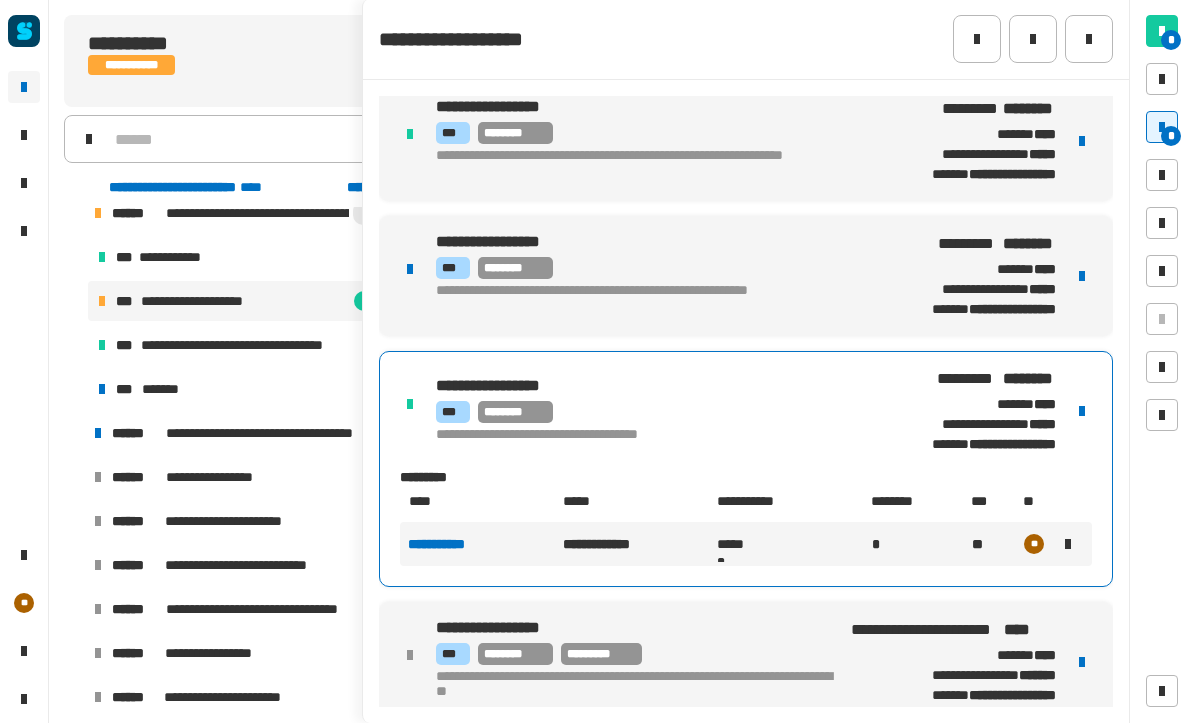 click at bounding box center (1082, 277) 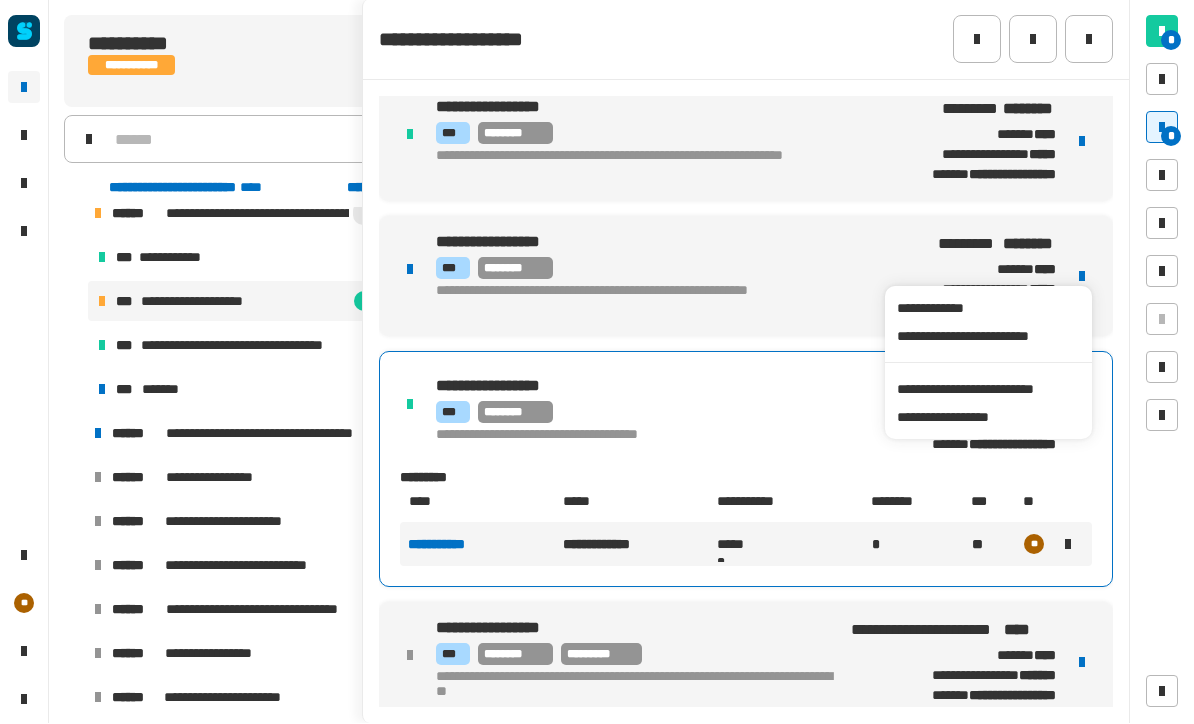 click on "**********" at bounding box center [988, 390] 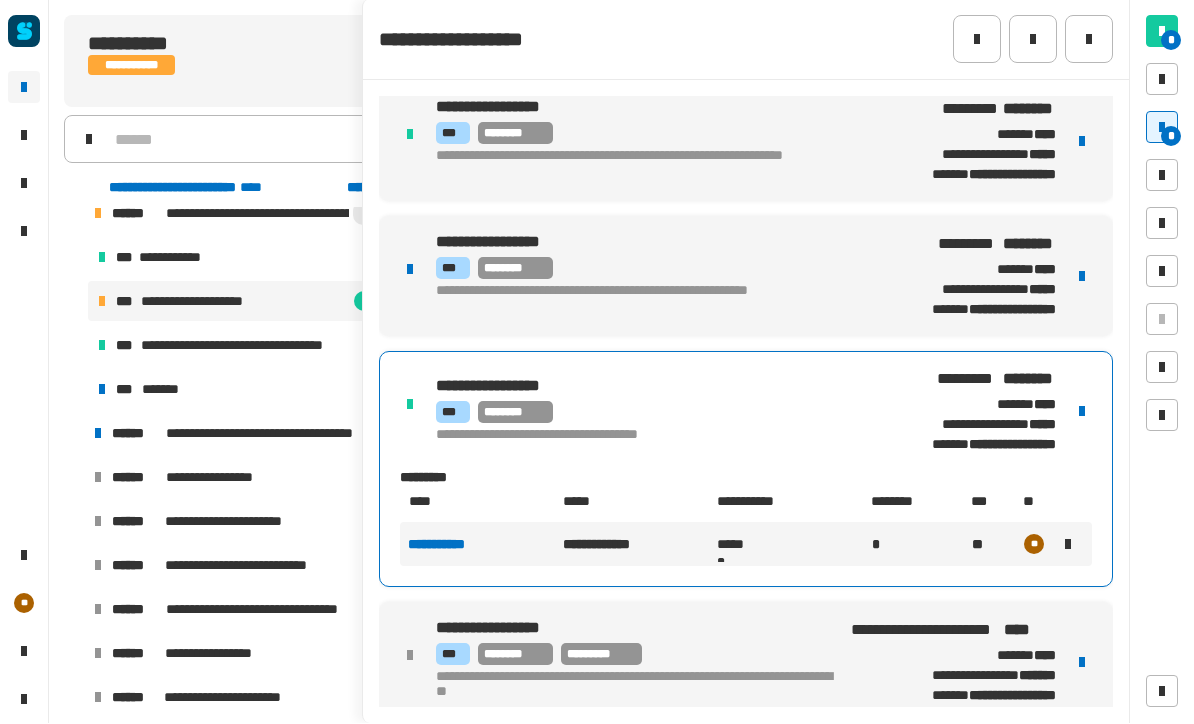 click at bounding box center [1082, 277] 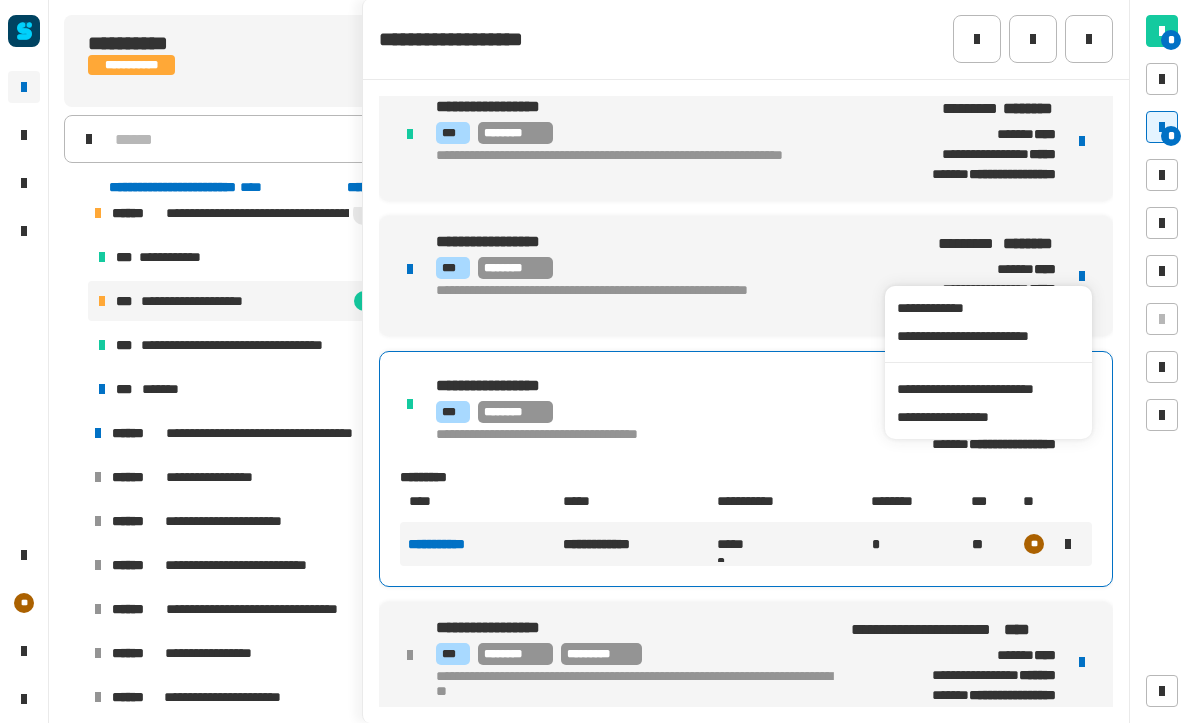 click on "**********" at bounding box center [988, 390] 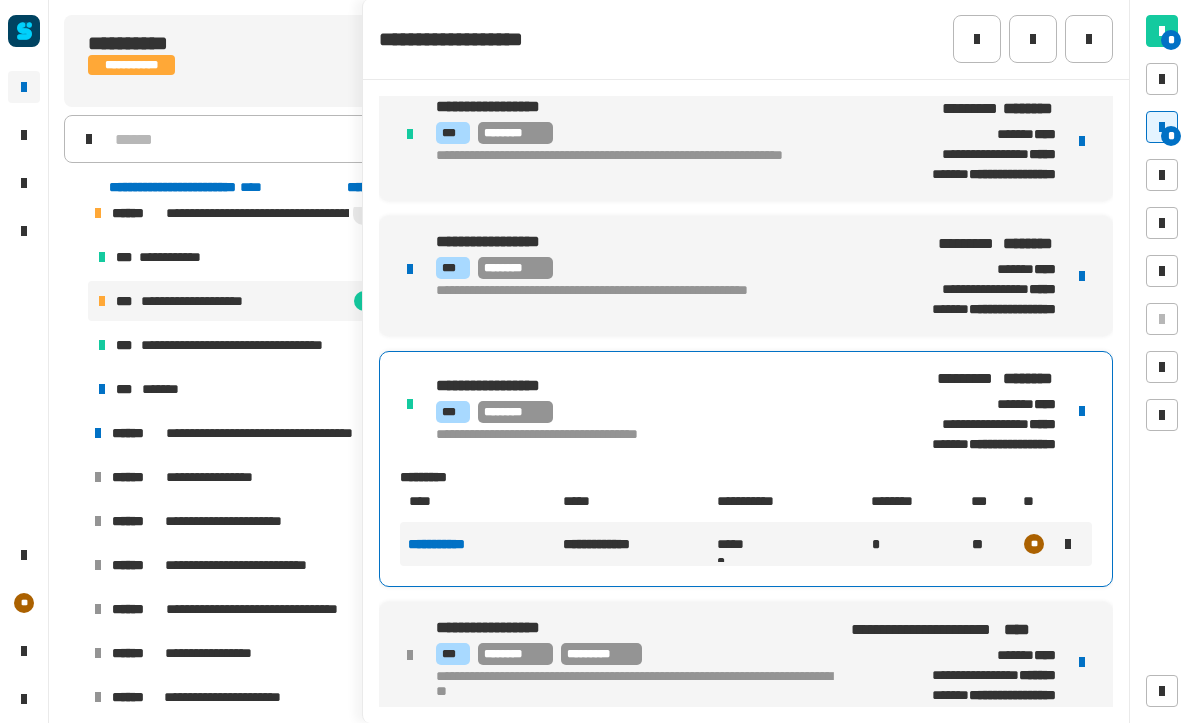 click on "*** ********" at bounding box center [655, 269] 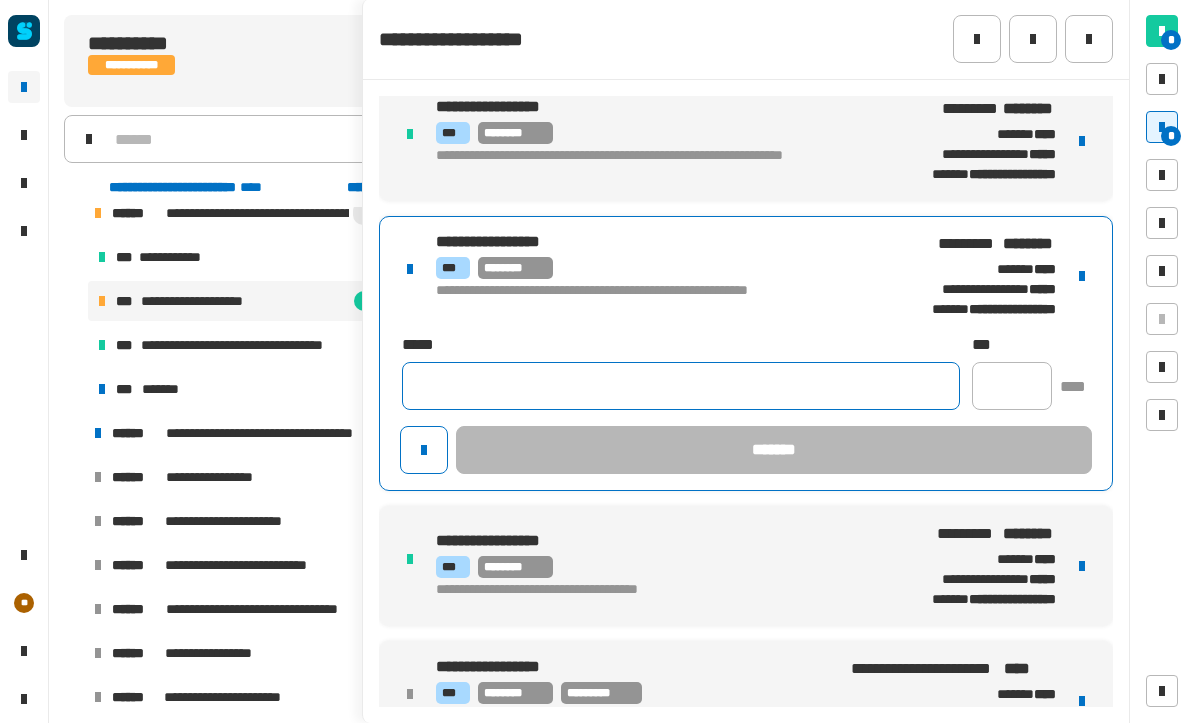 click 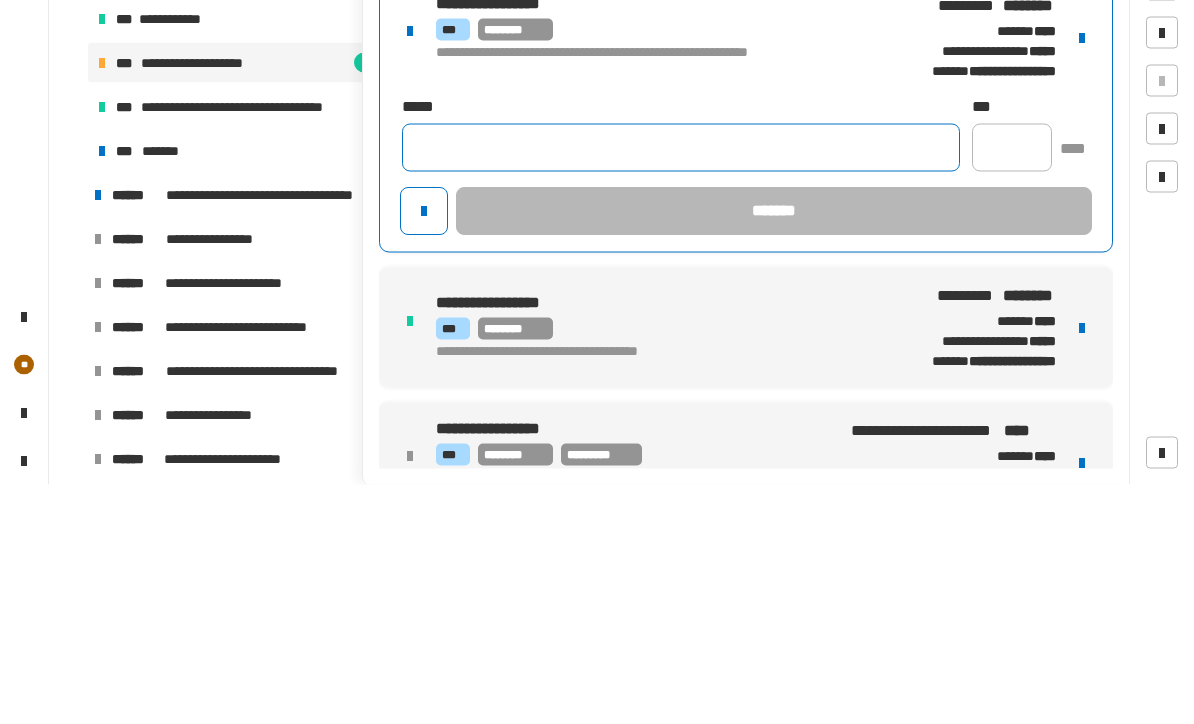 click 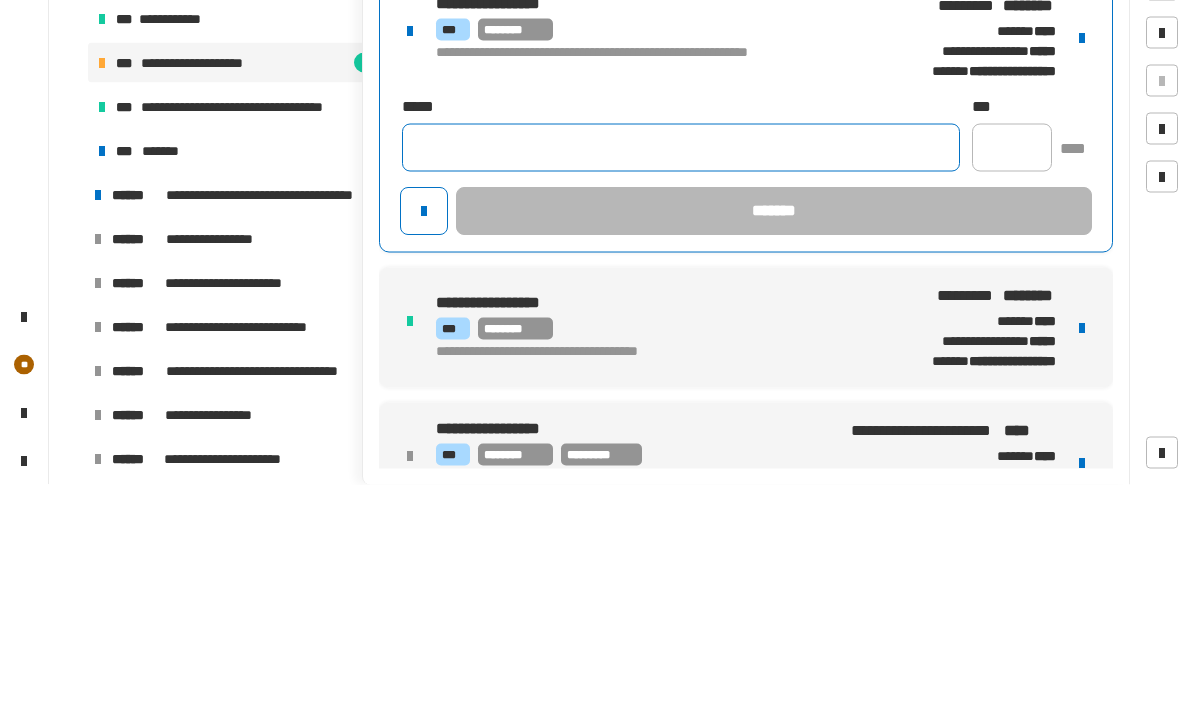 paste on "**********" 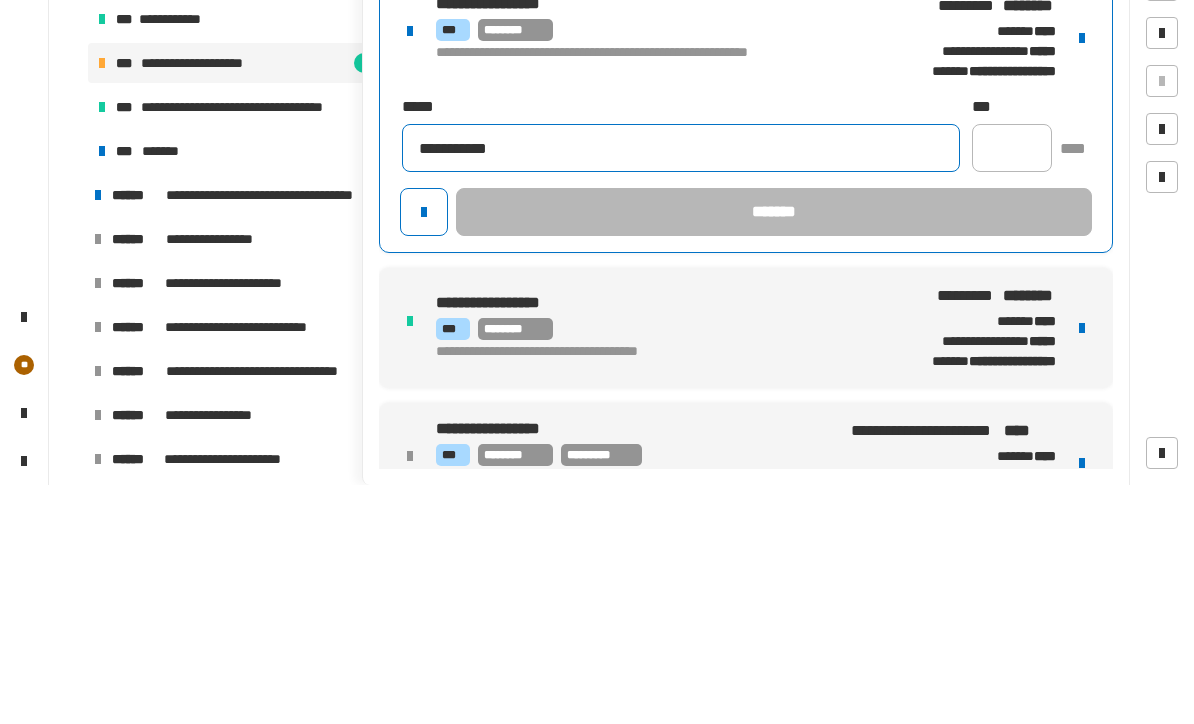 type on "**********" 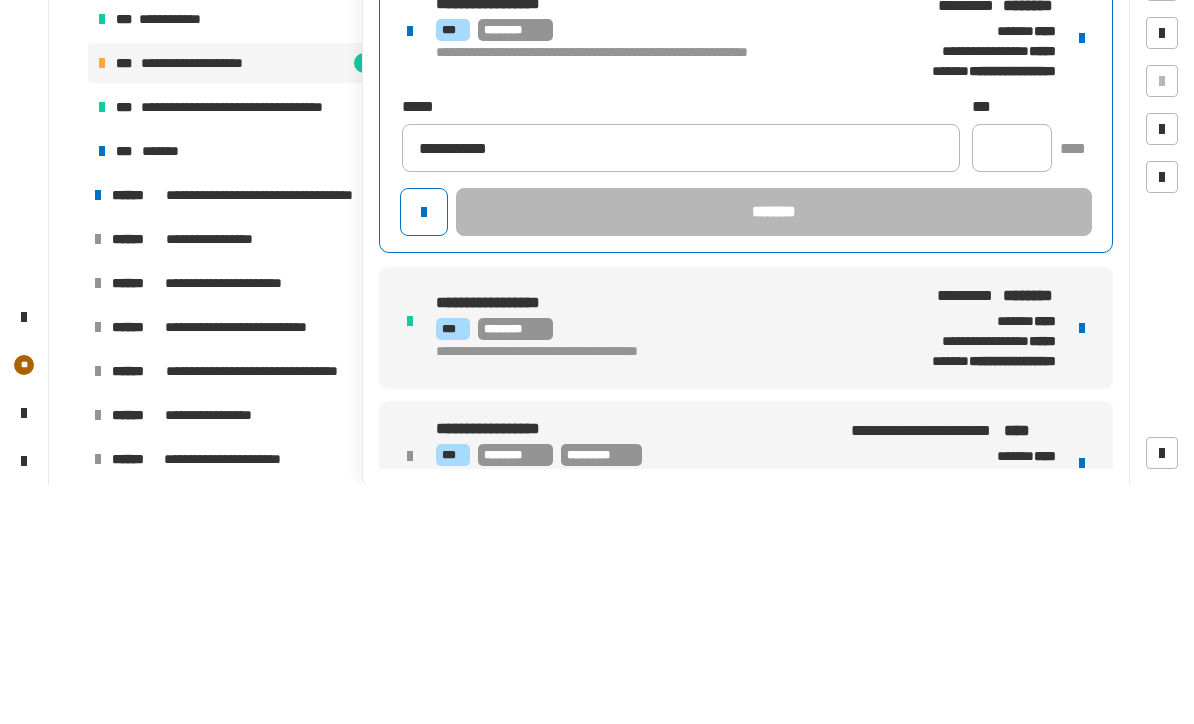 click 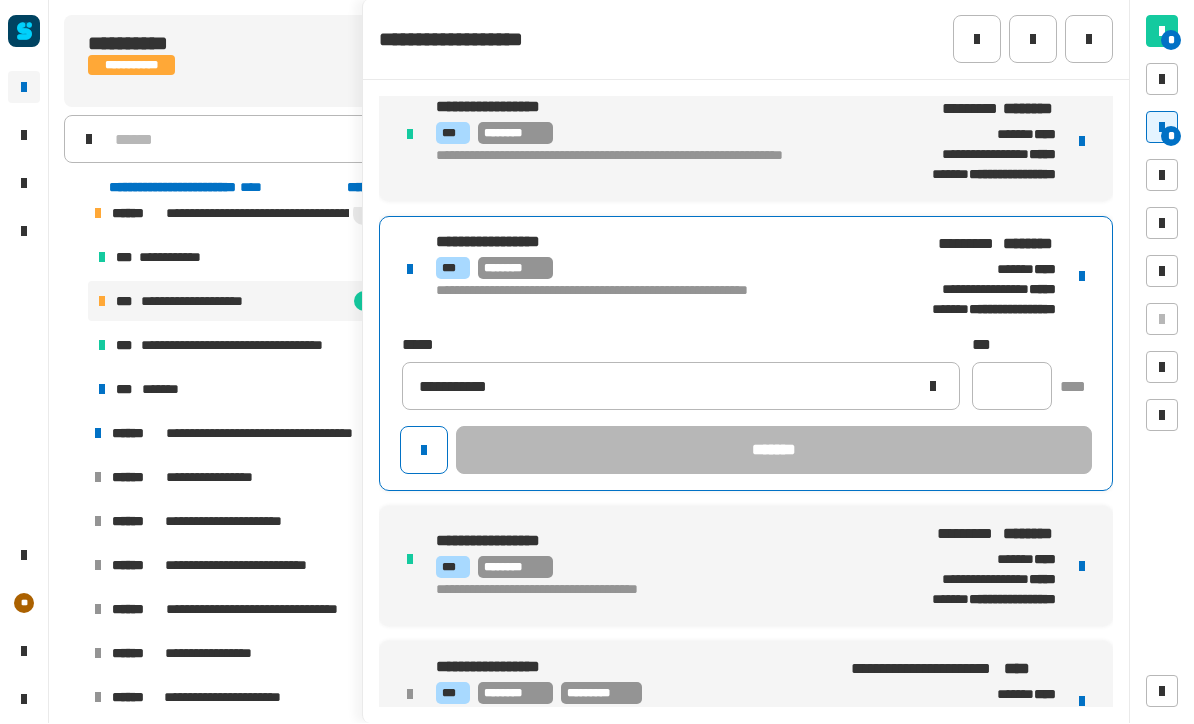 scroll, scrollTop: 153, scrollLeft: 0, axis: vertical 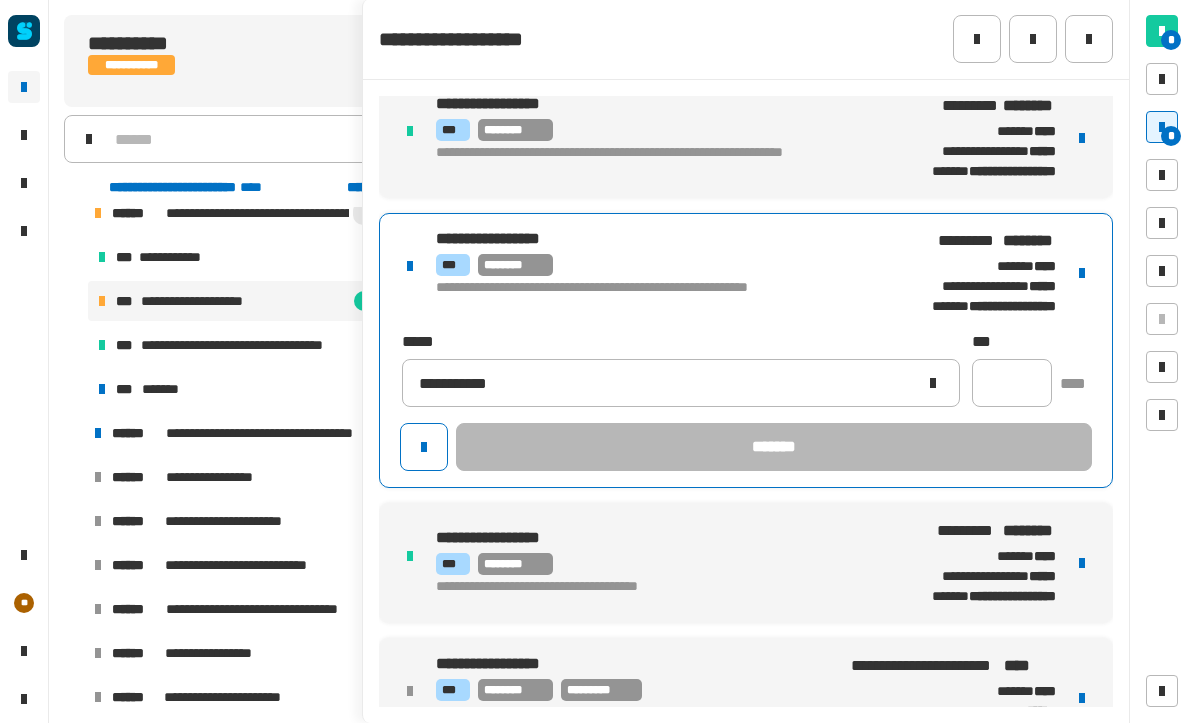 click 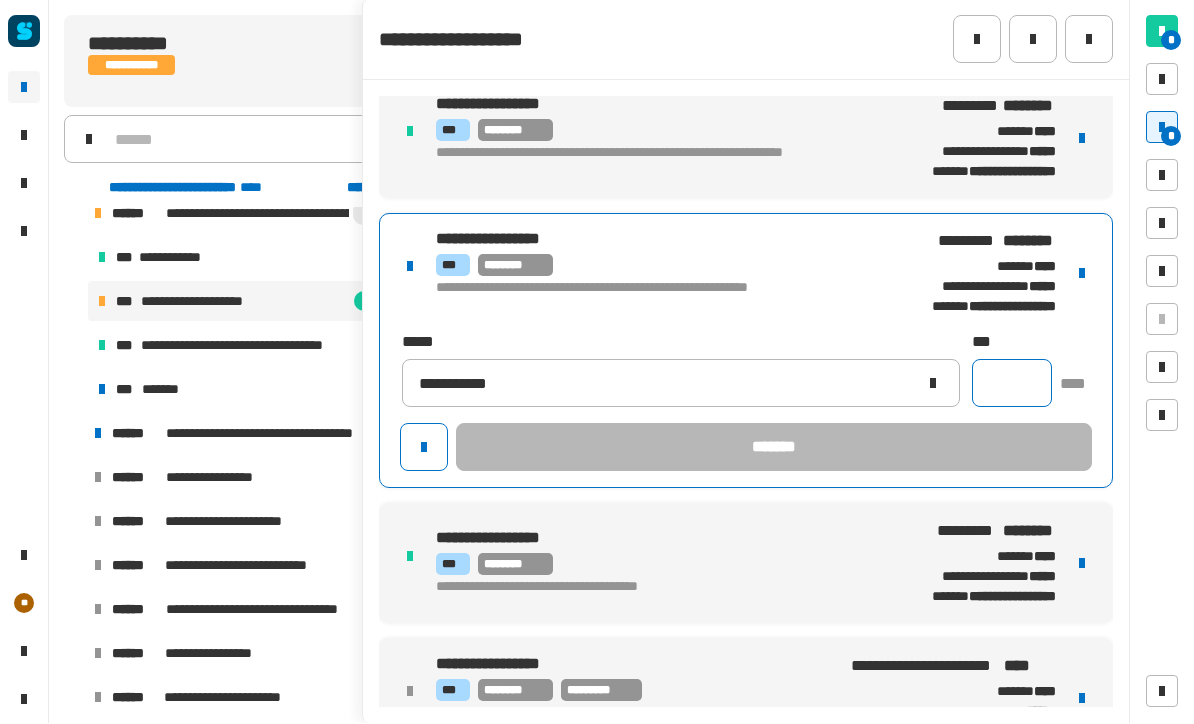 click 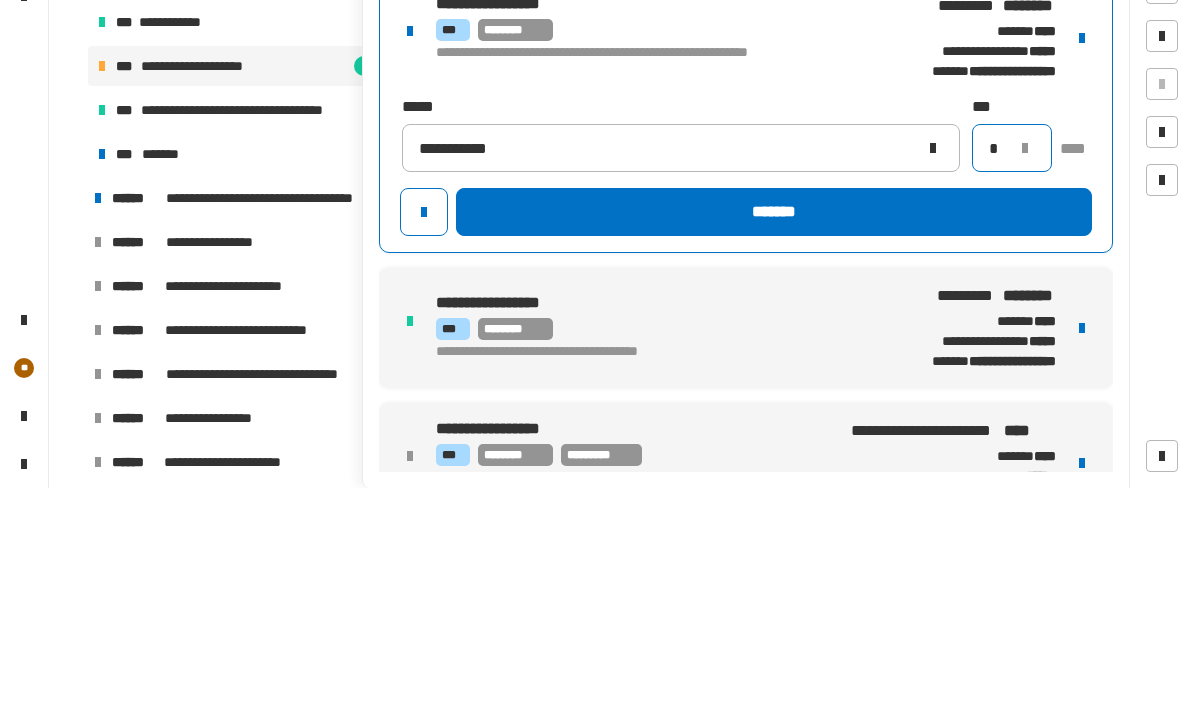 type on "*" 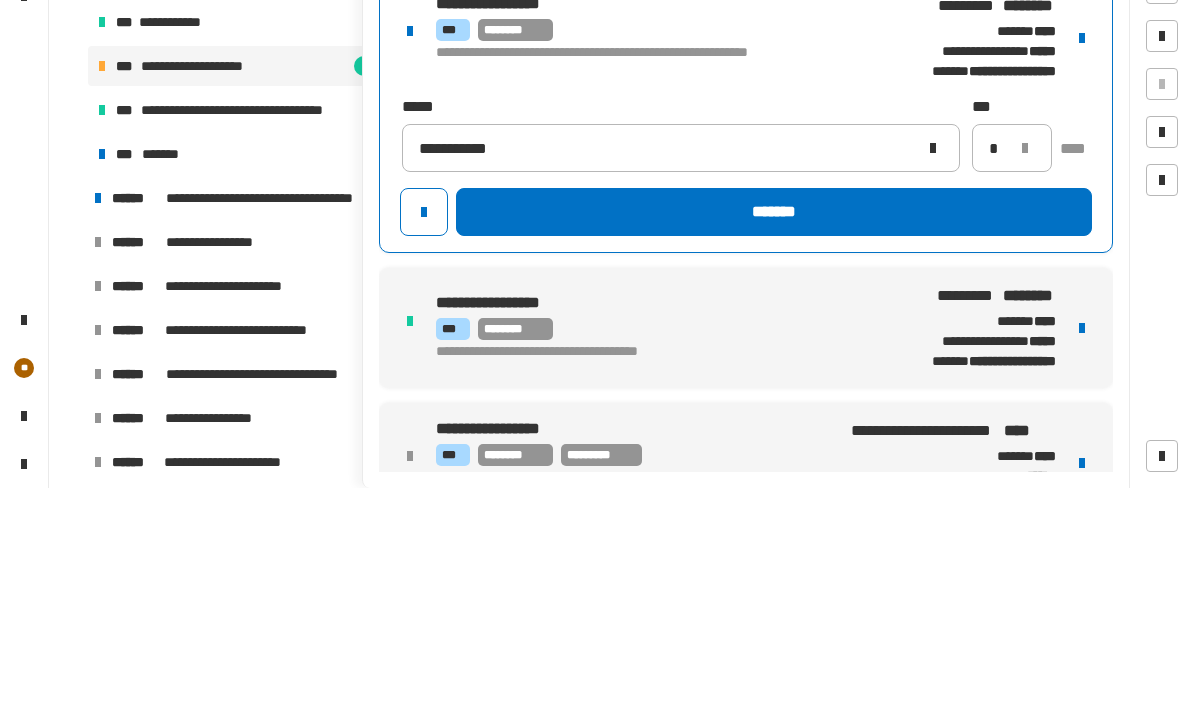 click on "*******" 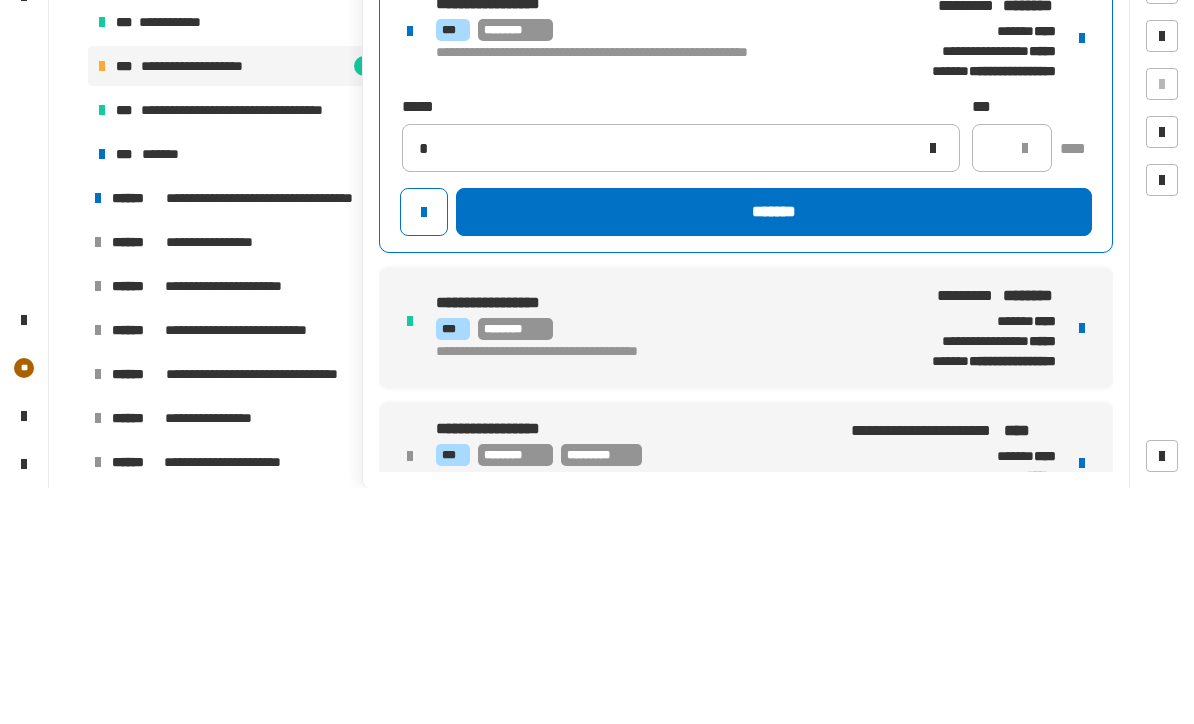 type 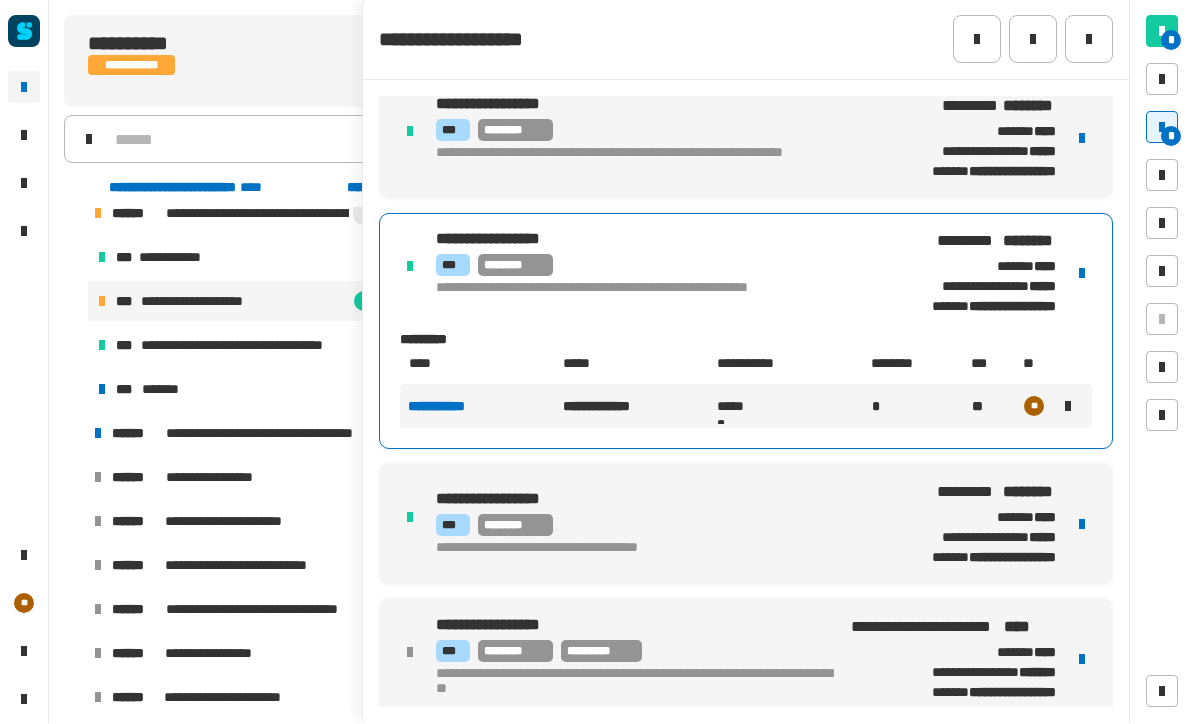 click 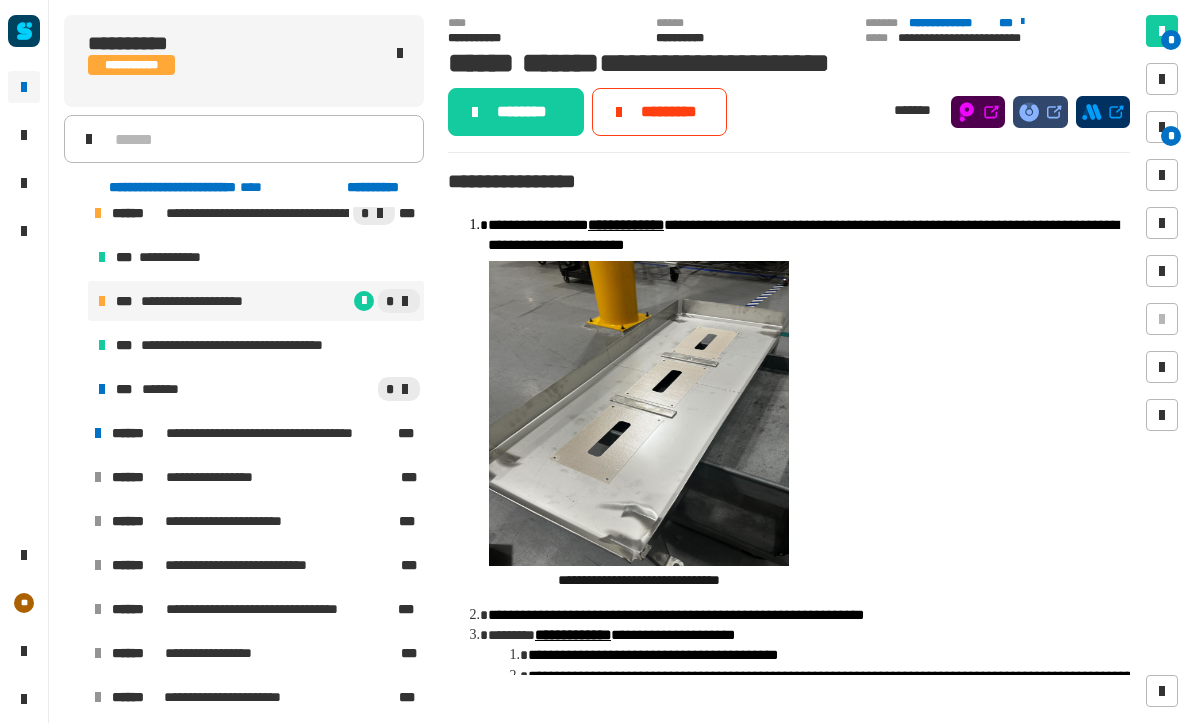 click on "********" 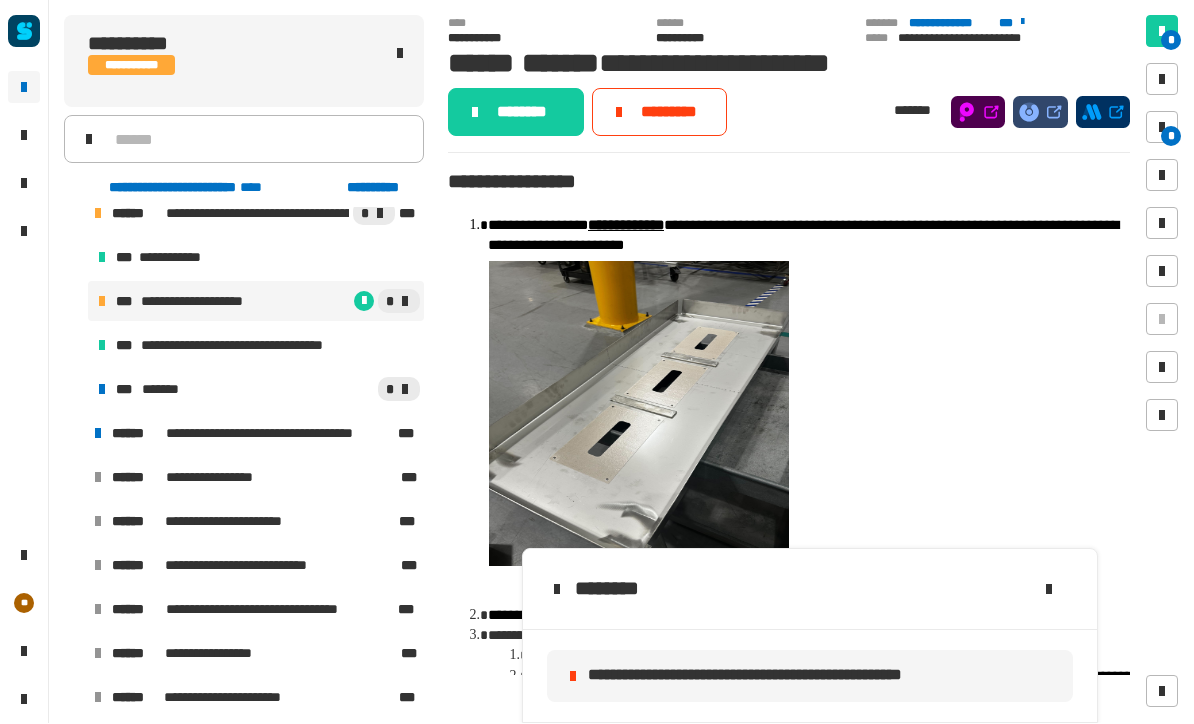 click 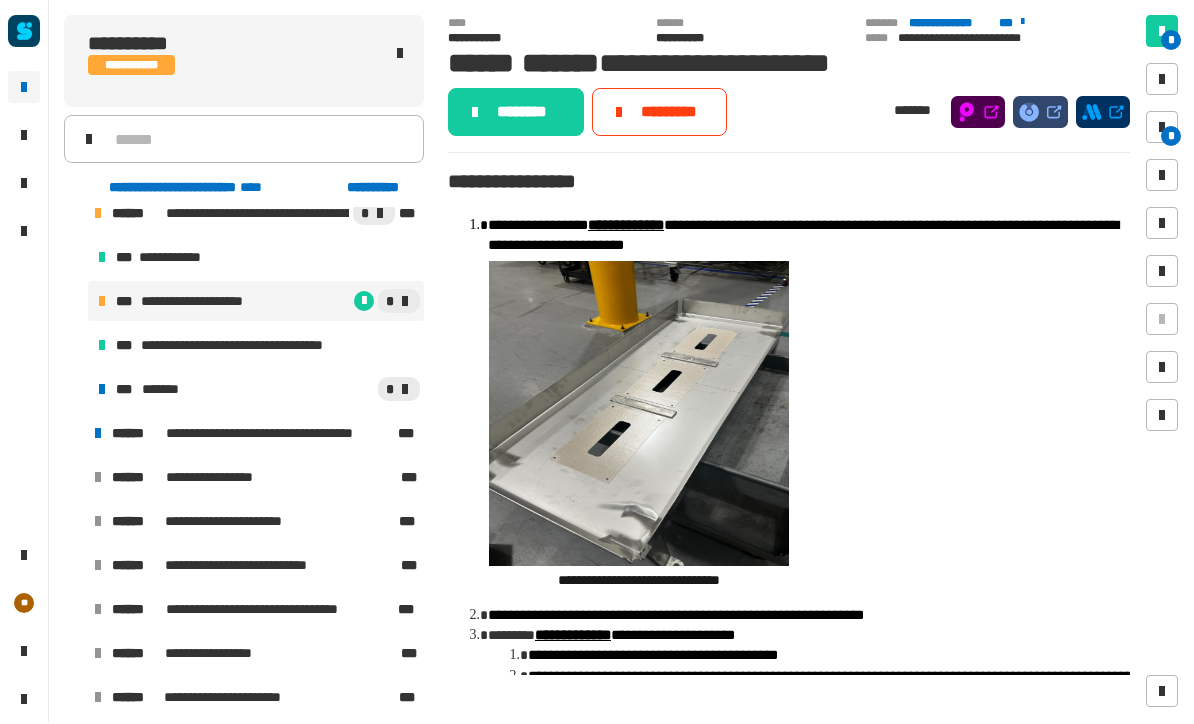 click at bounding box center [1162, 128] 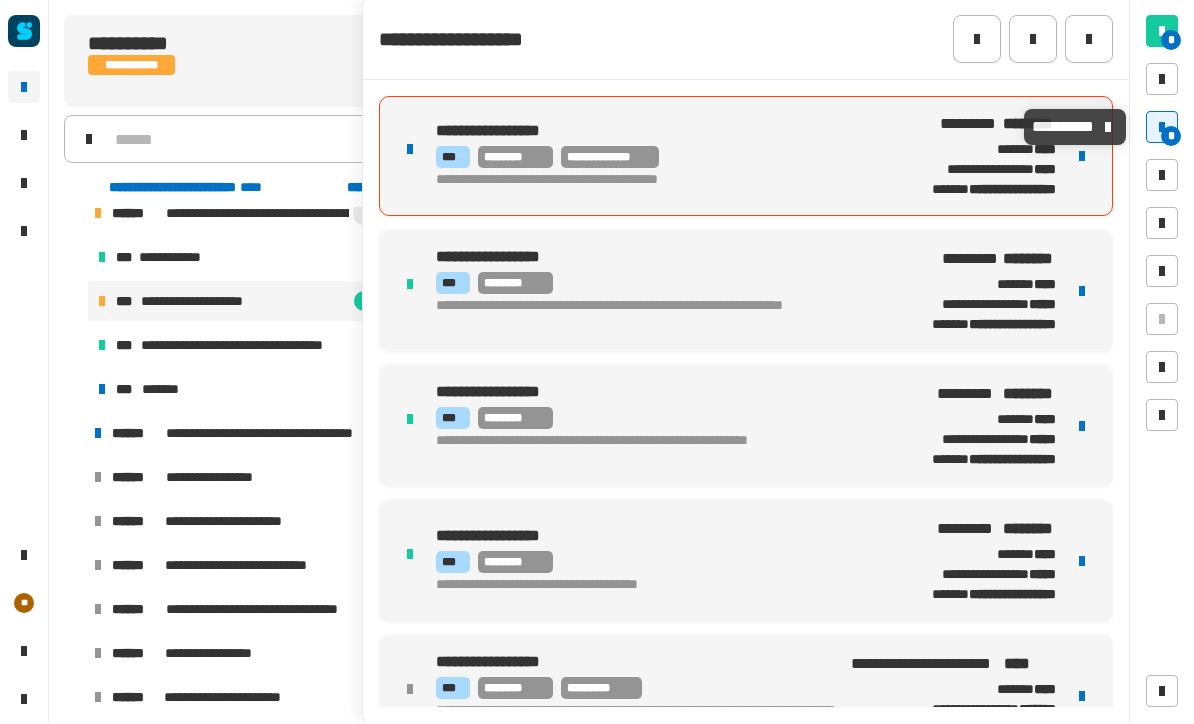 scroll, scrollTop: 0, scrollLeft: 0, axis: both 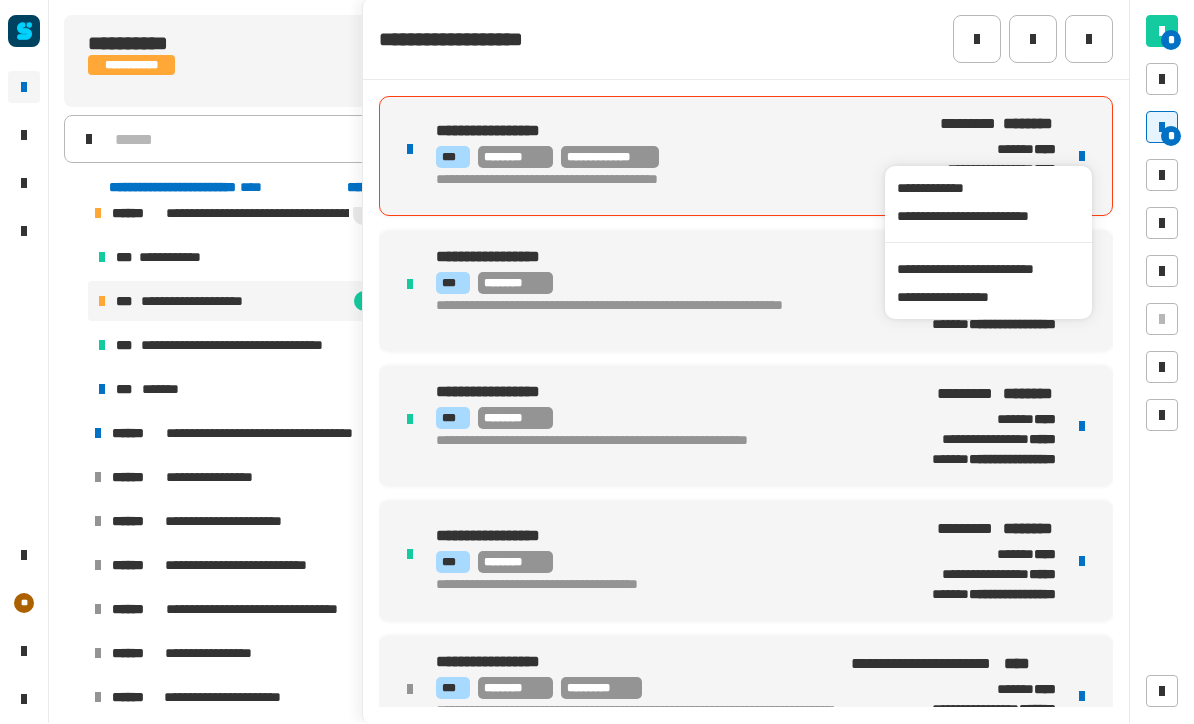 click at bounding box center [1082, 157] 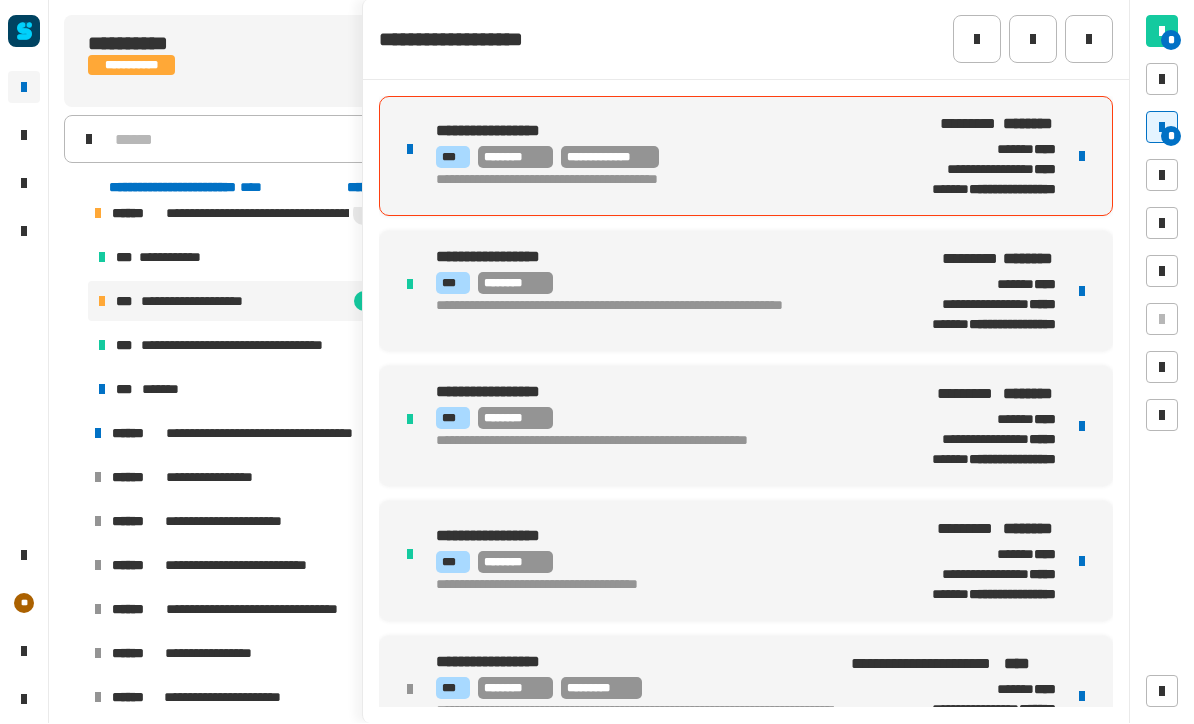 click at bounding box center (1082, 157) 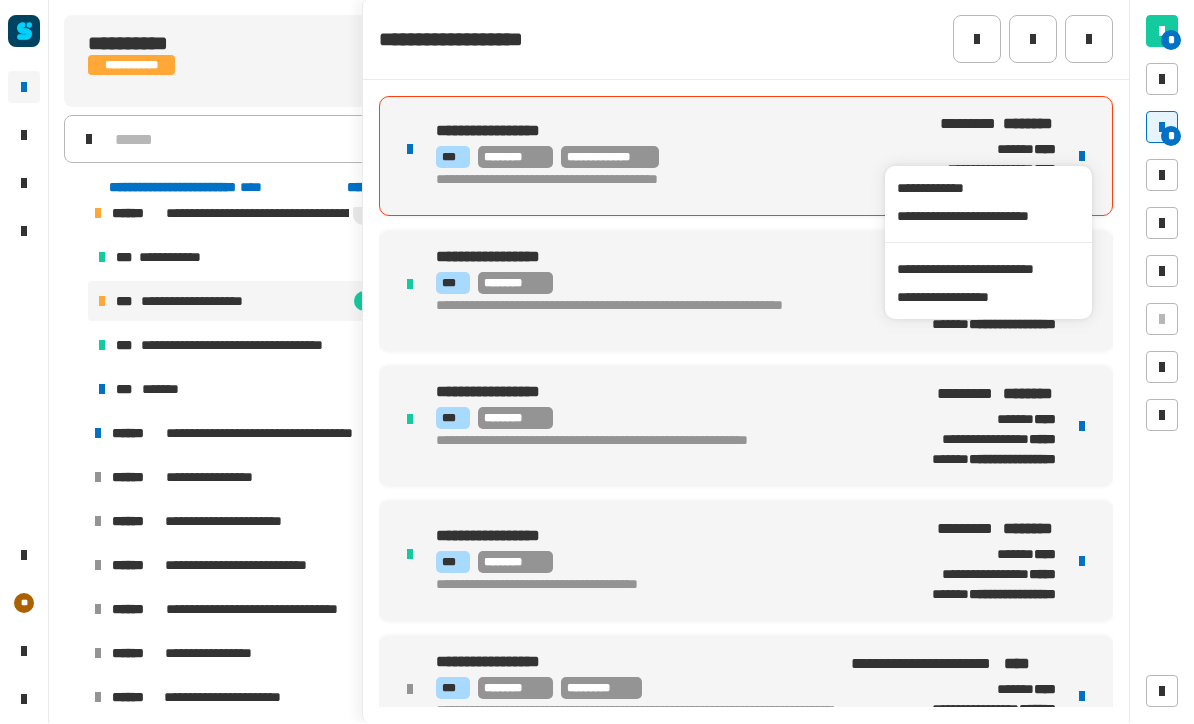 click on "**********" at bounding box center (988, 270) 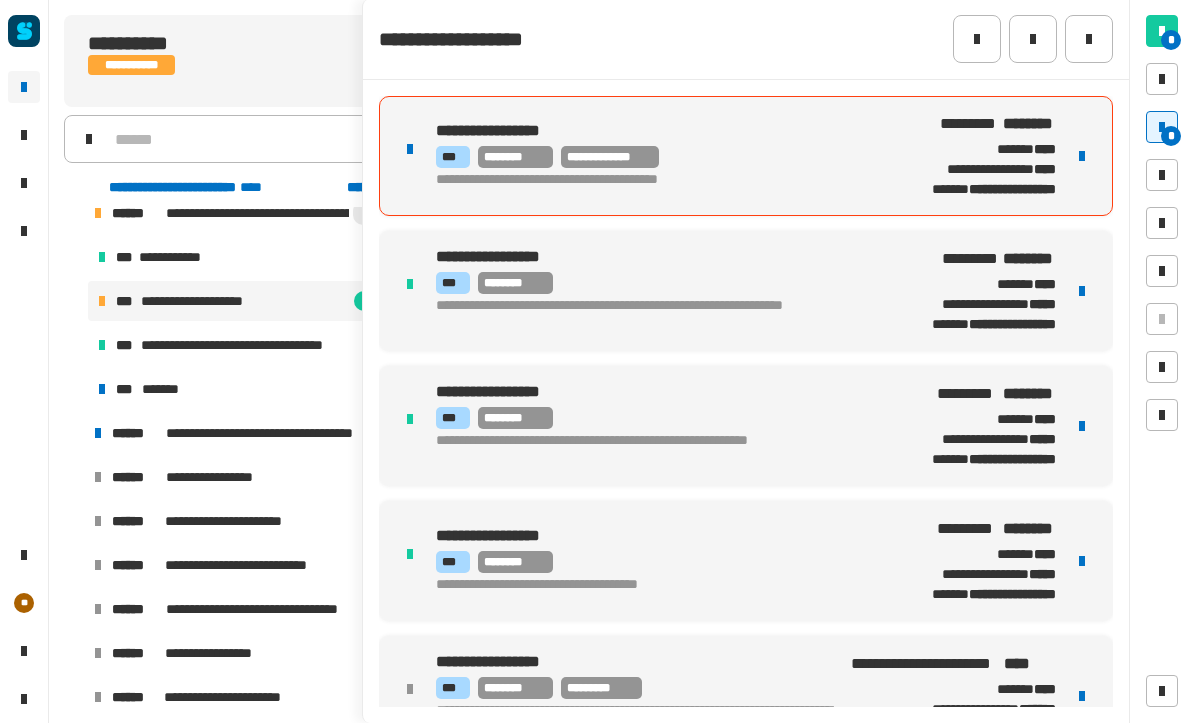 click on "**********" at bounding box center (655, 158) 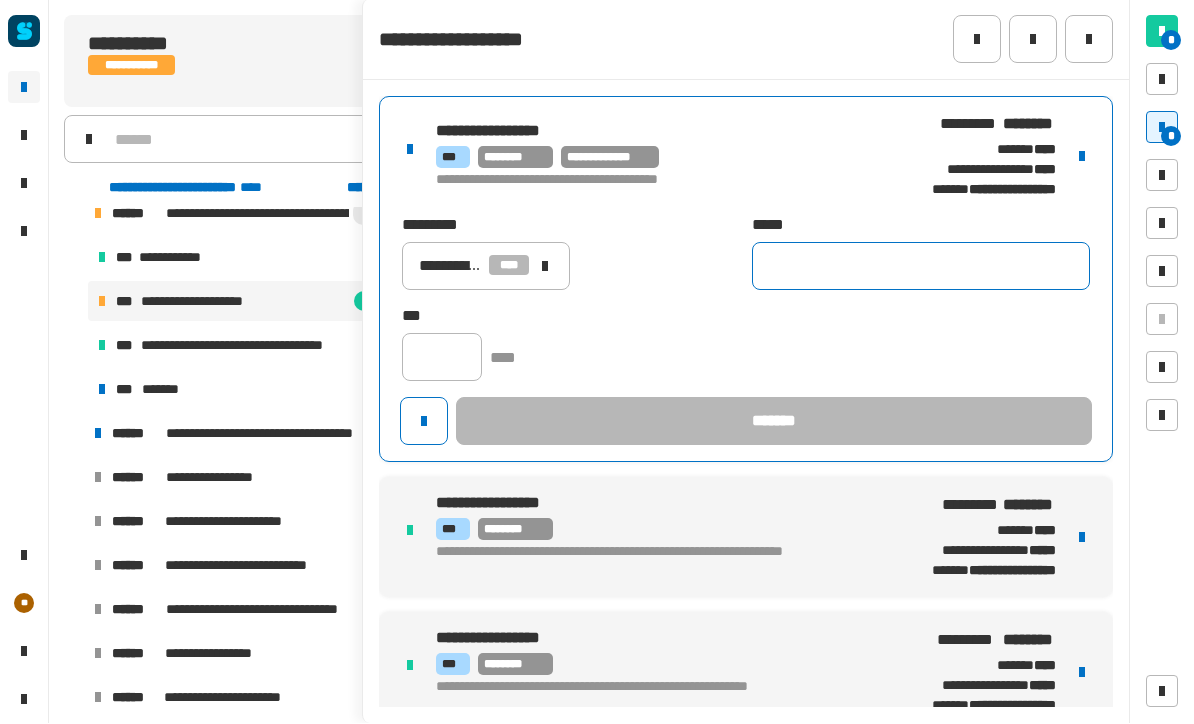 click 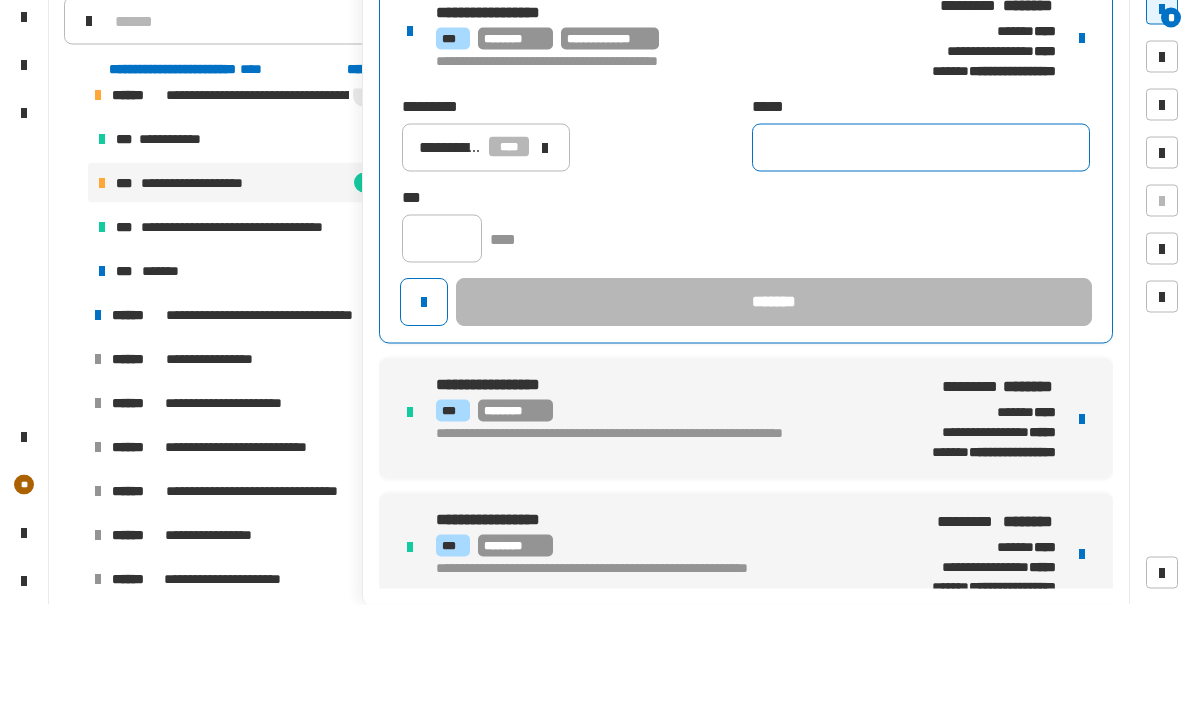 paste on "**********" 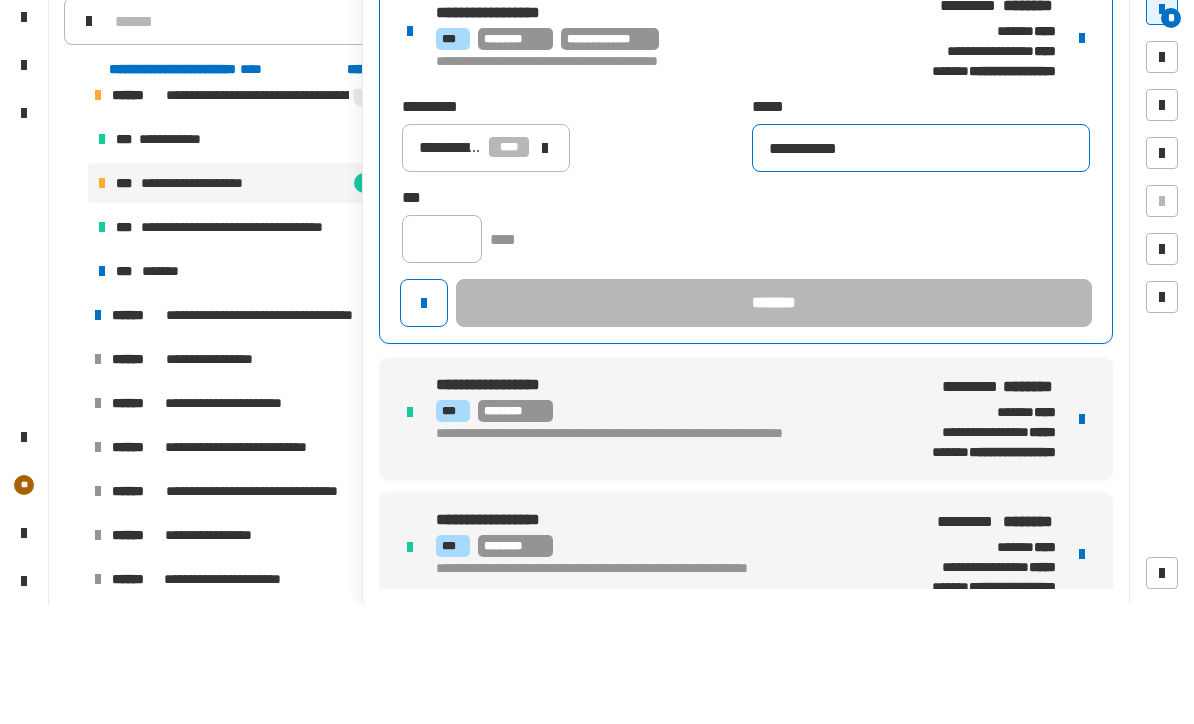 type on "**********" 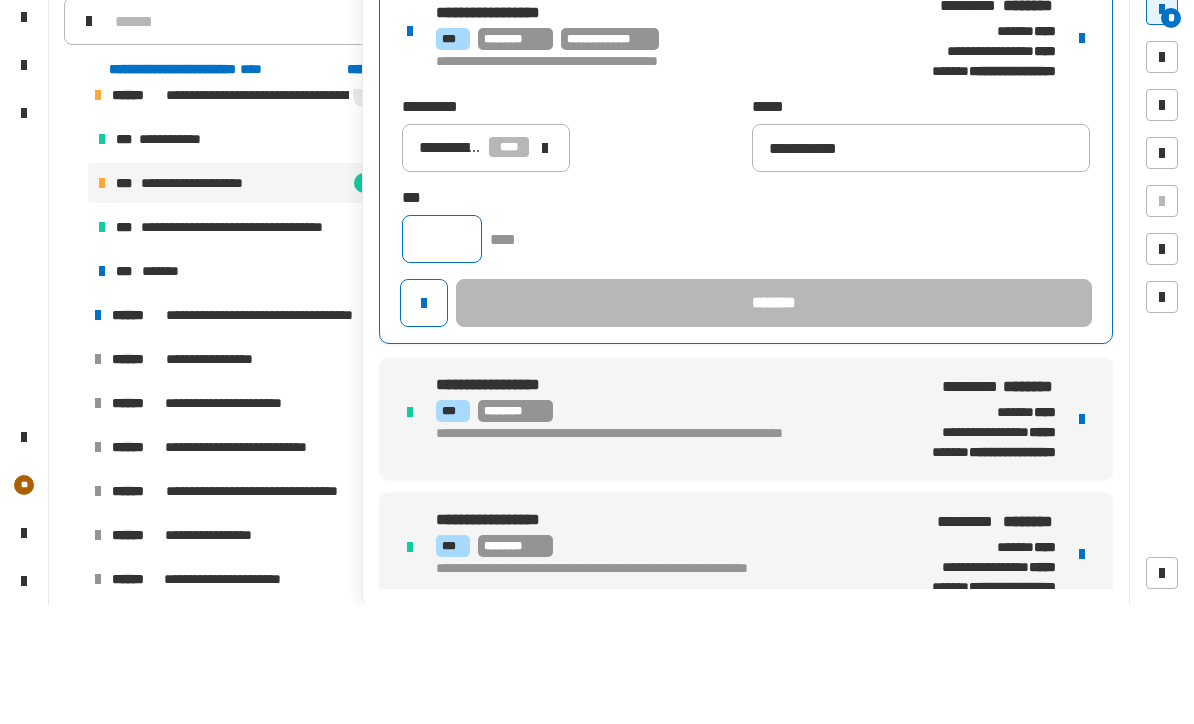 click 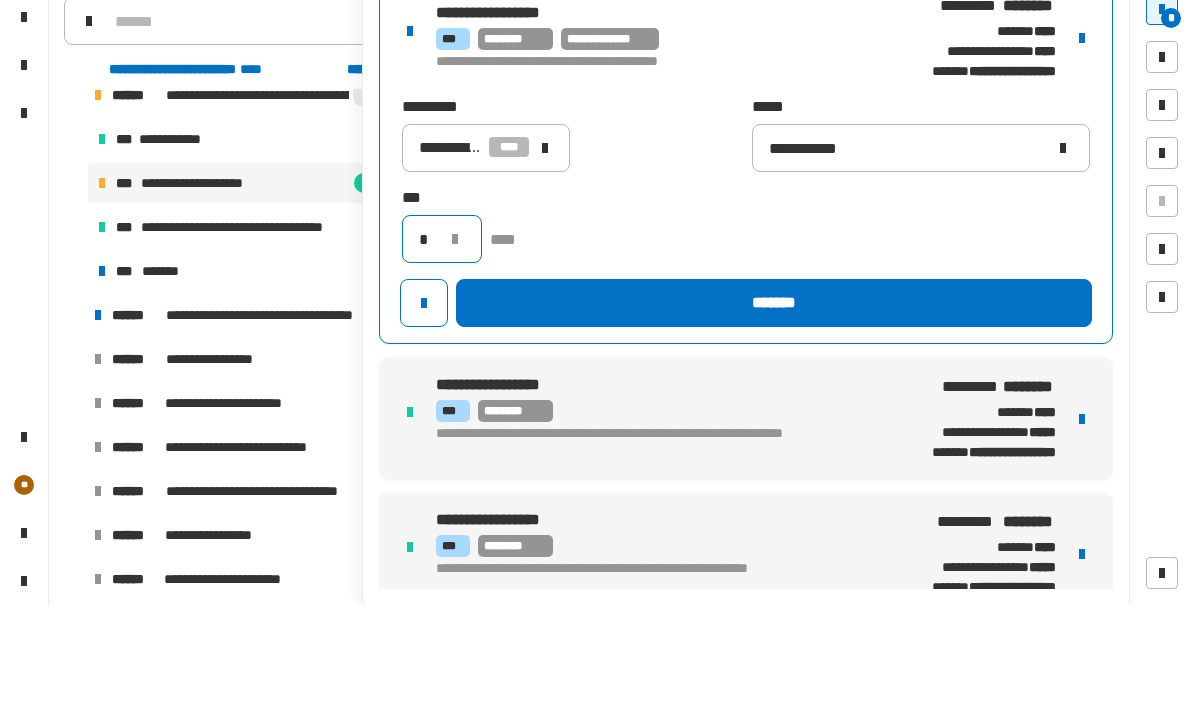type on "*" 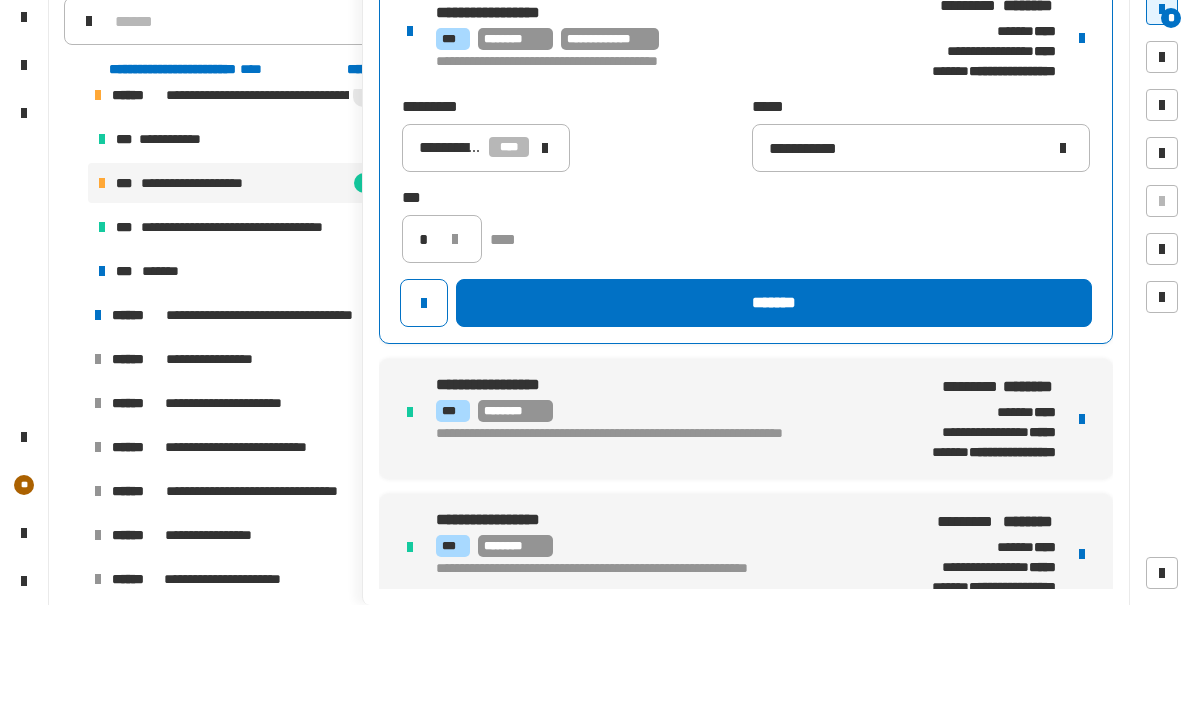 click on "*******" 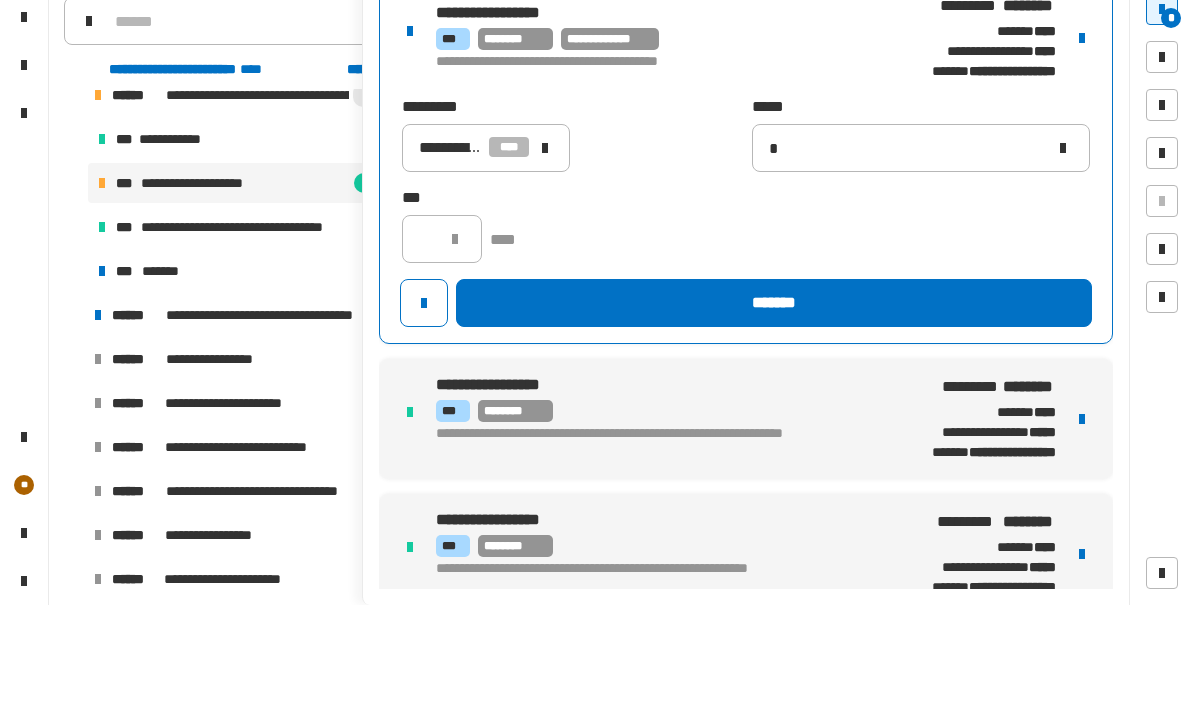 type 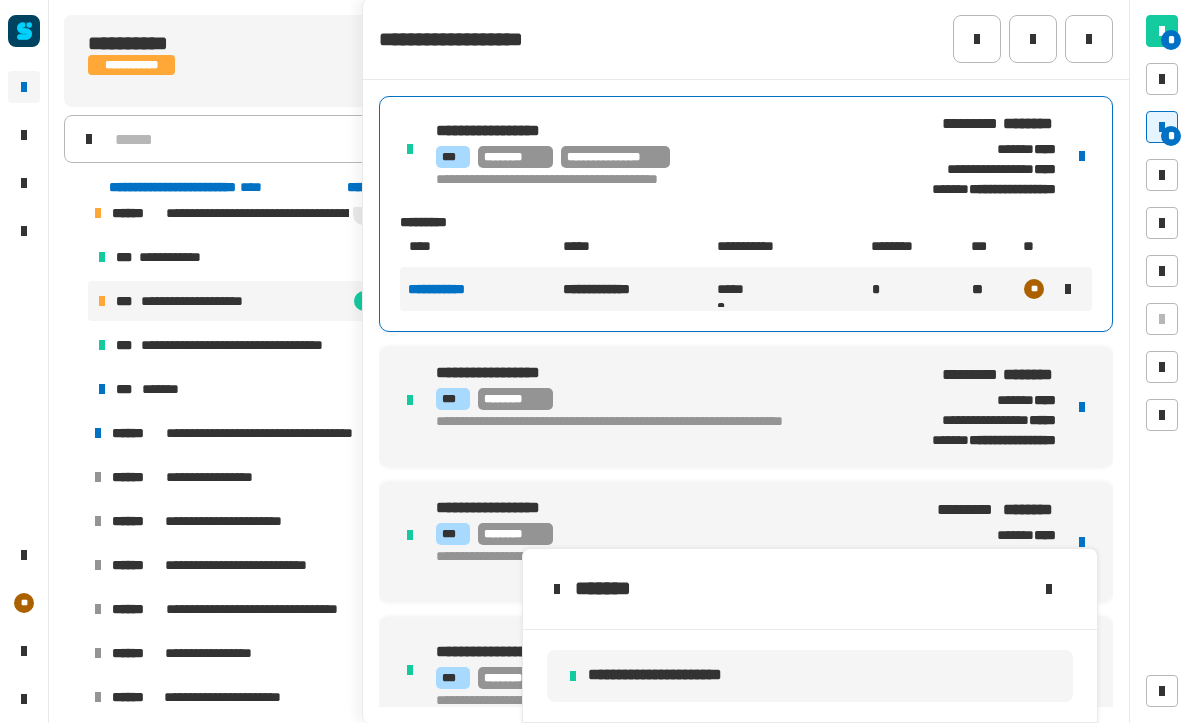 click 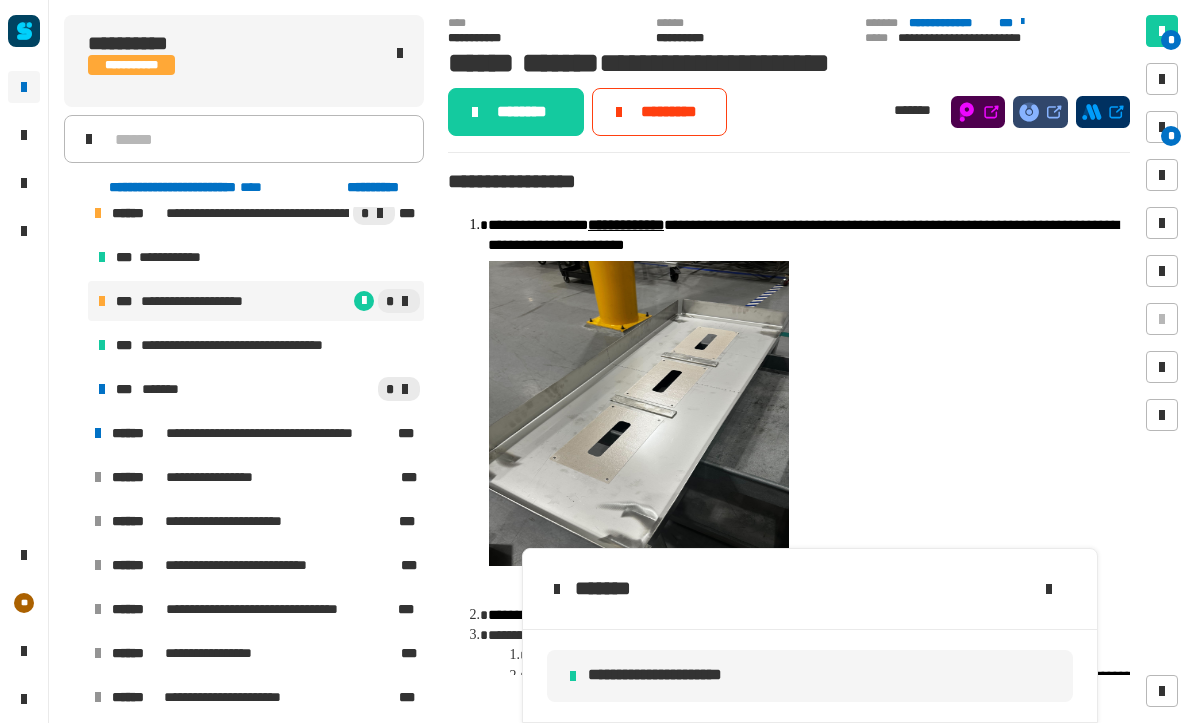 click on "********" 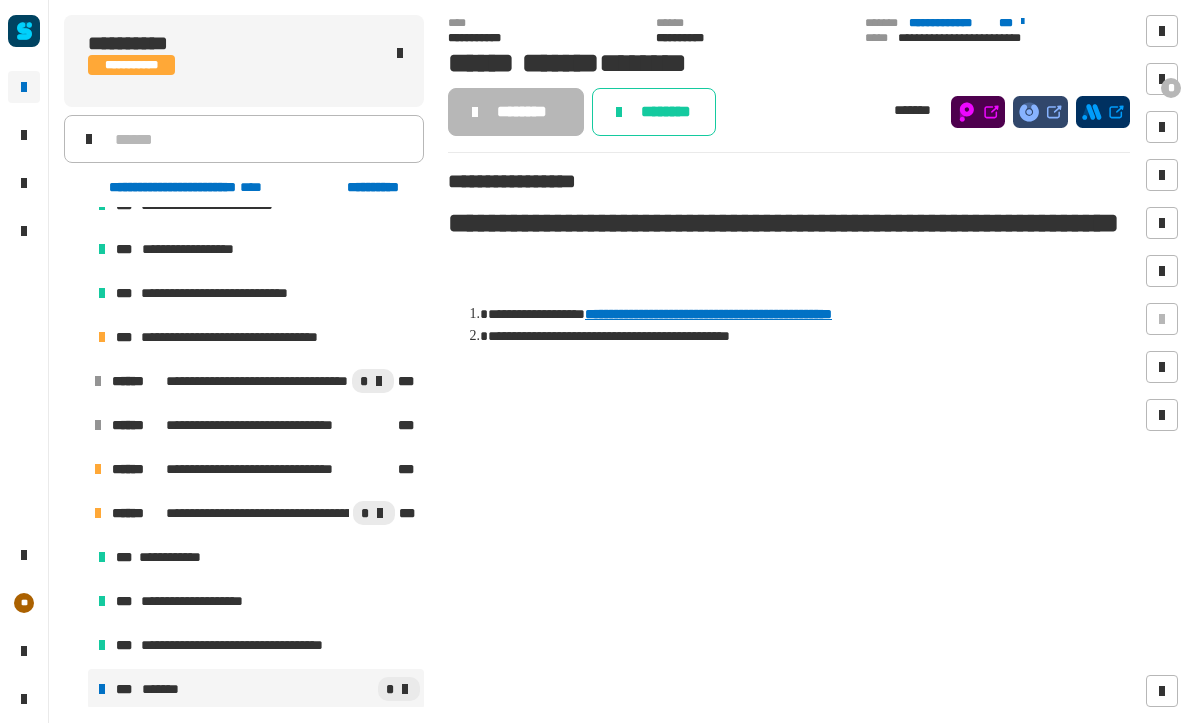 scroll, scrollTop: 465, scrollLeft: 0, axis: vertical 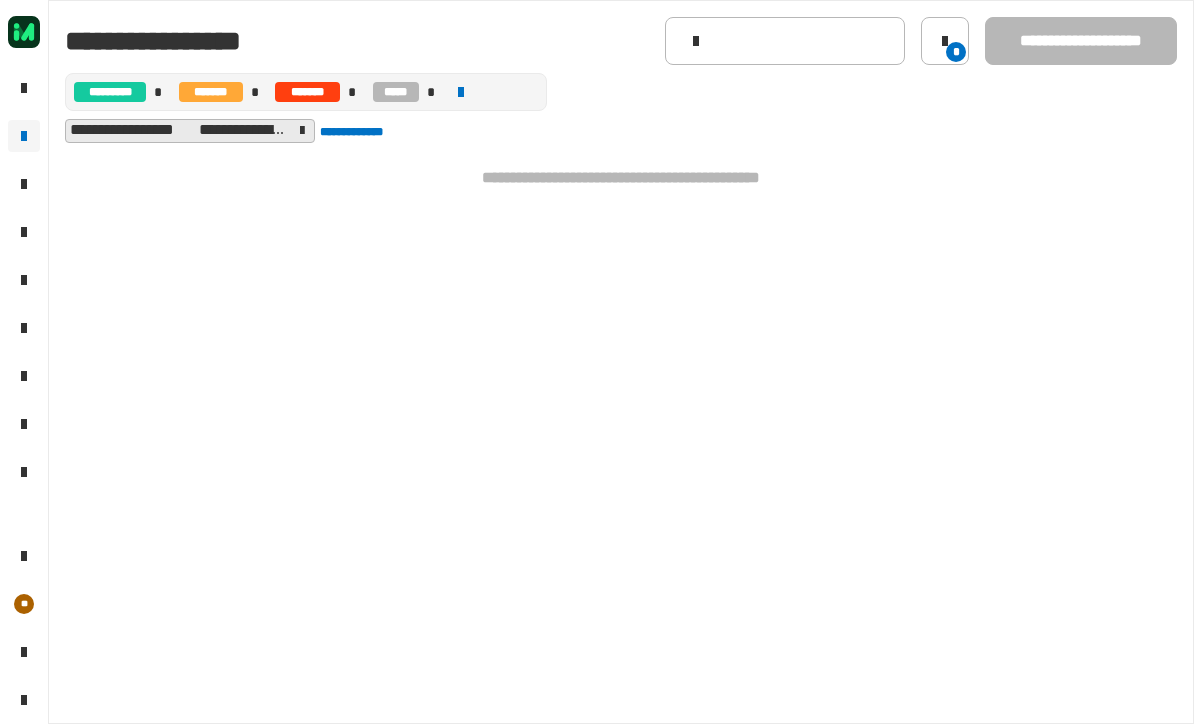 click 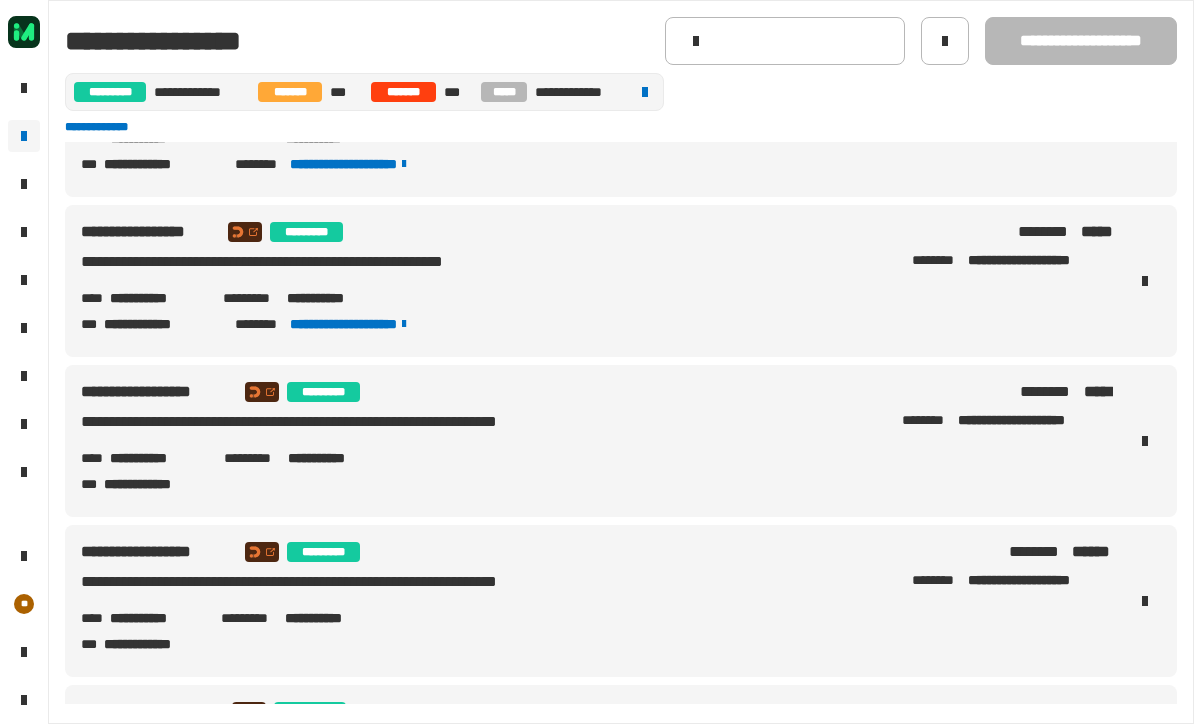 scroll, scrollTop: 899, scrollLeft: 0, axis: vertical 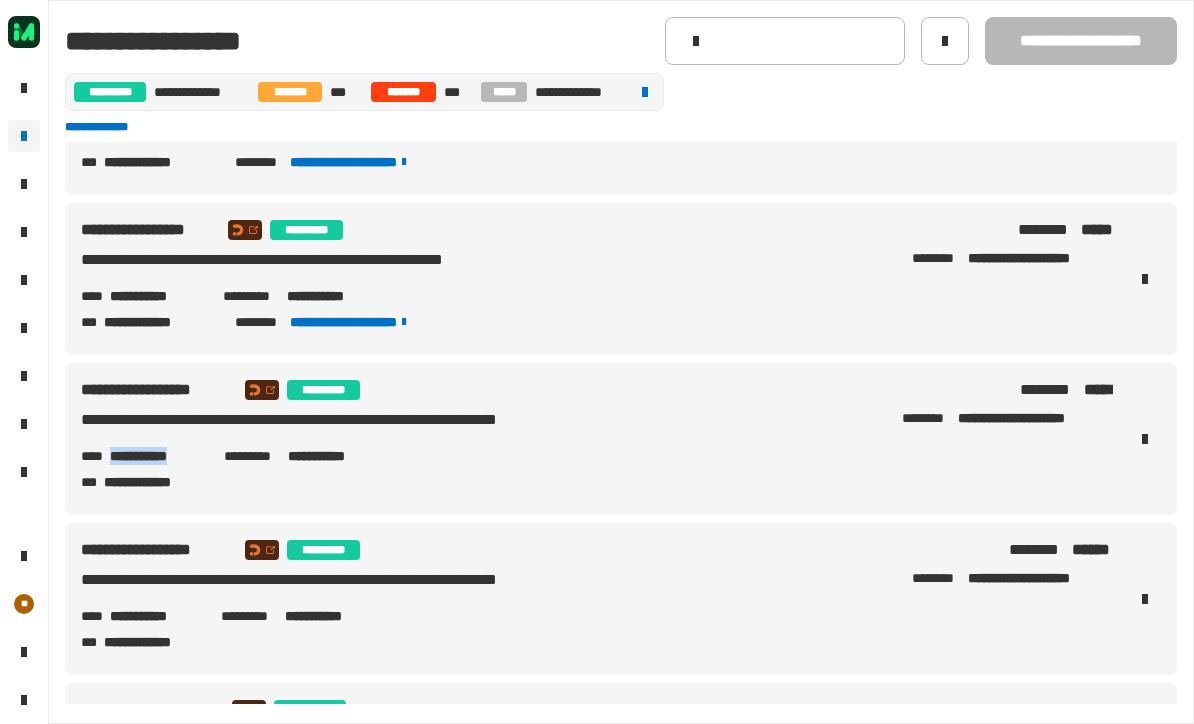 copy on "**********" 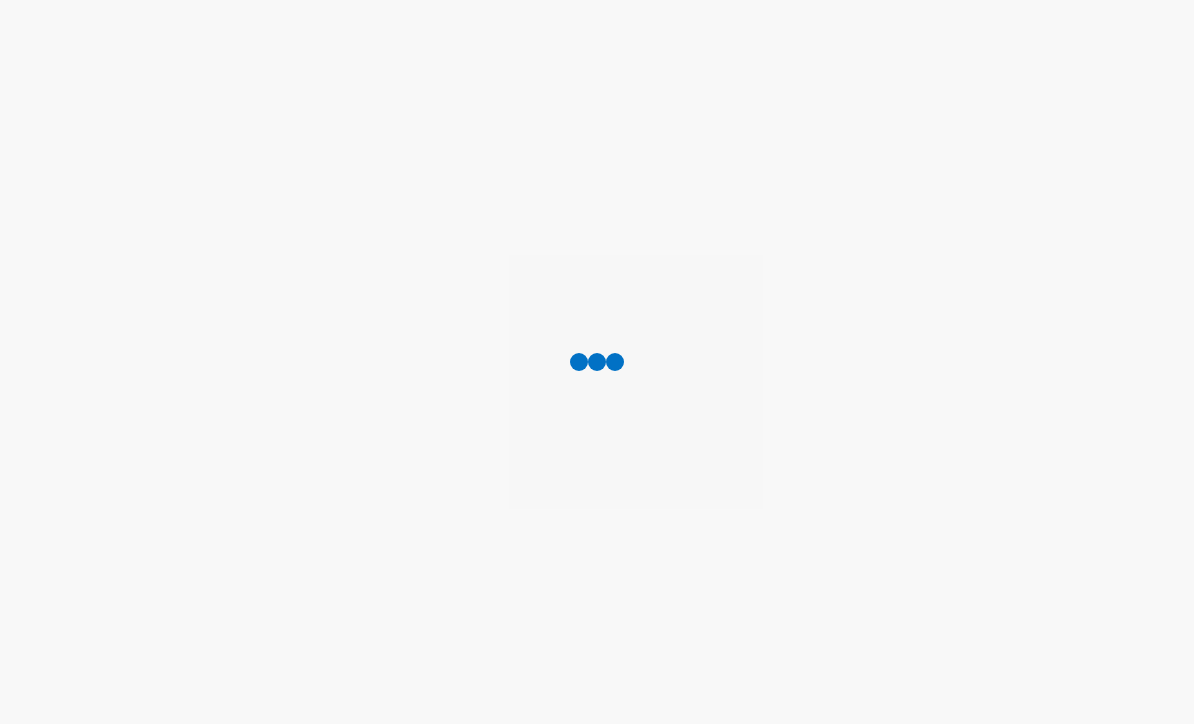 scroll, scrollTop: 0, scrollLeft: 0, axis: both 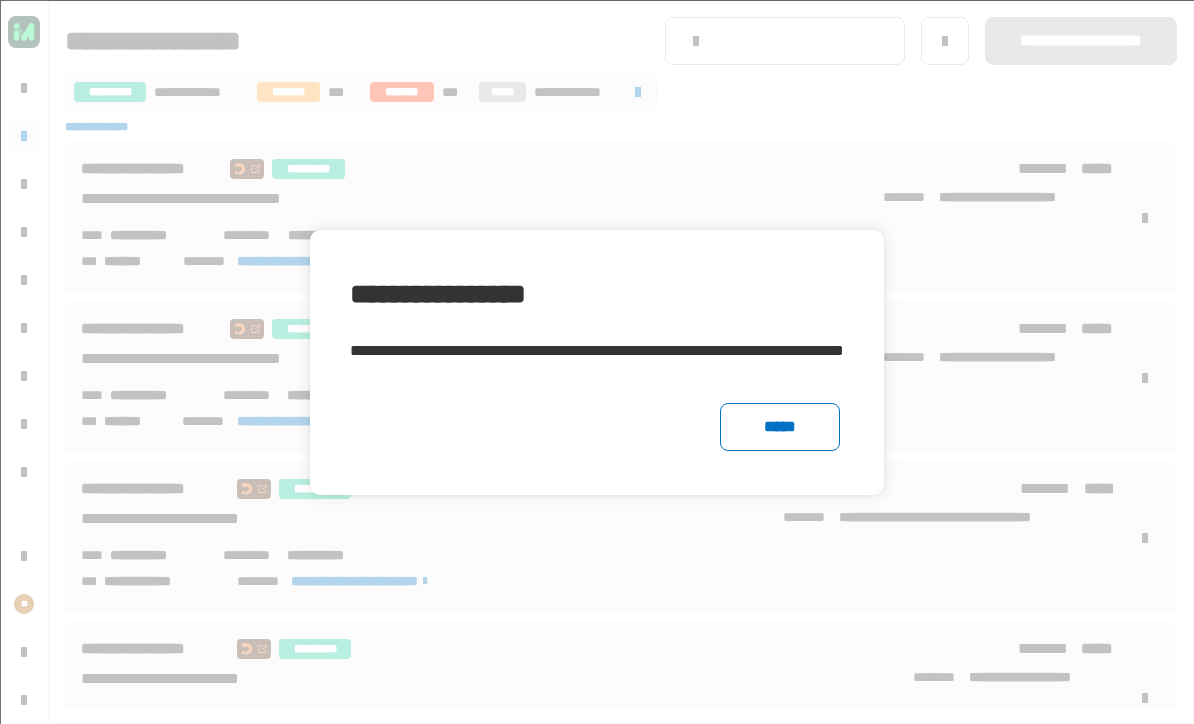click on "*****" 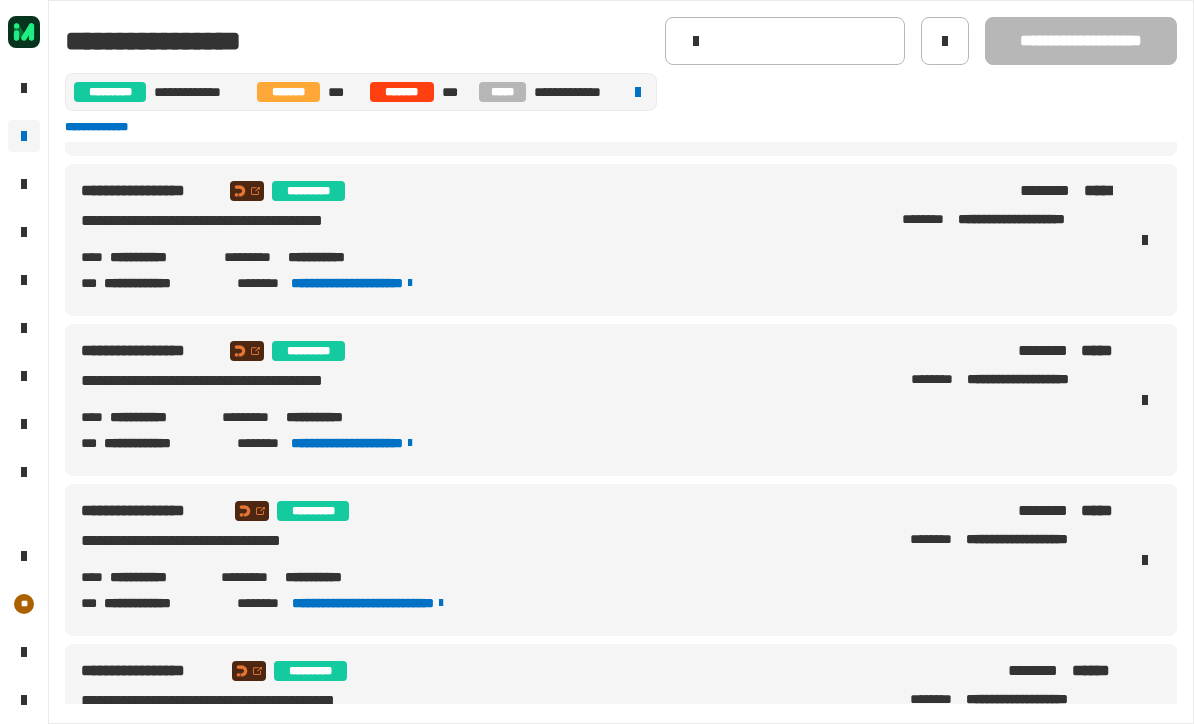 scroll, scrollTop: 9718, scrollLeft: 0, axis: vertical 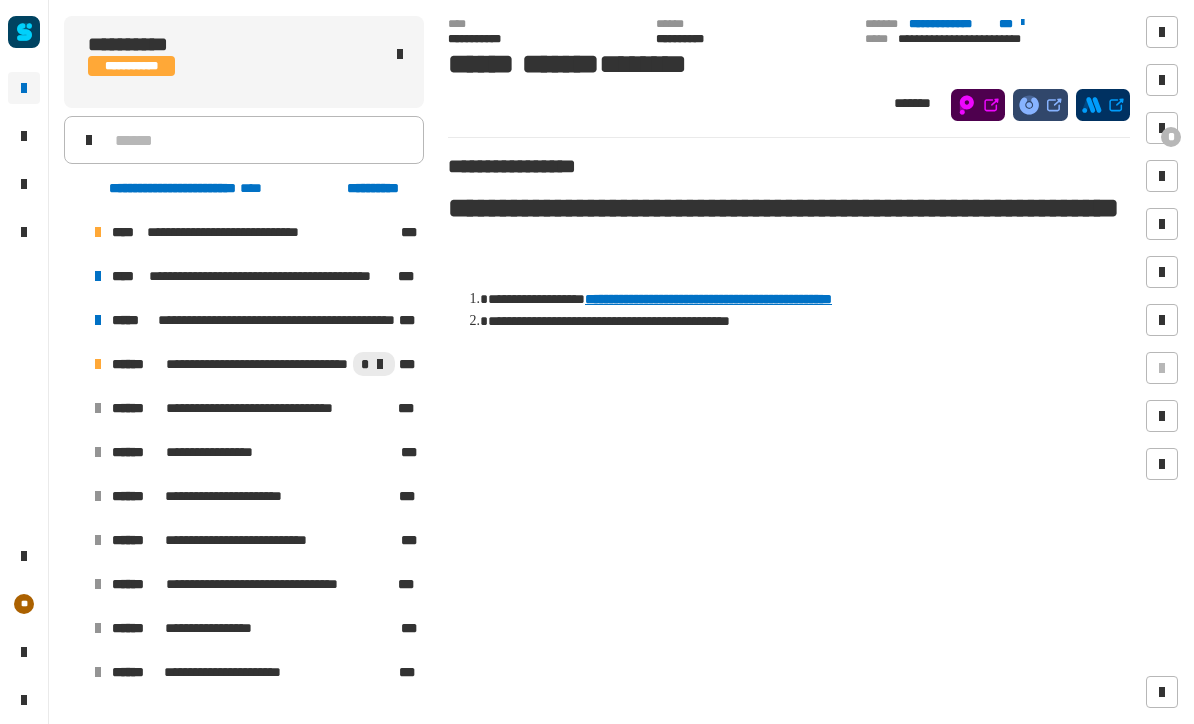 click at bounding box center (74, 364) 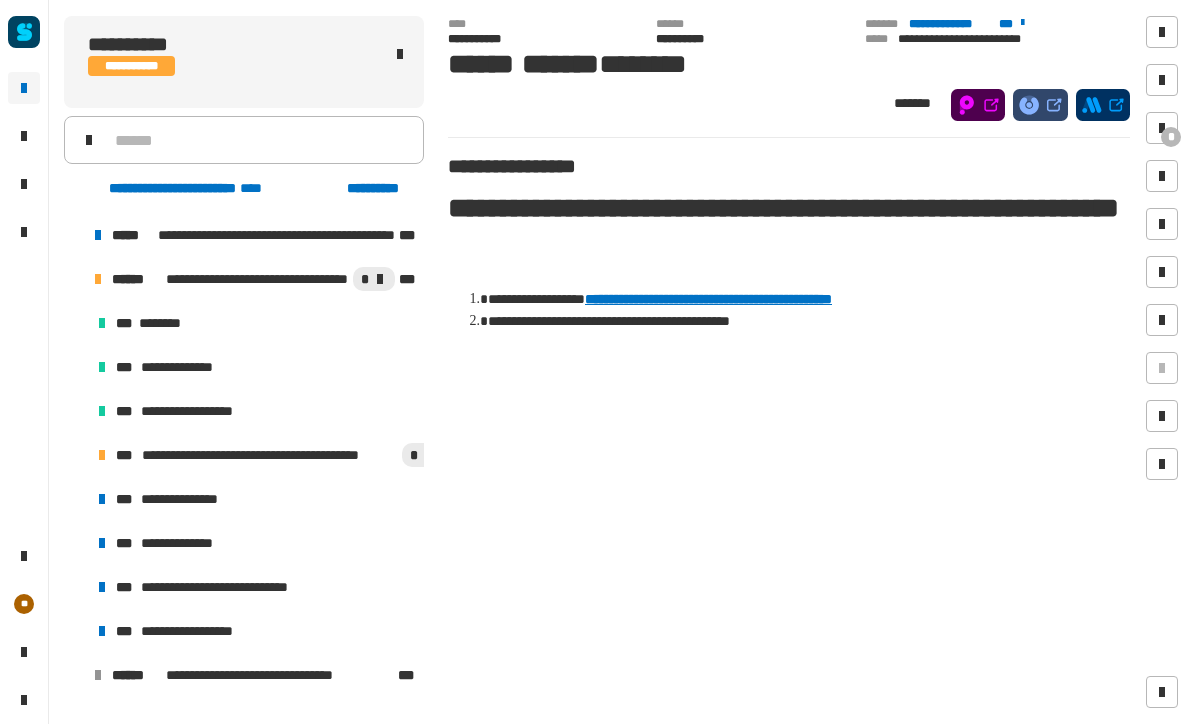 scroll, scrollTop: 82, scrollLeft: 0, axis: vertical 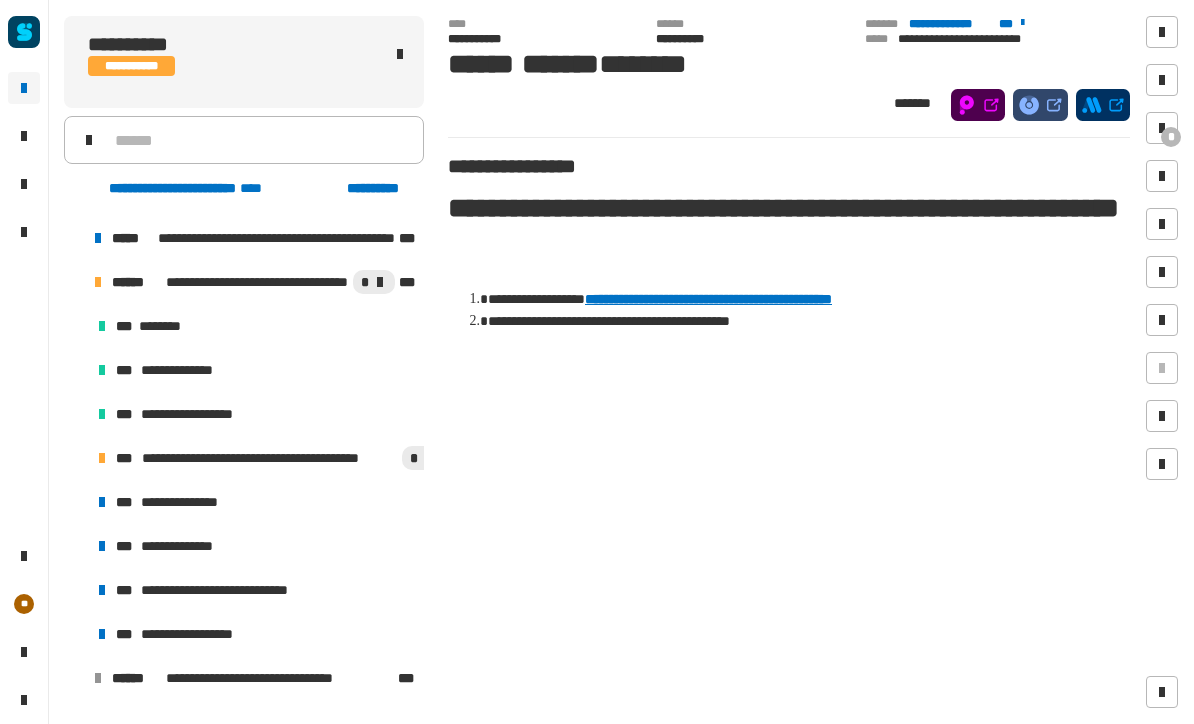 click on "**********" at bounding box center [195, 414] 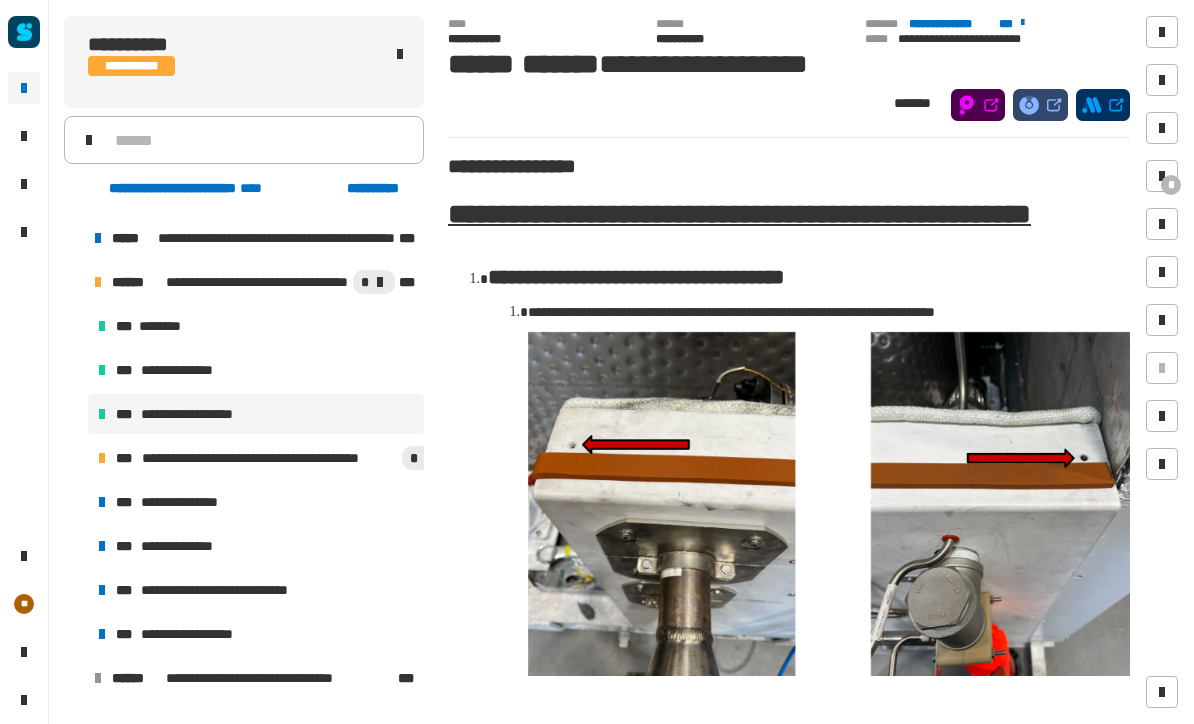 click on "**********" at bounding box center [194, 502] 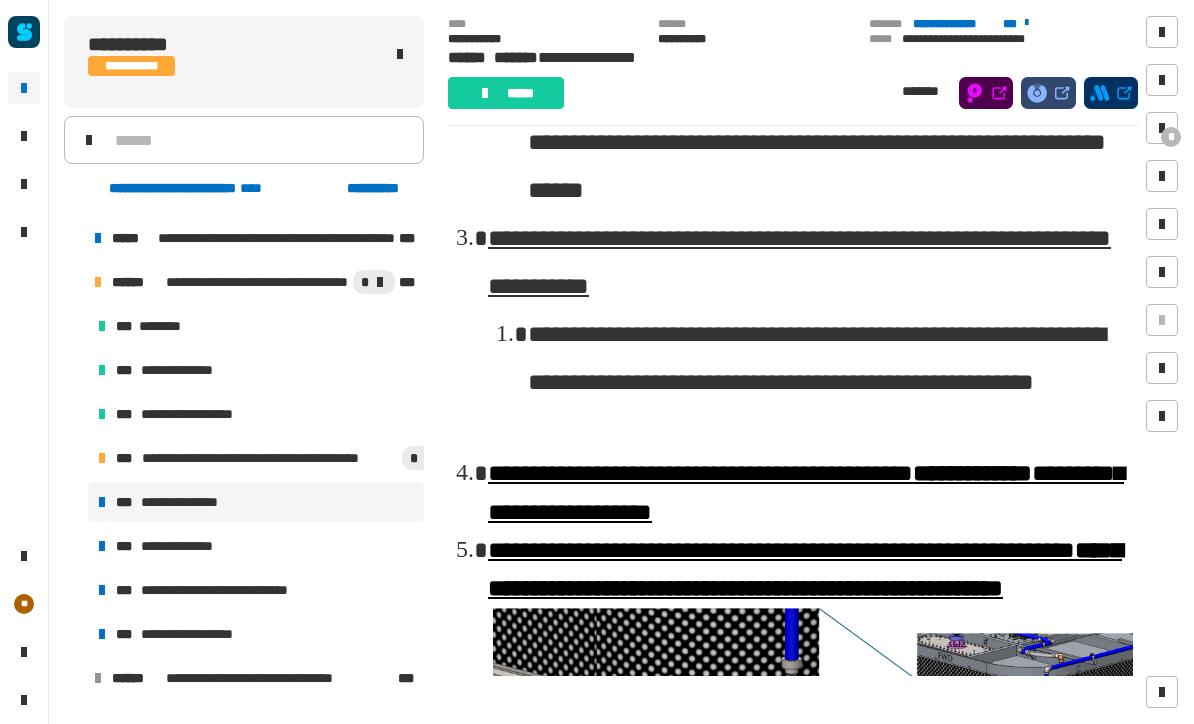scroll, scrollTop: 1749, scrollLeft: 0, axis: vertical 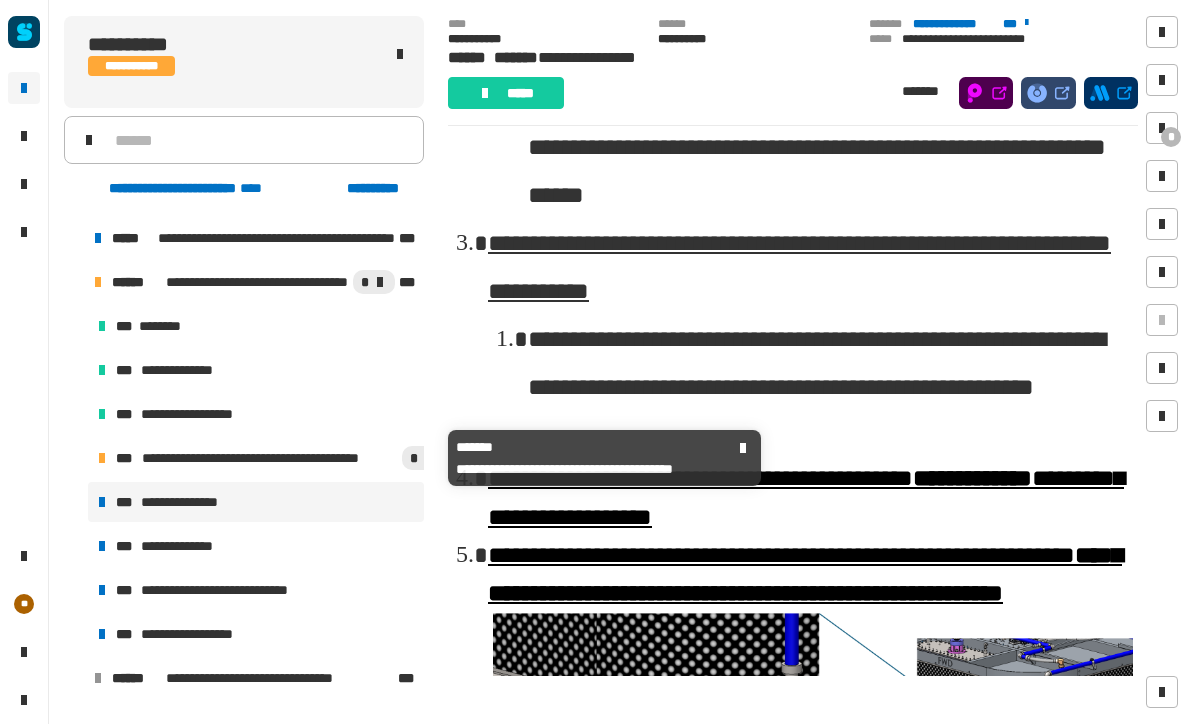 click 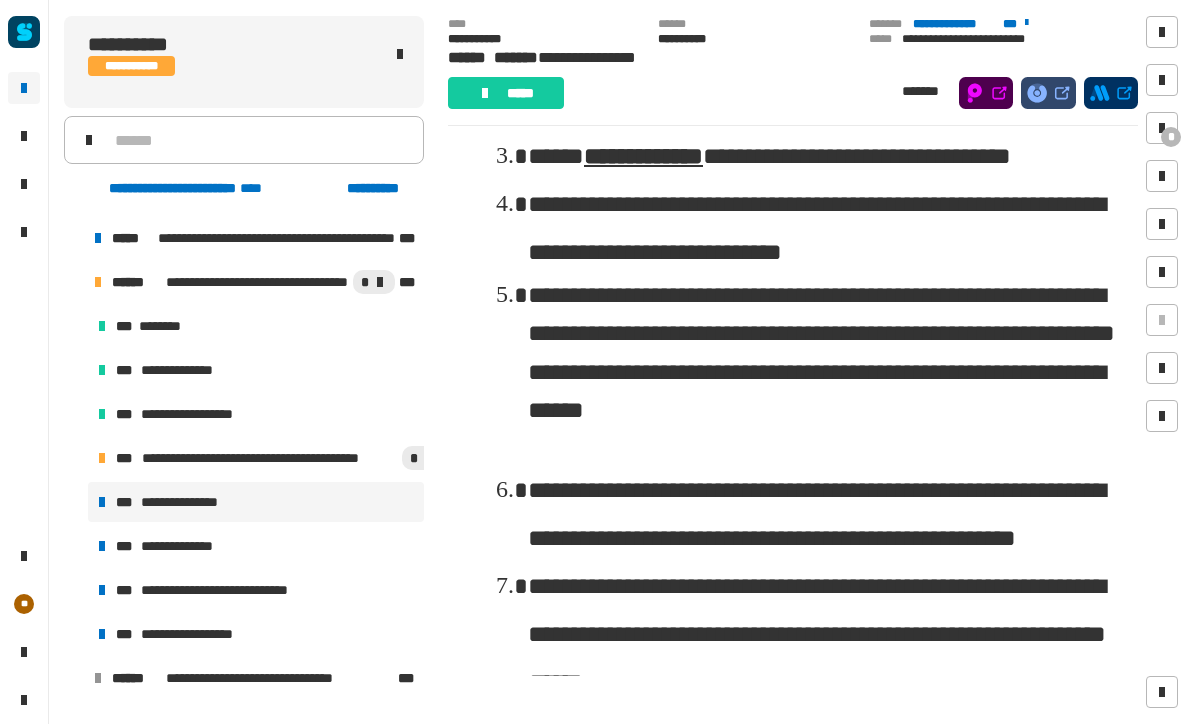 scroll, scrollTop: 1265, scrollLeft: 0, axis: vertical 